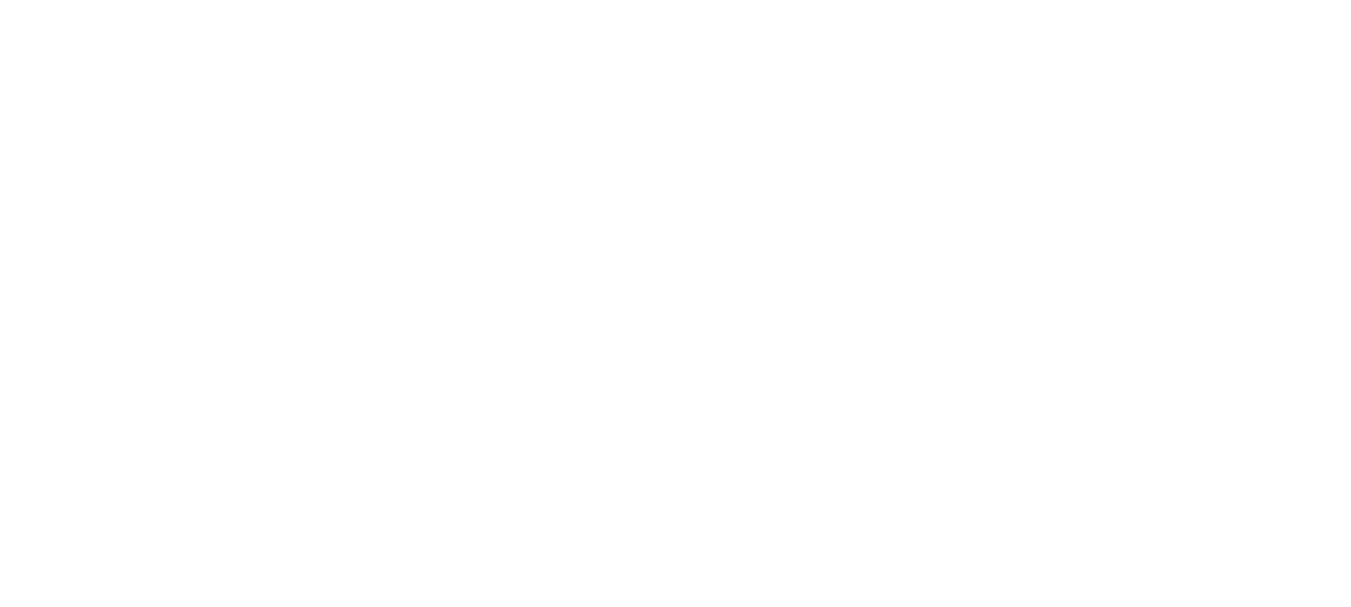 scroll, scrollTop: 0, scrollLeft: 0, axis: both 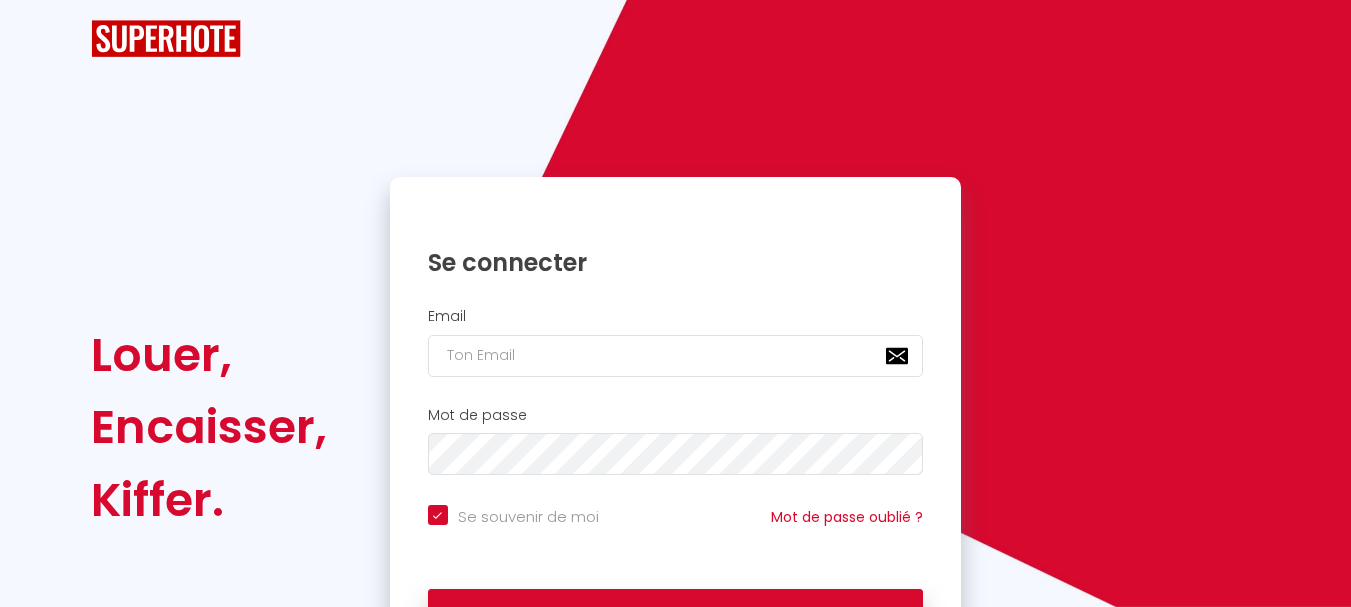 checkbox on "true" 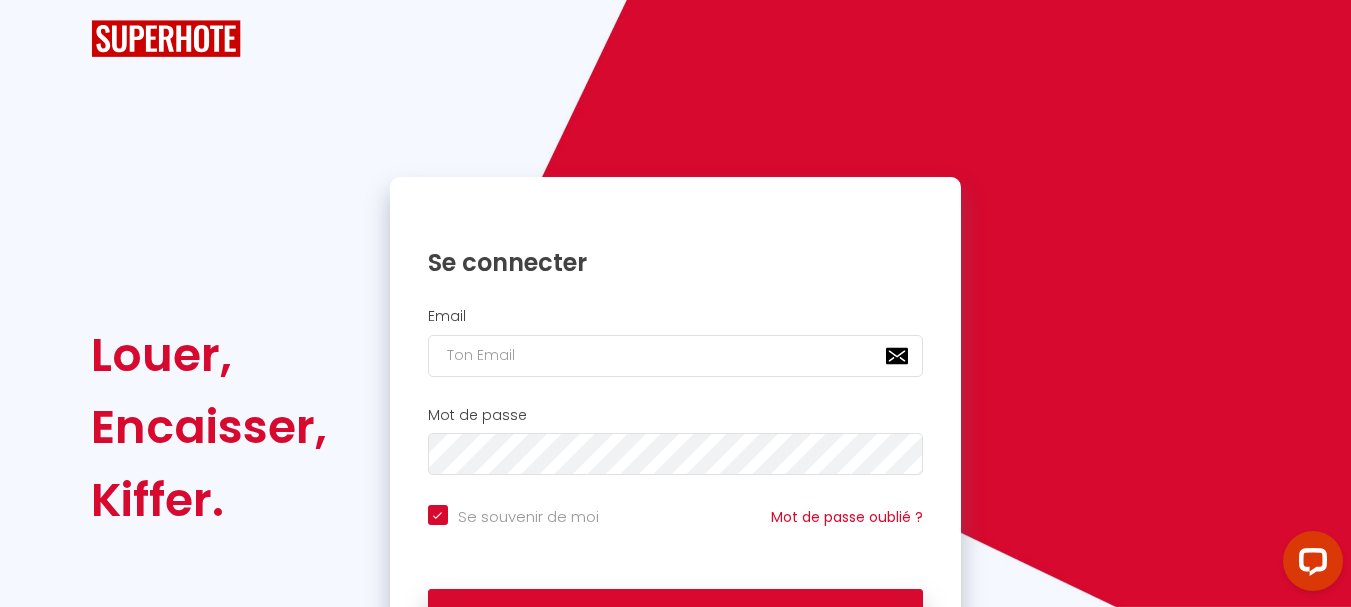 scroll, scrollTop: 0, scrollLeft: 0, axis: both 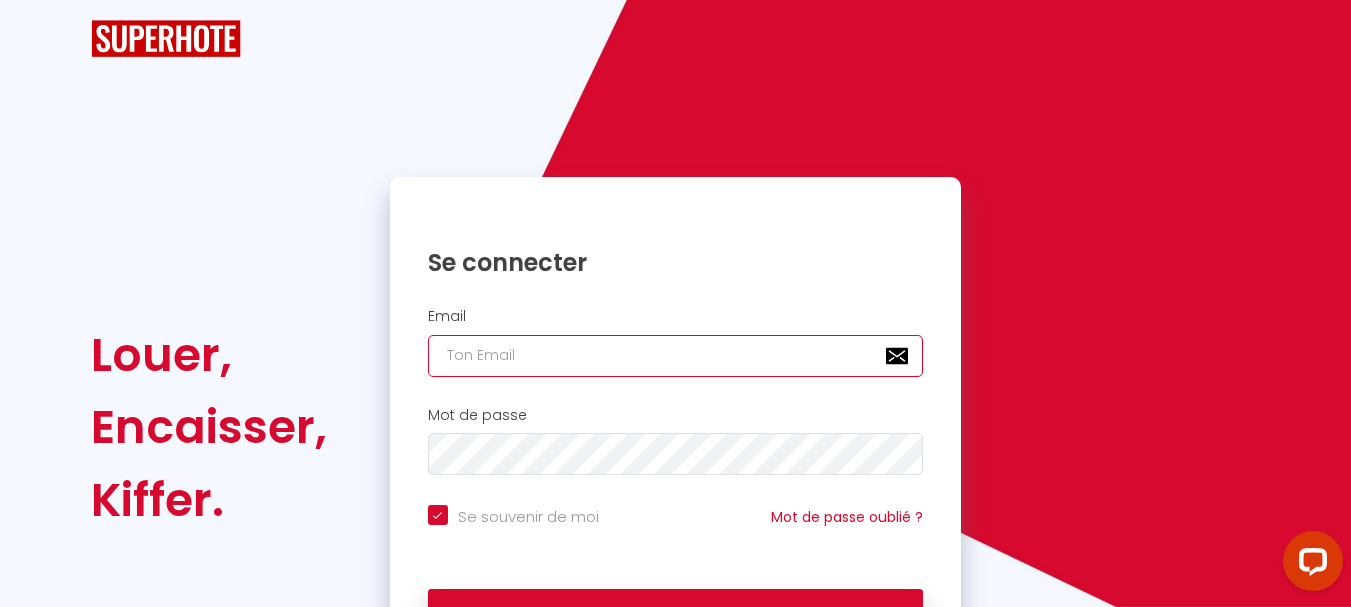 type on "[EMAIL_ADDRESS][DOMAIN_NAME]" 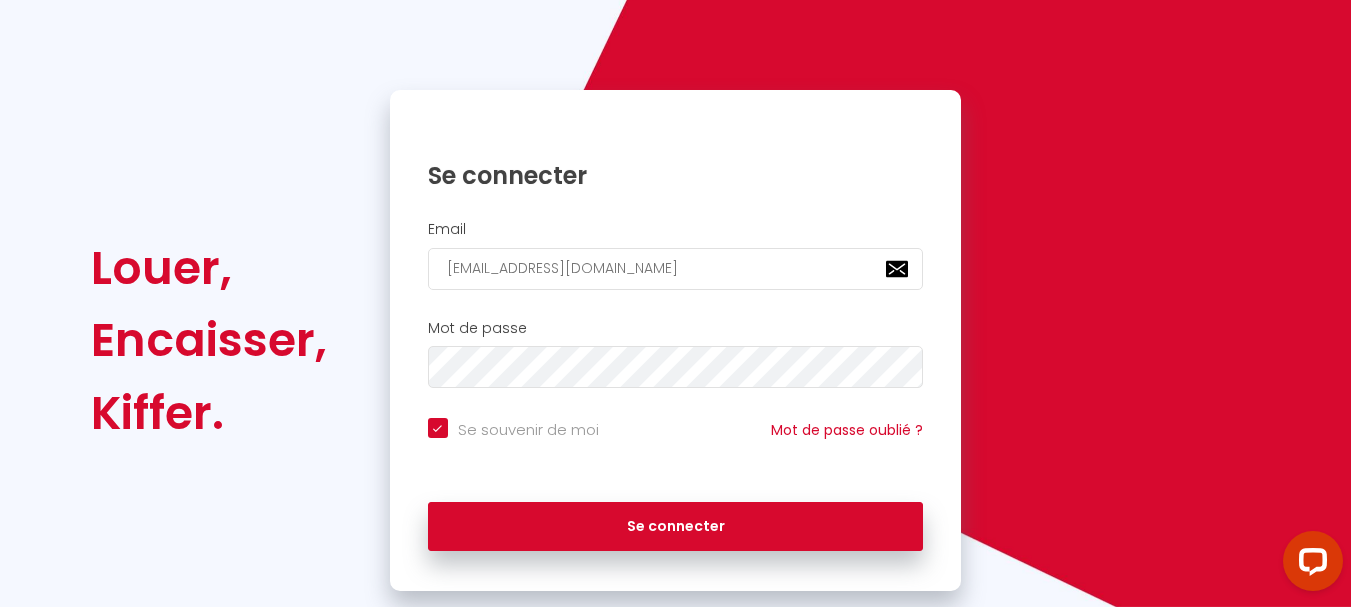 scroll, scrollTop: 95, scrollLeft: 0, axis: vertical 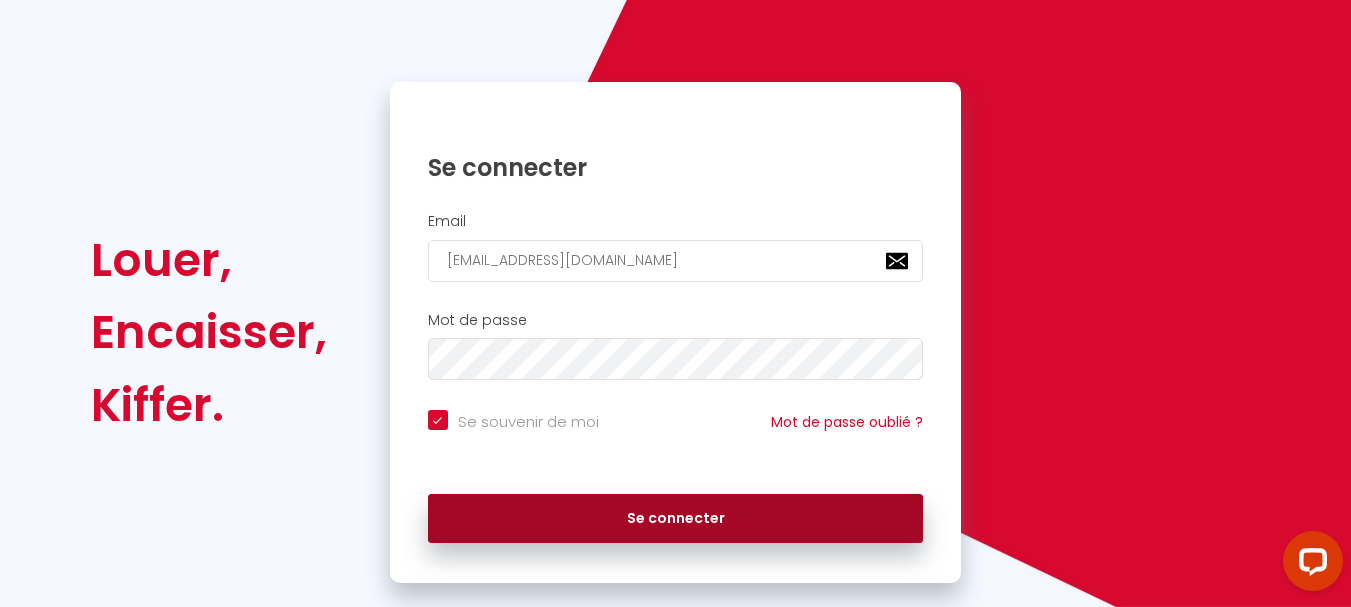 click on "Se connecter" at bounding box center (676, 519) 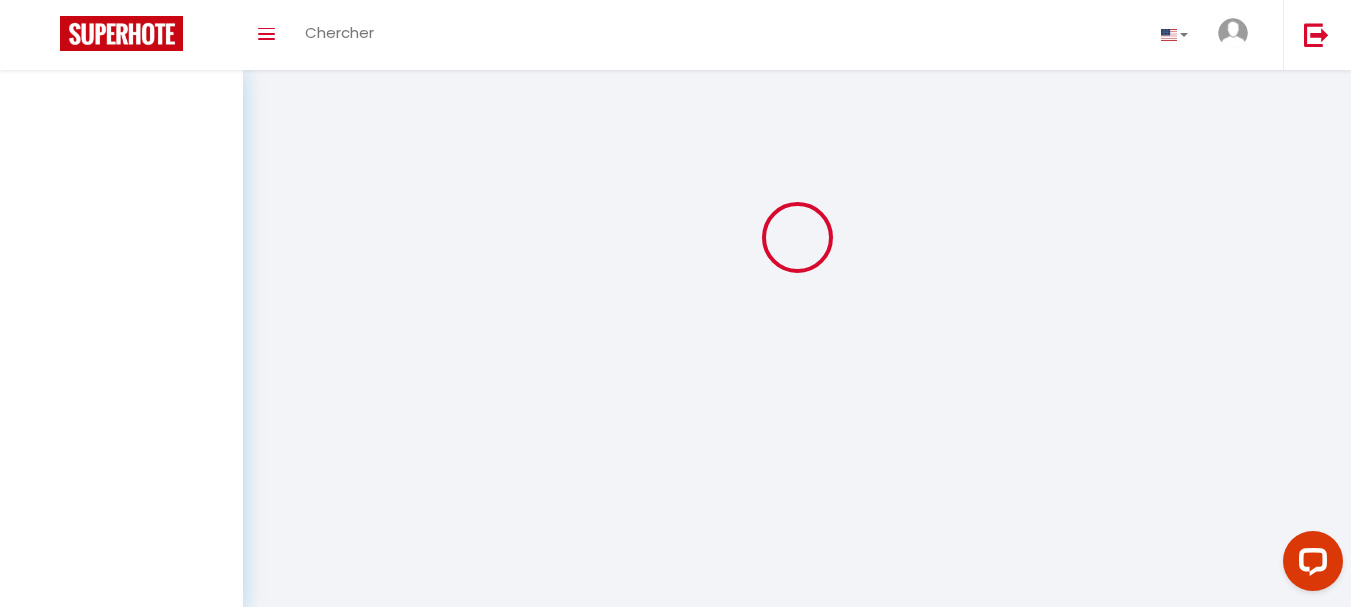 scroll, scrollTop: 0, scrollLeft: 0, axis: both 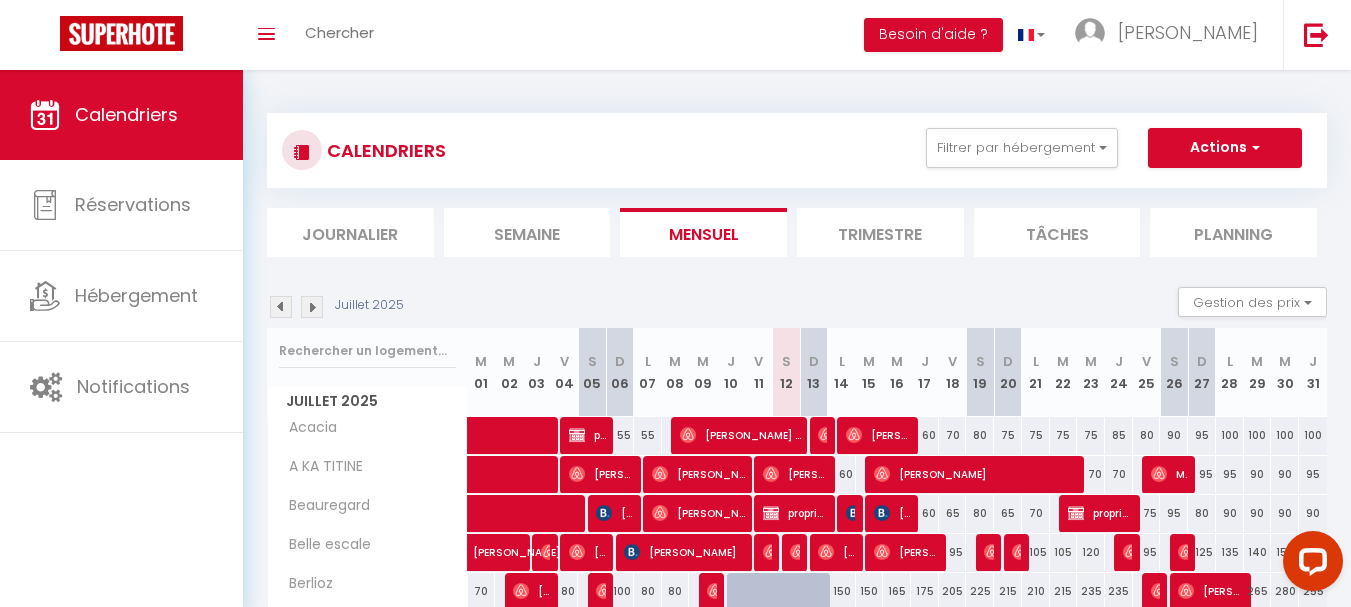 click on "Planning" at bounding box center [1233, 232] 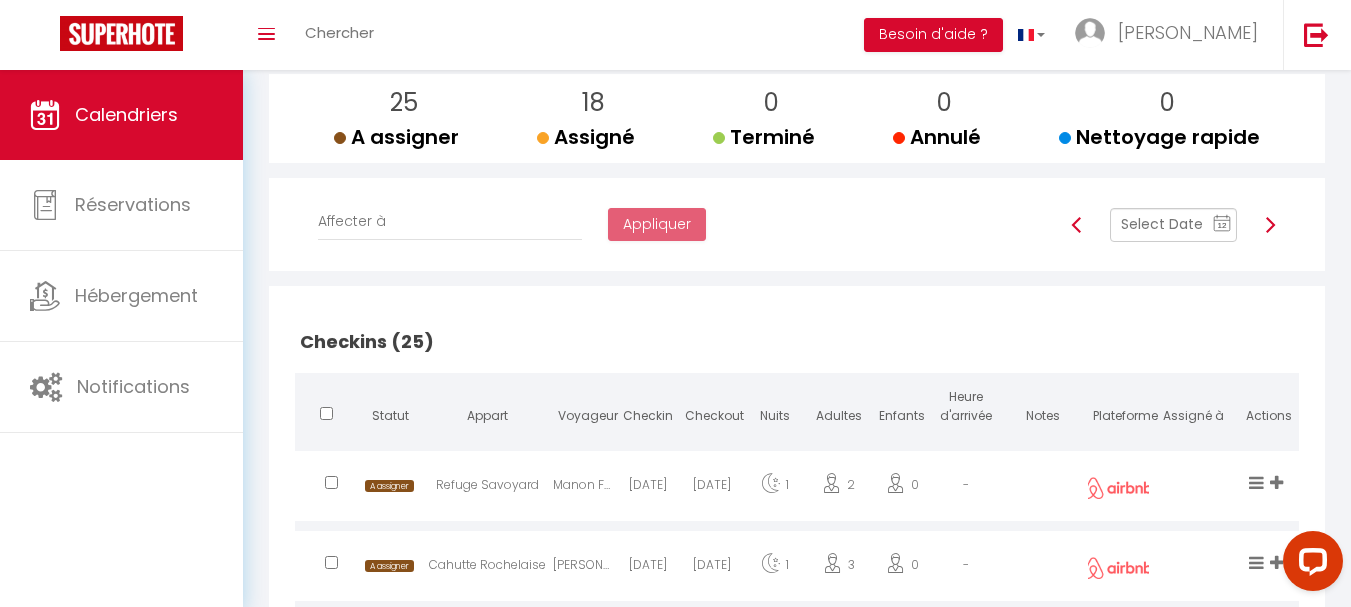 scroll, scrollTop: 251, scrollLeft: 0, axis: vertical 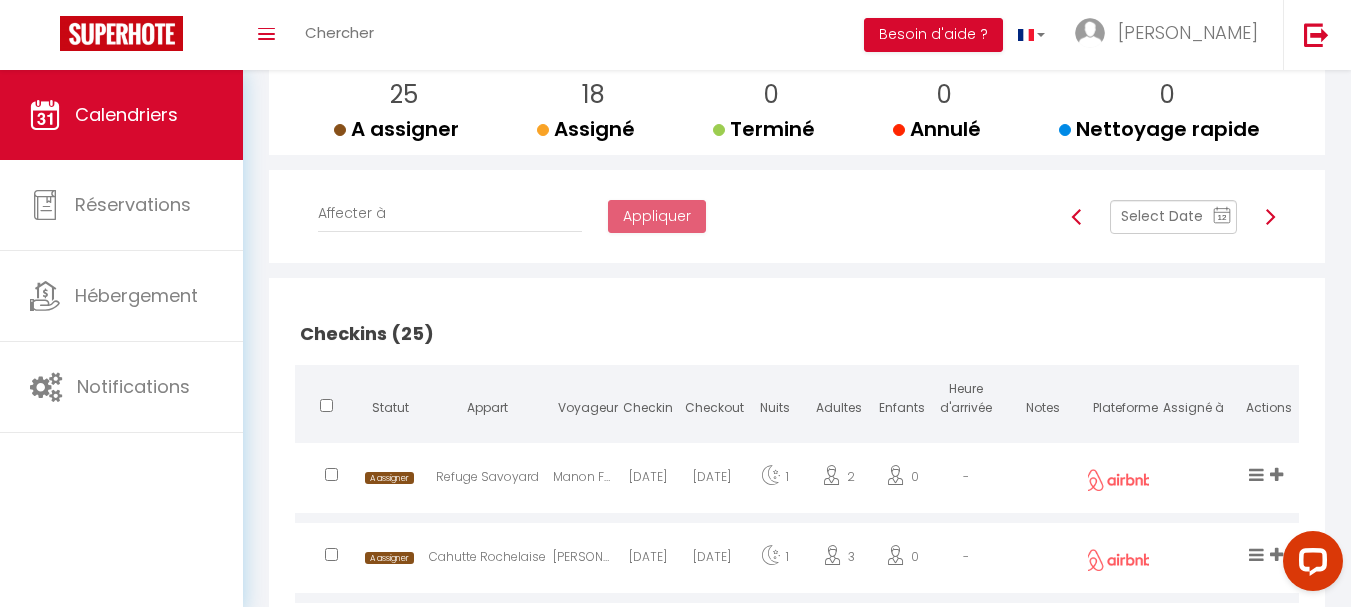 click at bounding box center (1270, 217) 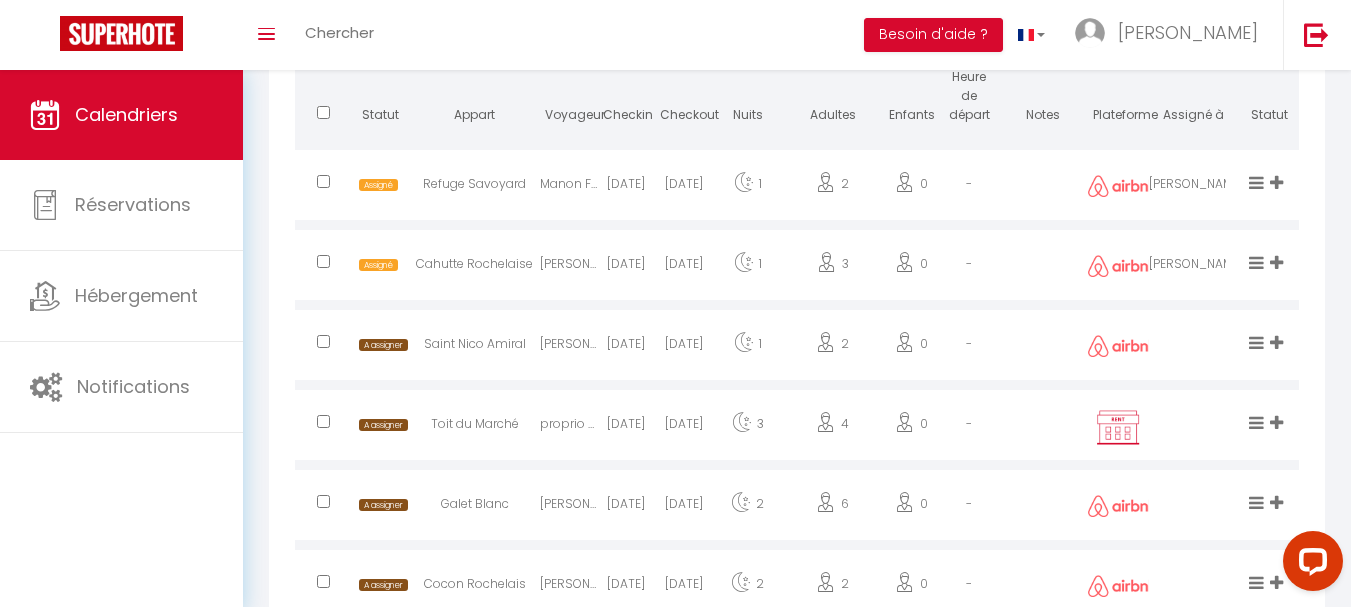 scroll, scrollTop: 2572, scrollLeft: 0, axis: vertical 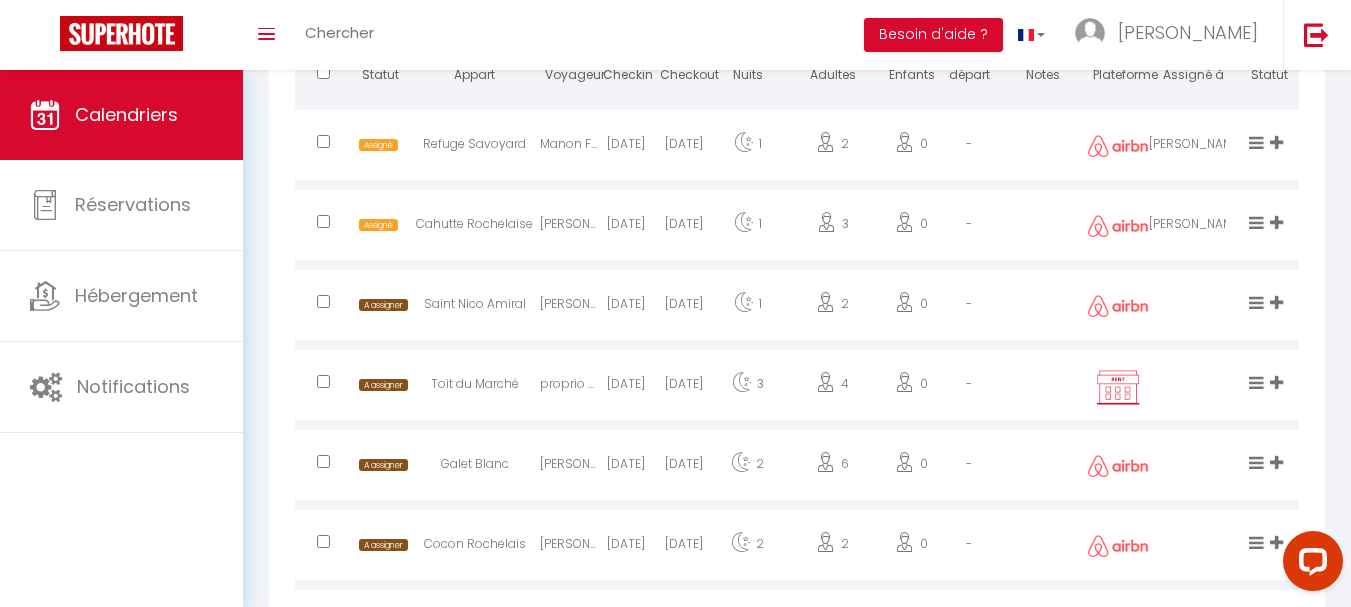 click at bounding box center (323, 221) 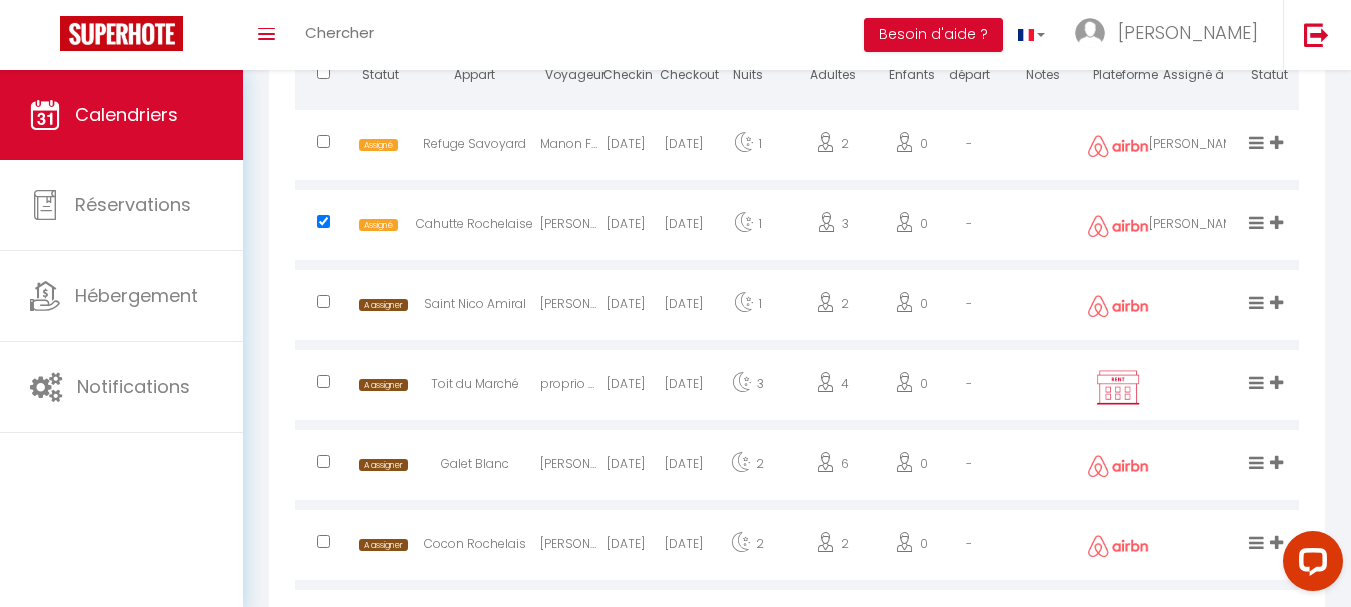 click at bounding box center [323, 381] 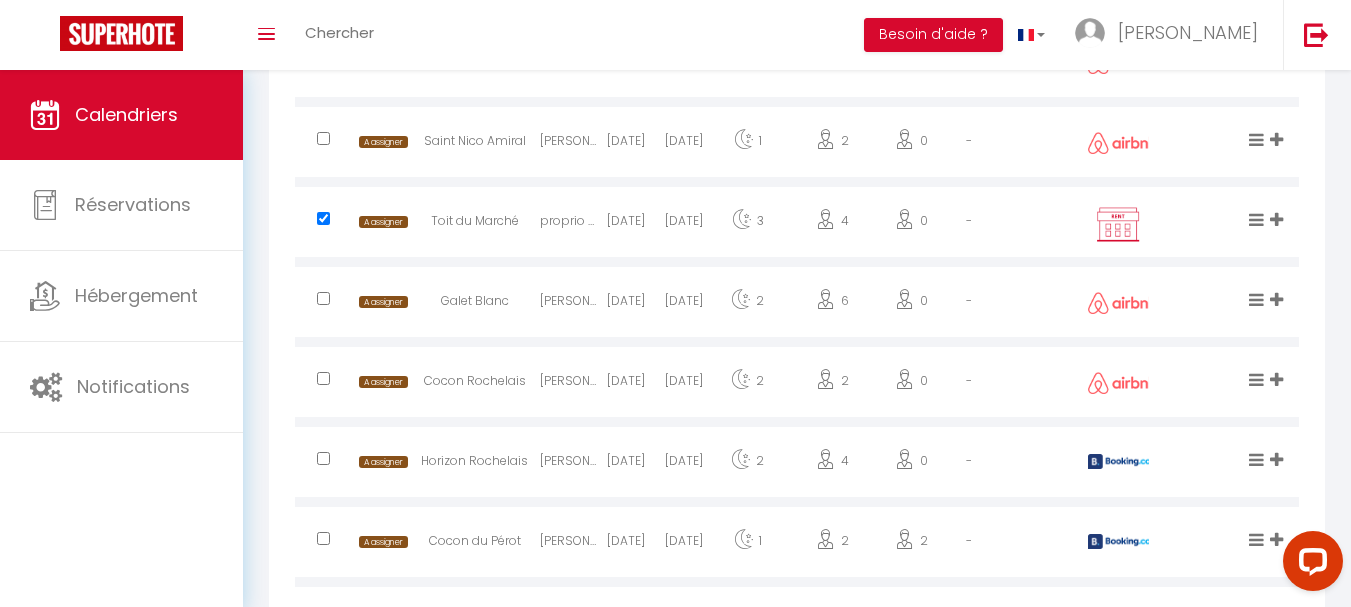 scroll, scrollTop: 2760, scrollLeft: 0, axis: vertical 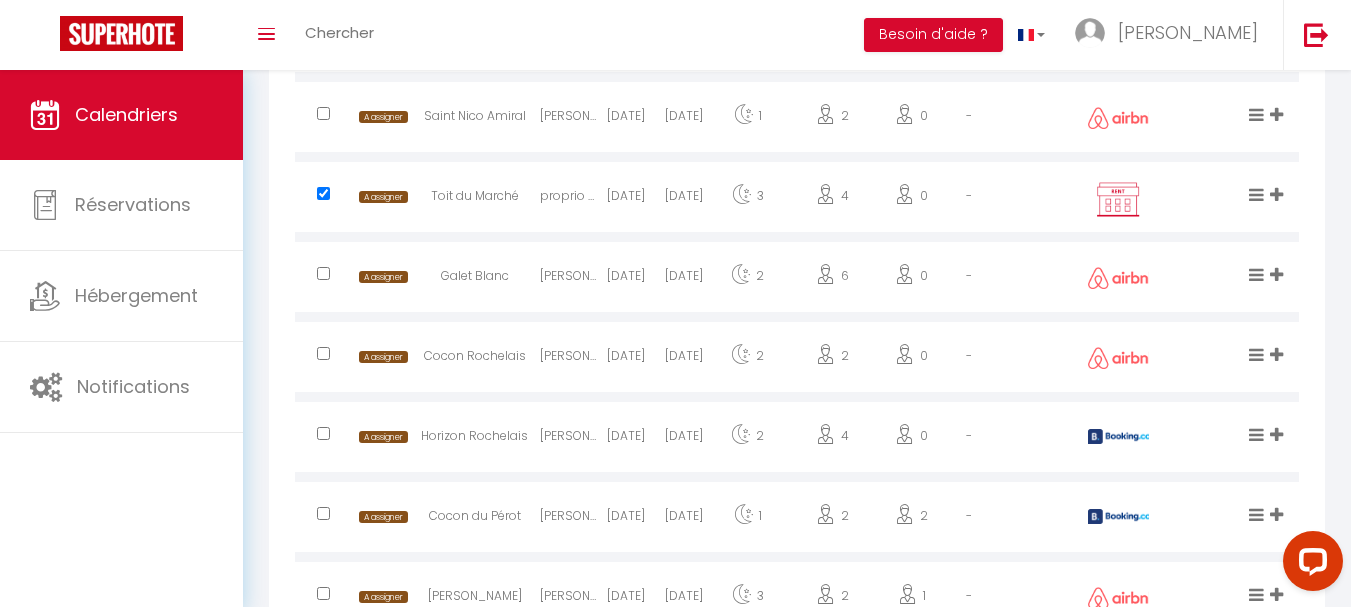click at bounding box center (323, 353) 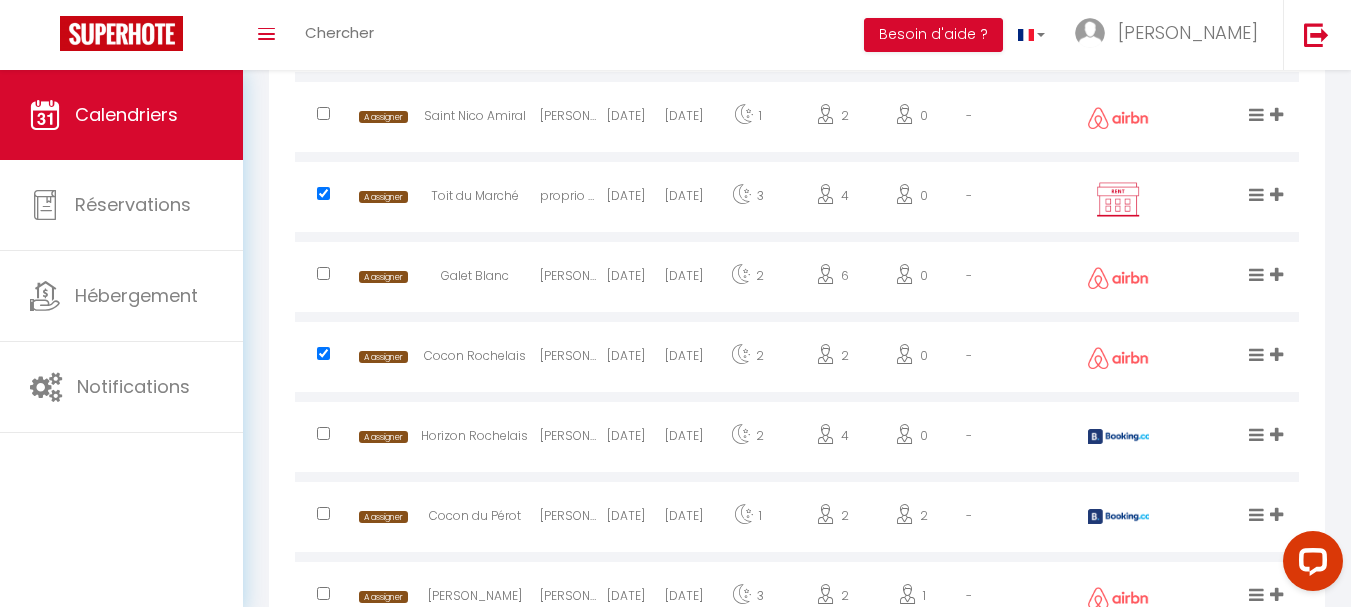click at bounding box center [323, 513] 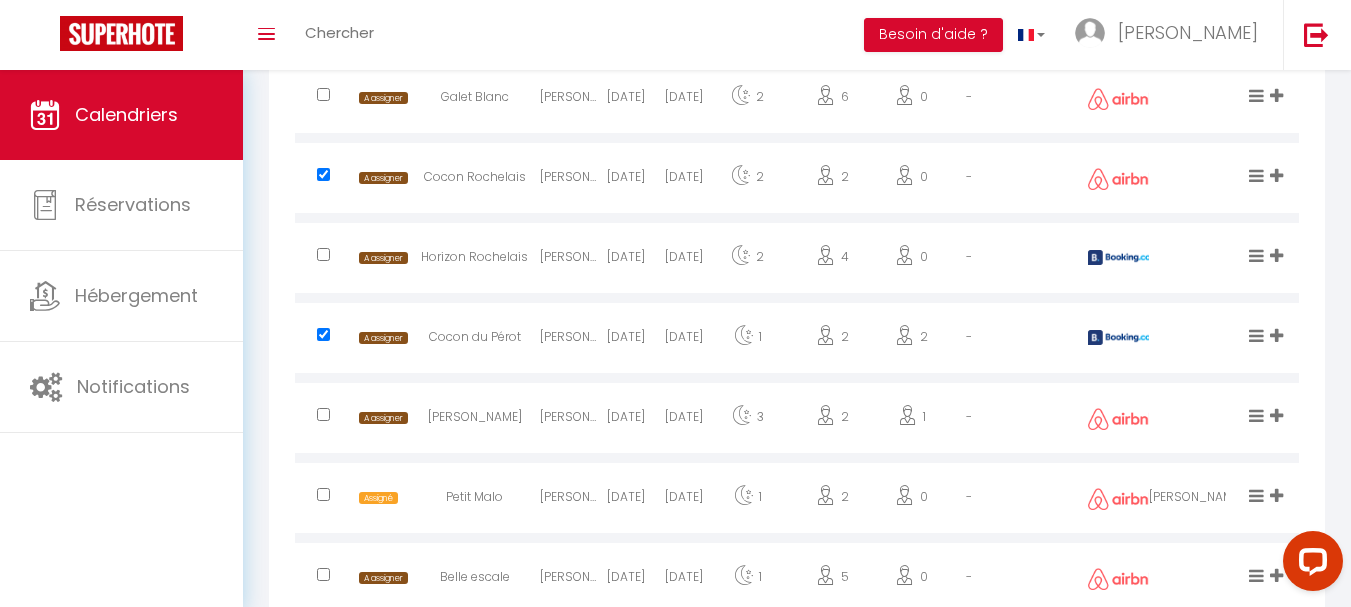 scroll, scrollTop: 2964, scrollLeft: 0, axis: vertical 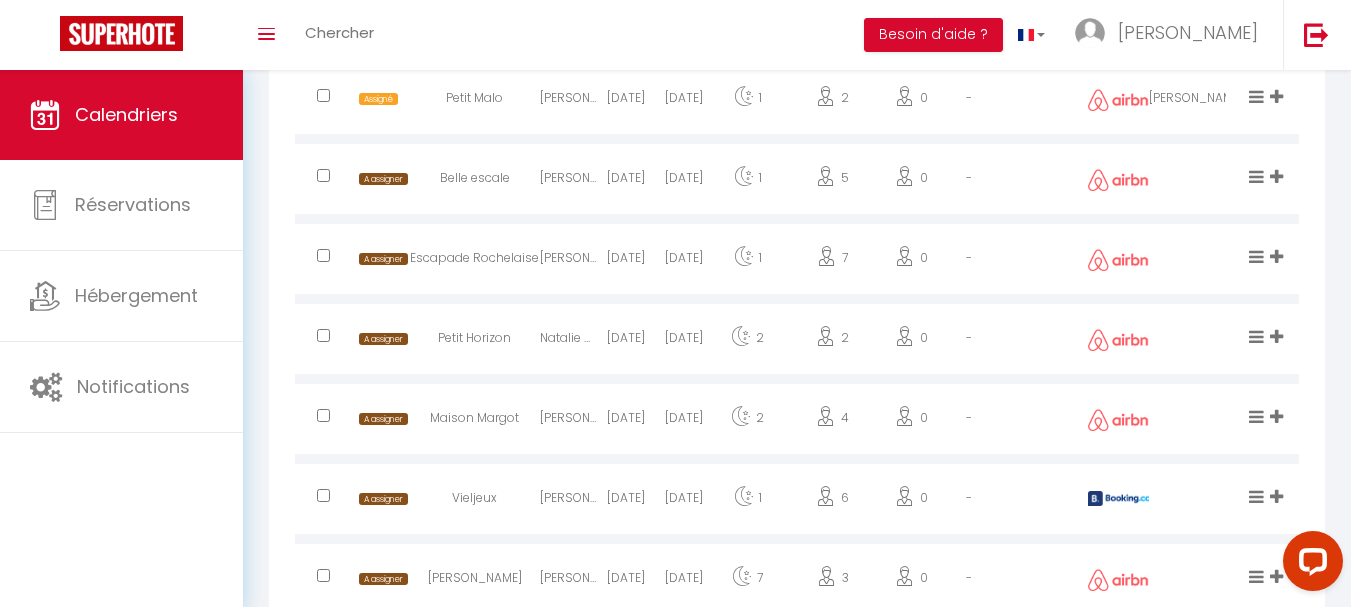 click at bounding box center (323, 495) 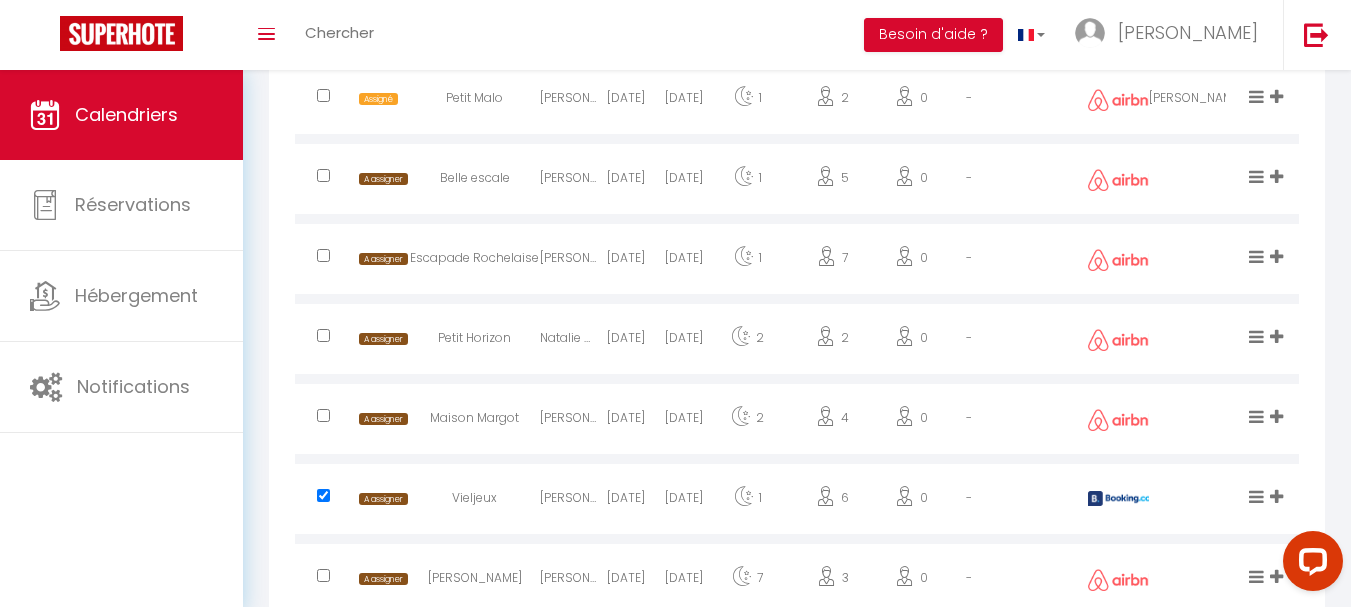 click at bounding box center (323, 575) 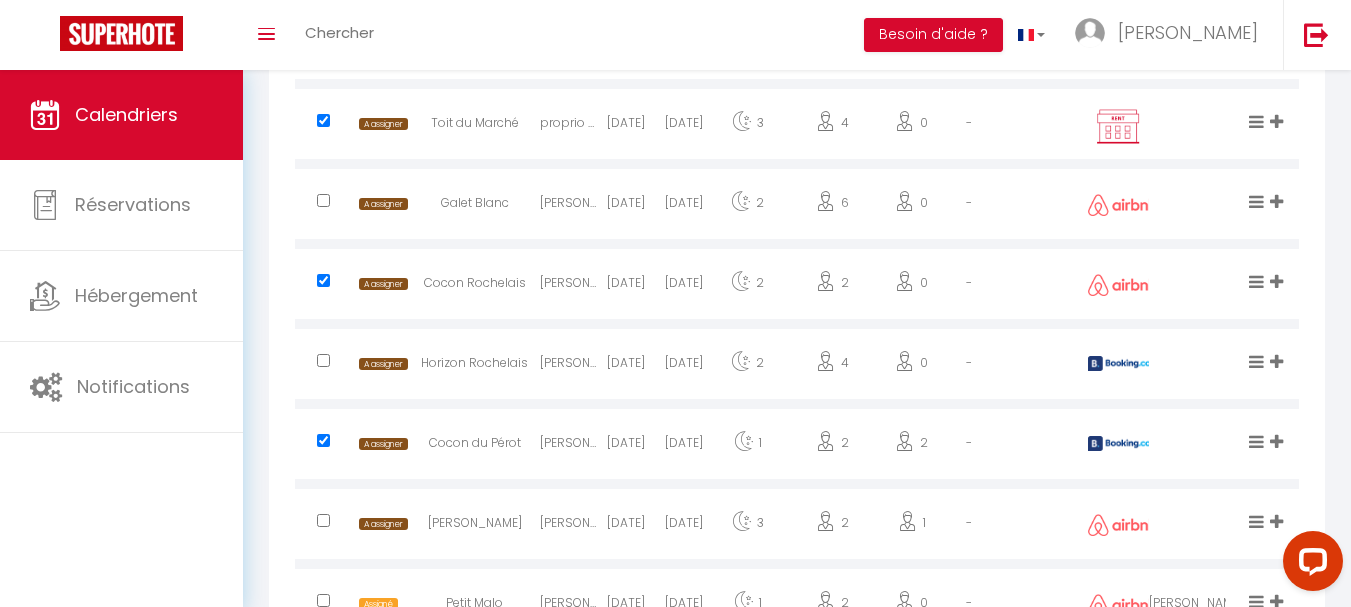 scroll, scrollTop: 2817, scrollLeft: 0, axis: vertical 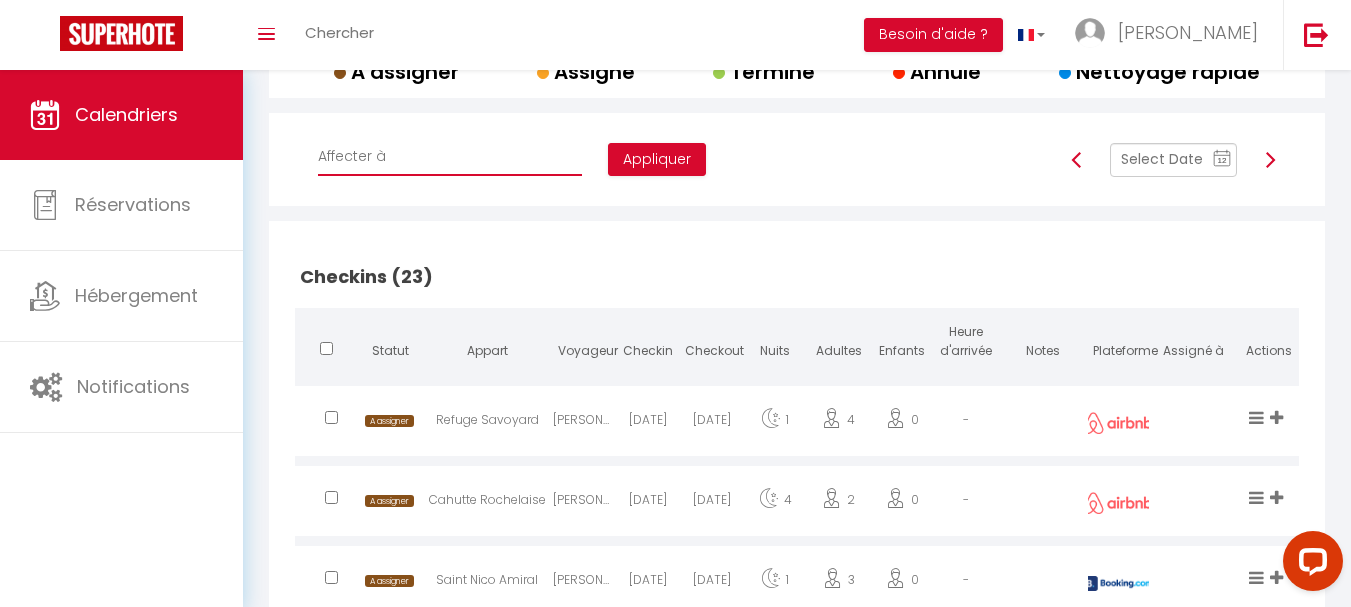 click on "Affecter à     [PERSON_NAME] [PERSON_NAME] [PERSON_NAME] [PERSON_NAME] [PERSON_NAME] [PERSON_NAME] [PERSON_NAME] [PERSON_NAME] [PERSON_NAME] SINS [PERSON_NAME] [PERSON_NAME]-[PERSON_NAME] De [PERSON_NAME] Adanero [PERSON_NAME] Séo [PERSON_NAME] [PERSON_NAME] & [PERSON_NAME] [PERSON_NAME] [PERSON_NAME] [PERSON_NAME] CADU [PERSON_NAME] [PERSON_NAME] Palais [PERSON_NAME] MELON [PERSON_NAME] [PERSON_NAME] [PERSON_NAME] [PERSON_NAME] Mireilla [PERSON_NAME] [PERSON_NAME] [PERSON_NAME] [PERSON_NAME] [PERSON_NAME] [PERSON_NAME] [PERSON_NAME] [PERSON_NAME] [PERSON_NAME] [PERSON_NAME] [PERSON_NAME] SOULAT [PERSON_NAME] [PERSON_NAME] [PERSON_NAME] [PERSON_NAME] [PERSON_NAME] [PERSON_NAME] [PERSON_NAME] [PERSON_NAME] [PERSON_NAME] [PERSON_NAME] ⁠⁠[PERSON_NAME] [PERSON_NAME] [PERSON_NAME] [PERSON_NAME] [PERSON_NAME] [PERSON_NAME] Soubiale [PERSON_NAME] [PERSON_NAME] [PERSON_NAME] [PERSON_NAME] [PERSON_NAME] [PERSON_NAME] [PERSON_NAME]" at bounding box center [450, 157] 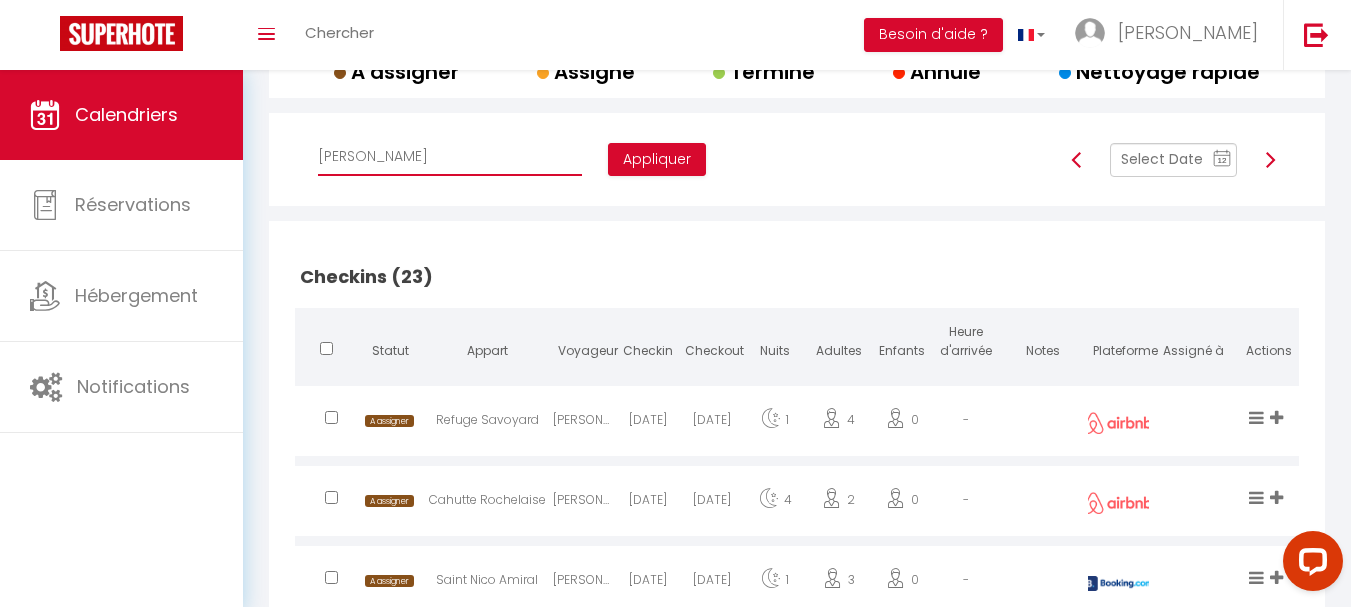 click on "Affecter à     [PERSON_NAME] [PERSON_NAME] [PERSON_NAME] [PERSON_NAME] [PERSON_NAME] [PERSON_NAME] [PERSON_NAME] [PERSON_NAME] [PERSON_NAME] SINS [PERSON_NAME] [PERSON_NAME]-[PERSON_NAME] De [PERSON_NAME] Adanero [PERSON_NAME] Séo [PERSON_NAME] [PERSON_NAME] & [PERSON_NAME] [PERSON_NAME] [PERSON_NAME] [PERSON_NAME] CADU [PERSON_NAME] [PERSON_NAME] Palais [PERSON_NAME] MELON [PERSON_NAME] [PERSON_NAME] [PERSON_NAME] [PERSON_NAME] Mireilla [PERSON_NAME] [PERSON_NAME] [PERSON_NAME] [PERSON_NAME] [PERSON_NAME] [PERSON_NAME] [PERSON_NAME] [PERSON_NAME] [PERSON_NAME] [PERSON_NAME] [PERSON_NAME] SOULAT [PERSON_NAME] [PERSON_NAME] [PERSON_NAME] [PERSON_NAME] [PERSON_NAME] [PERSON_NAME] [PERSON_NAME] [PERSON_NAME] [PERSON_NAME] [PERSON_NAME] ⁠⁠[PERSON_NAME] [PERSON_NAME] [PERSON_NAME] [PERSON_NAME] [PERSON_NAME] [PERSON_NAME] Soubiale [PERSON_NAME] [PERSON_NAME] [PERSON_NAME] [PERSON_NAME] [PERSON_NAME] [PERSON_NAME] [PERSON_NAME]" at bounding box center (450, 157) 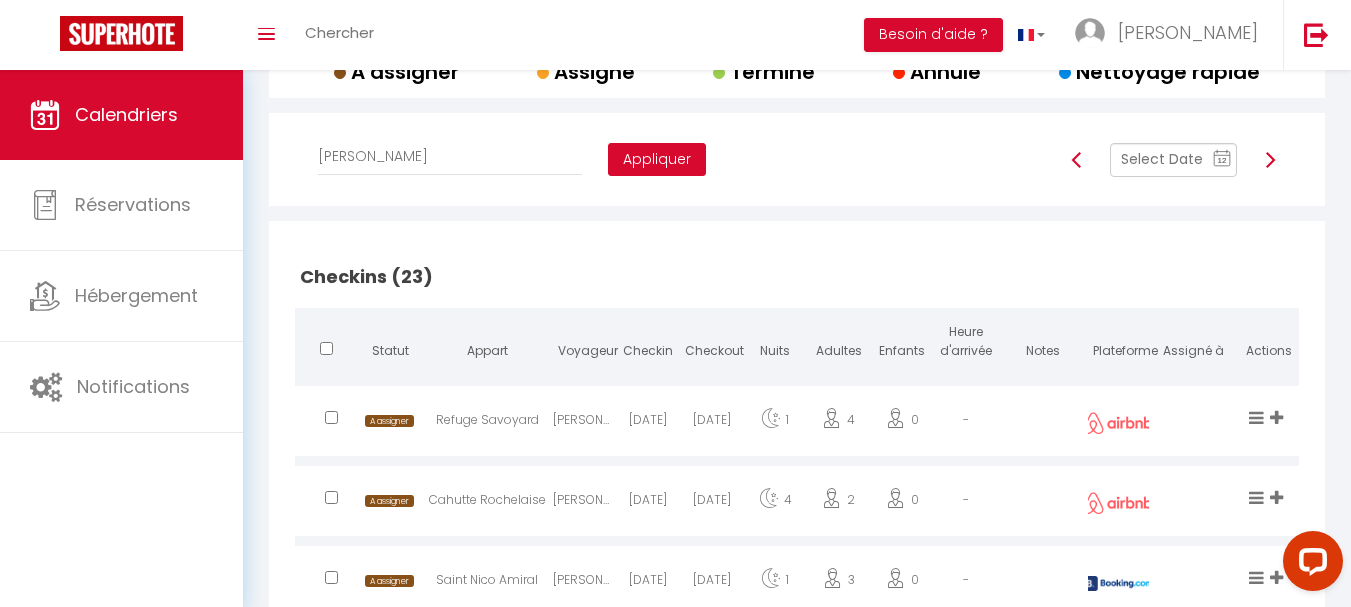 click on "Appliquer" at bounding box center [657, 160] 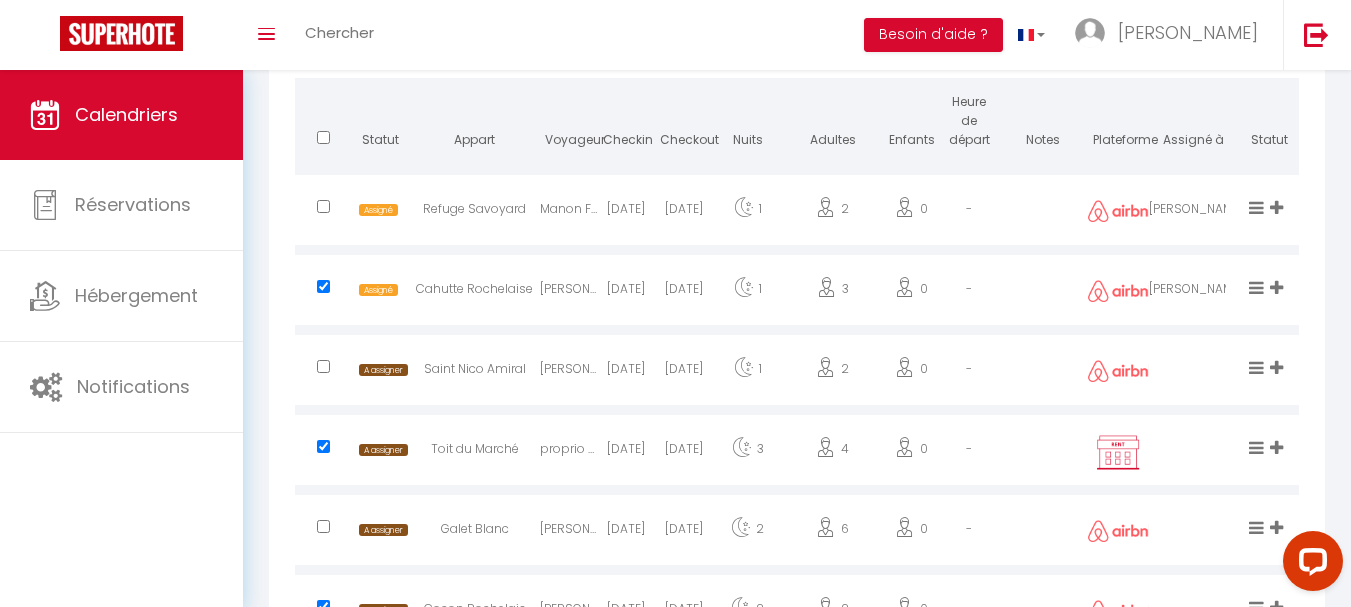 scroll, scrollTop: 2499, scrollLeft: 0, axis: vertical 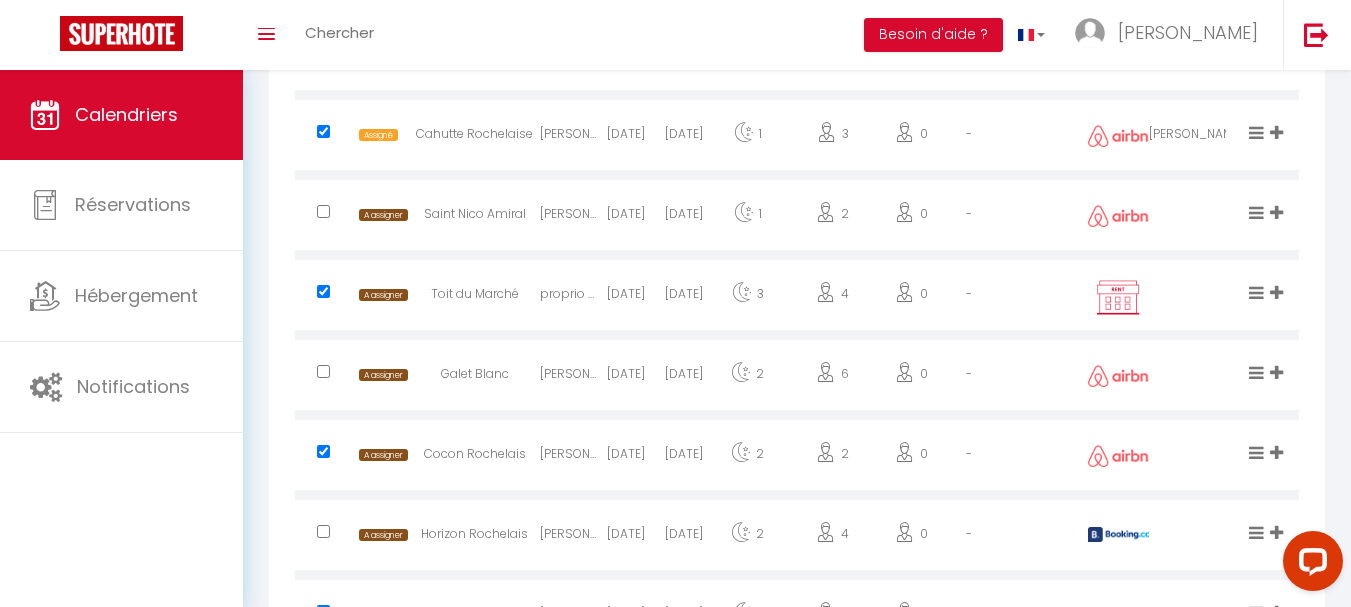 click at bounding box center [323, 211] 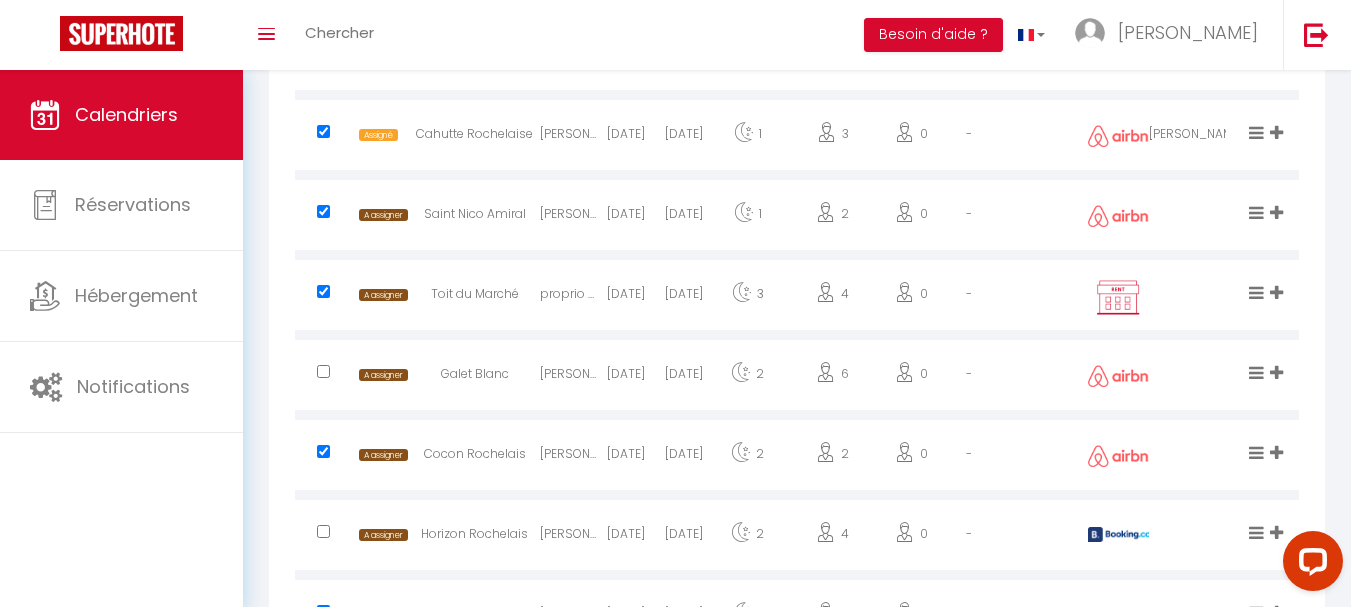 click at bounding box center [323, 211] 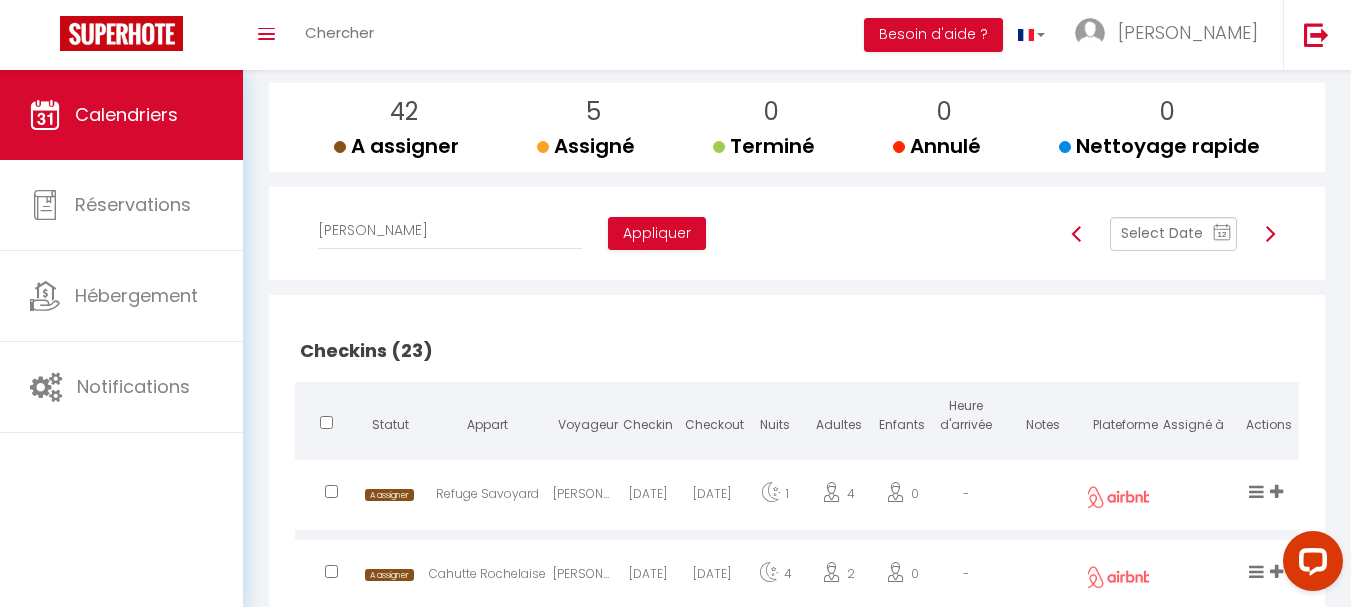 scroll, scrollTop: 169, scrollLeft: 0, axis: vertical 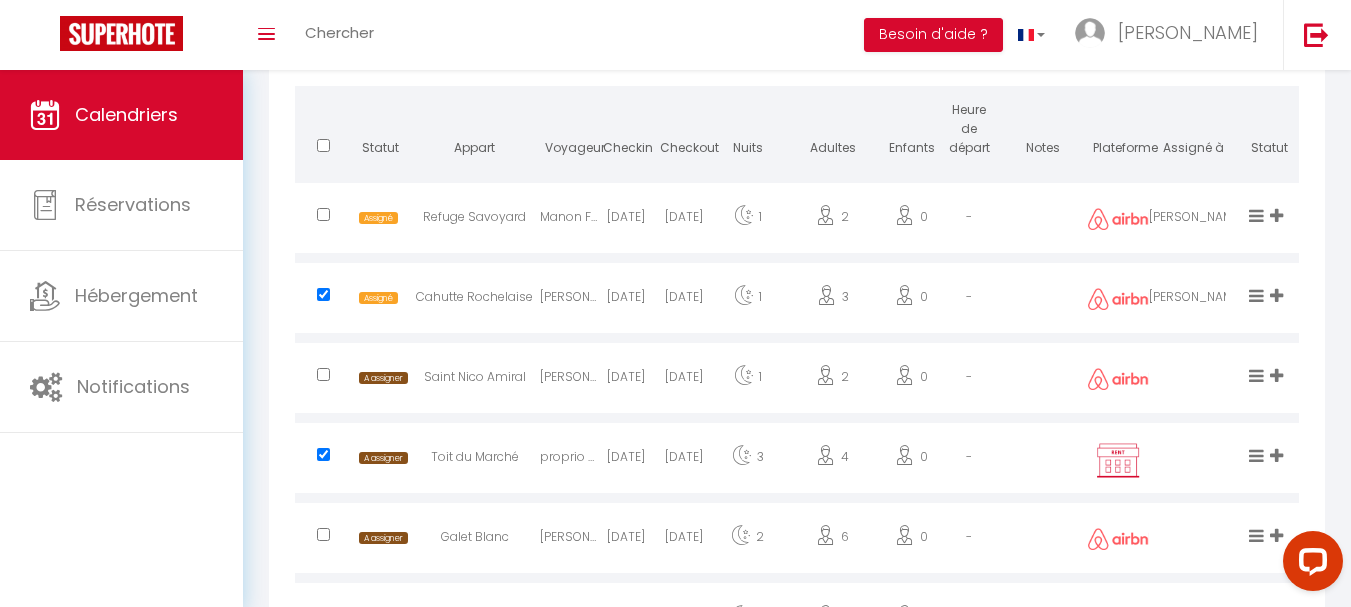 click at bounding box center [323, 294] 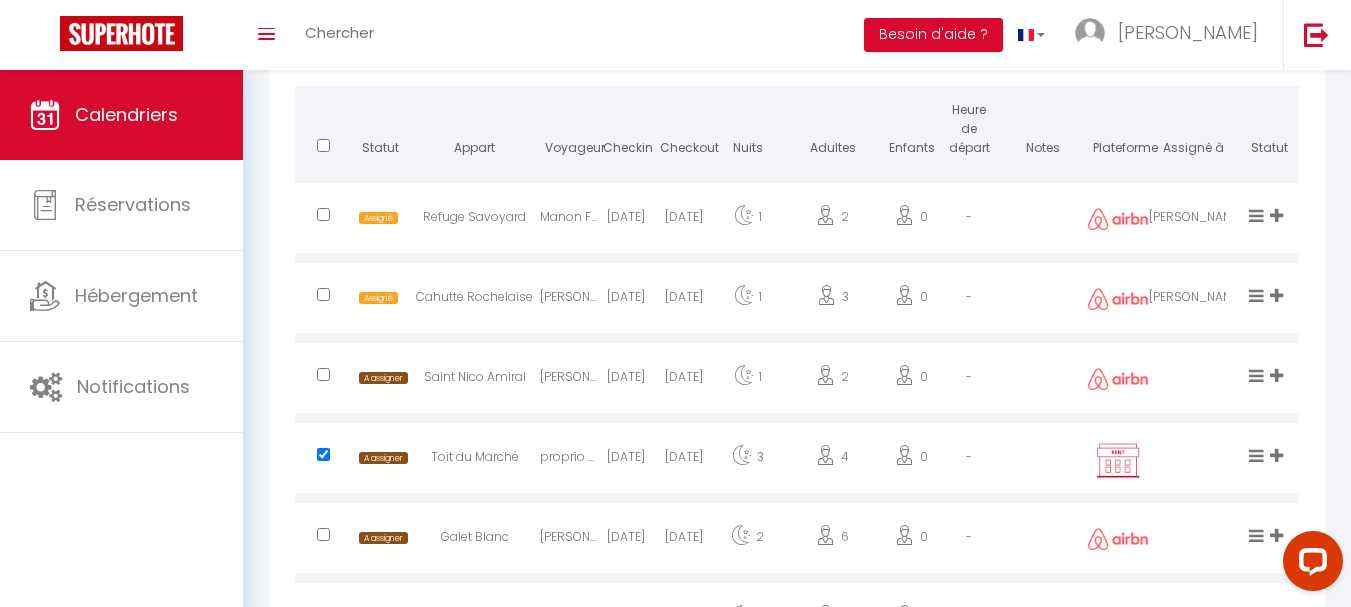 click at bounding box center [323, 454] 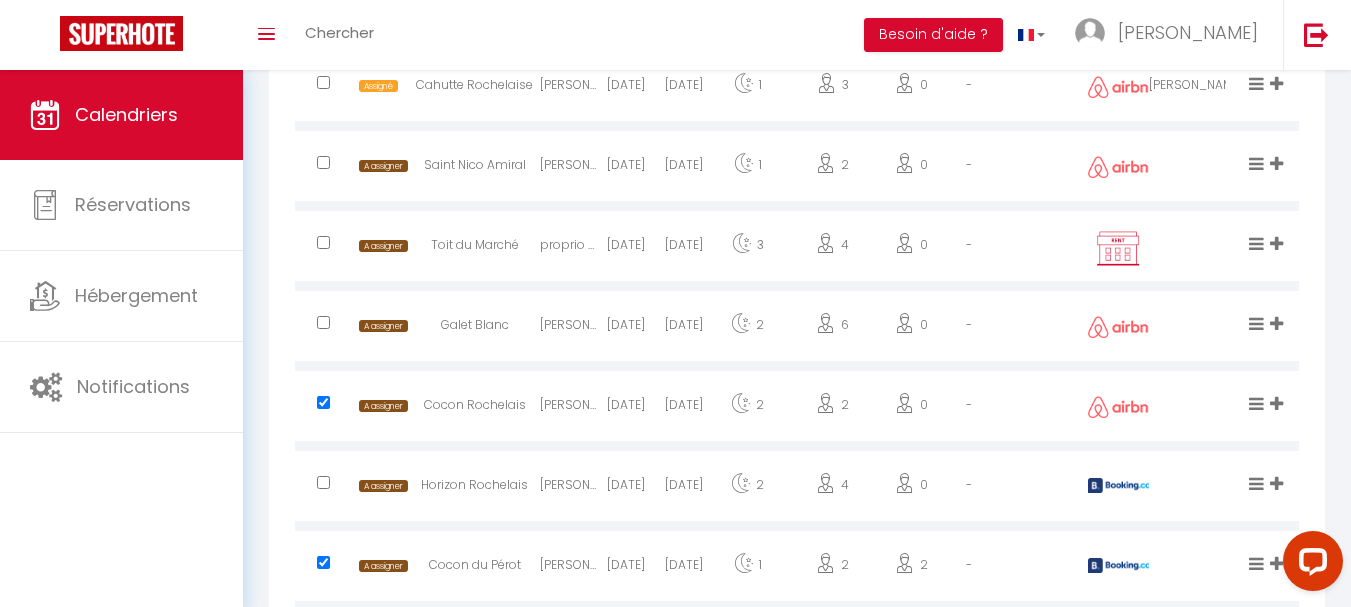 scroll, scrollTop: 2719, scrollLeft: 0, axis: vertical 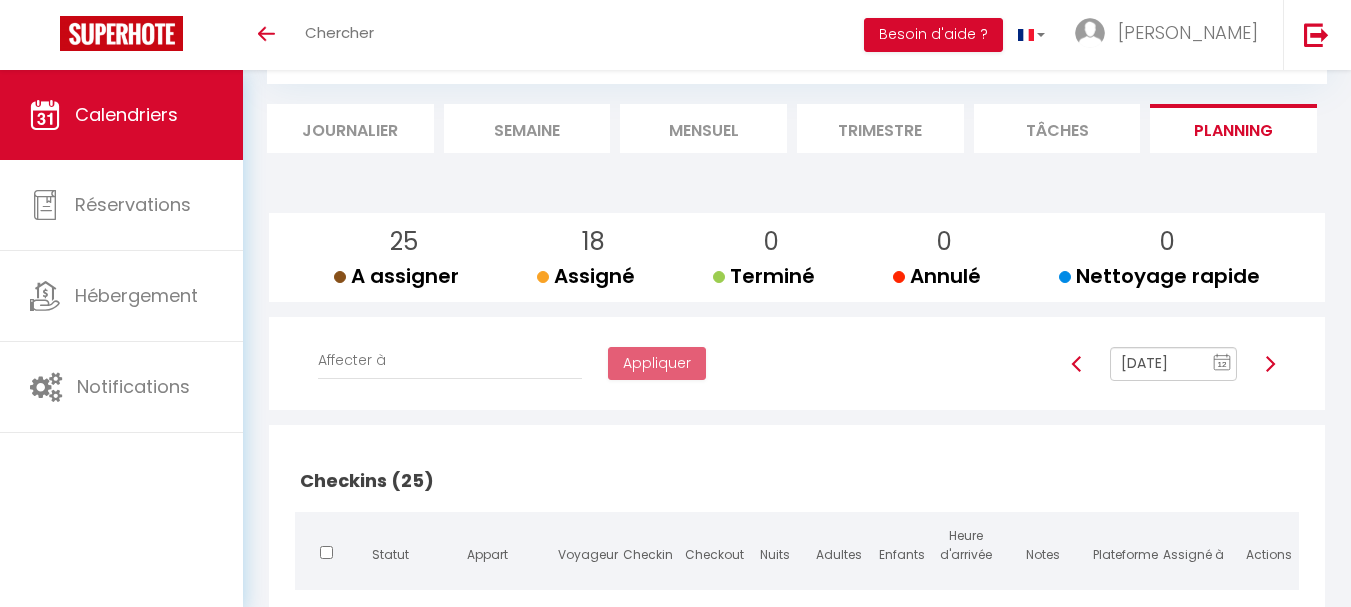 click at bounding box center (1270, 364) 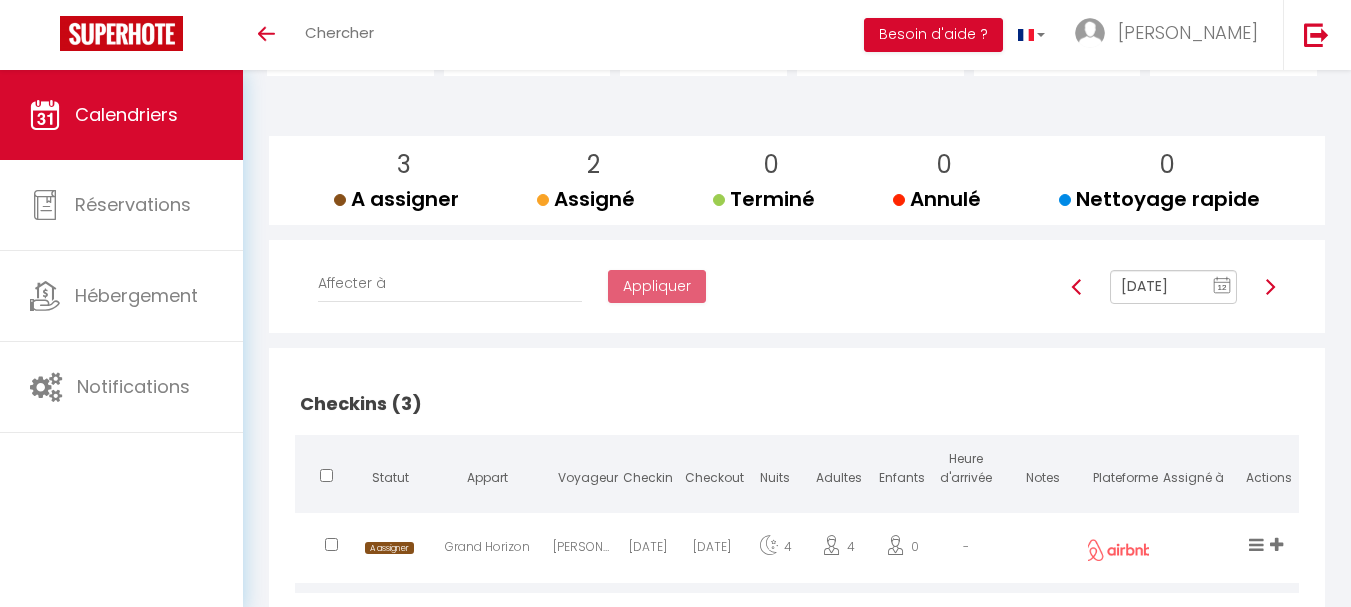 scroll, scrollTop: 272, scrollLeft: 0, axis: vertical 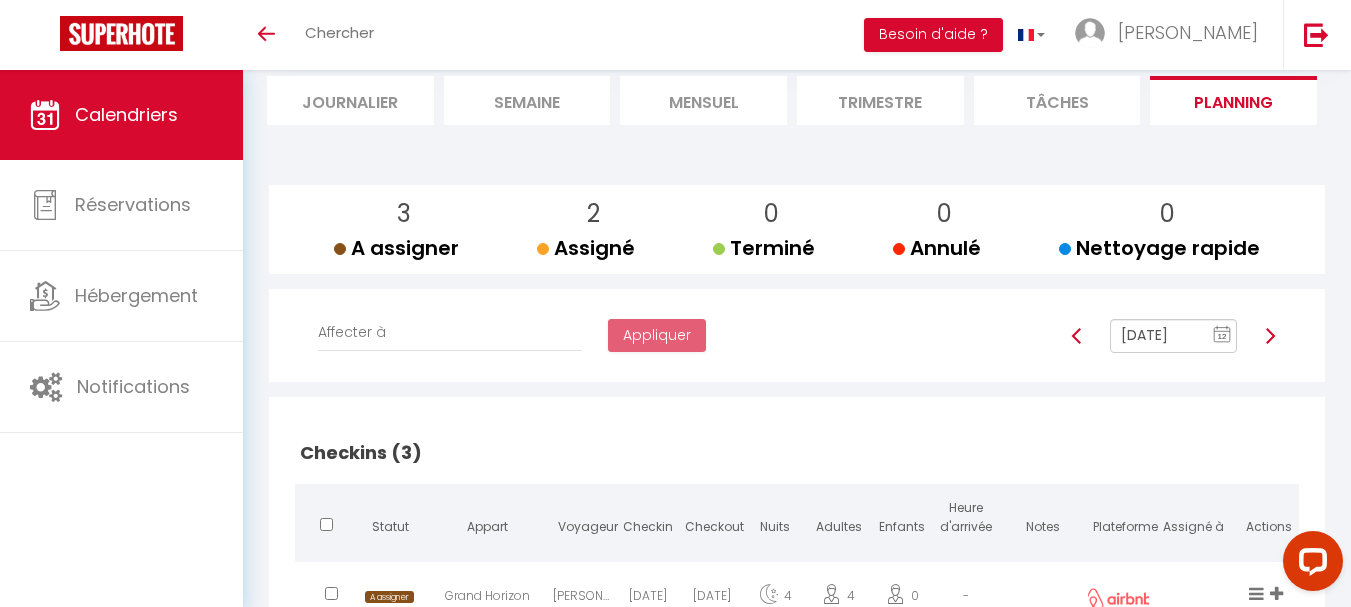 click at bounding box center (1270, 336) 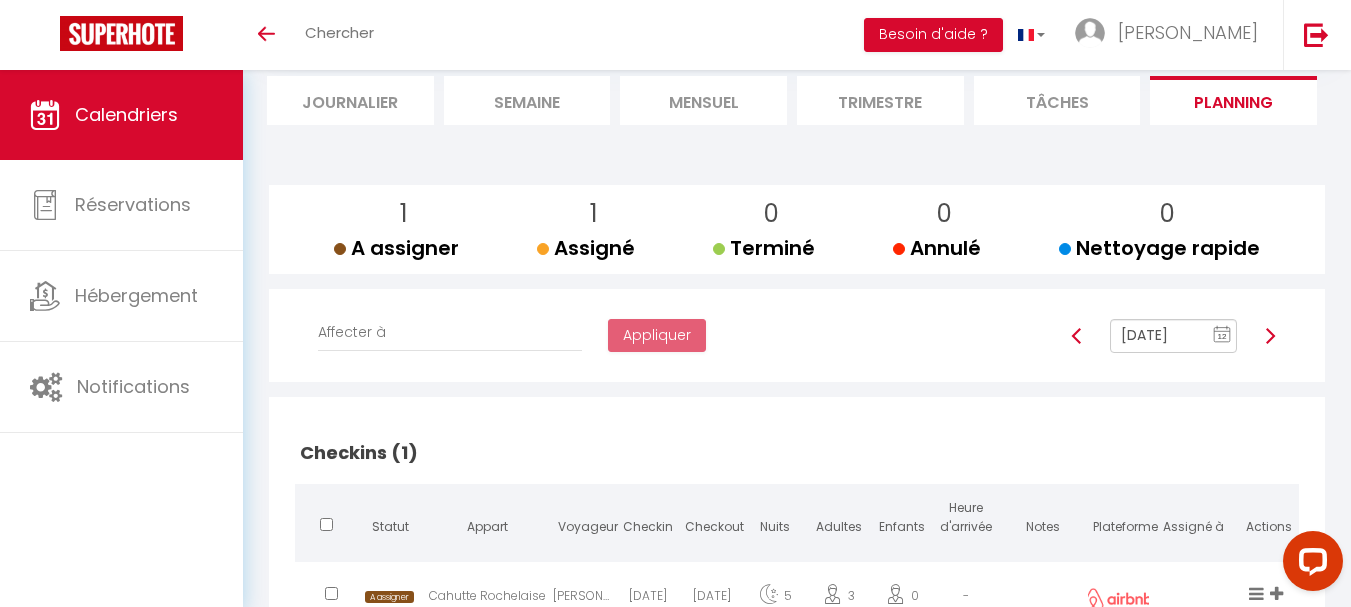 click at bounding box center (1270, 336) 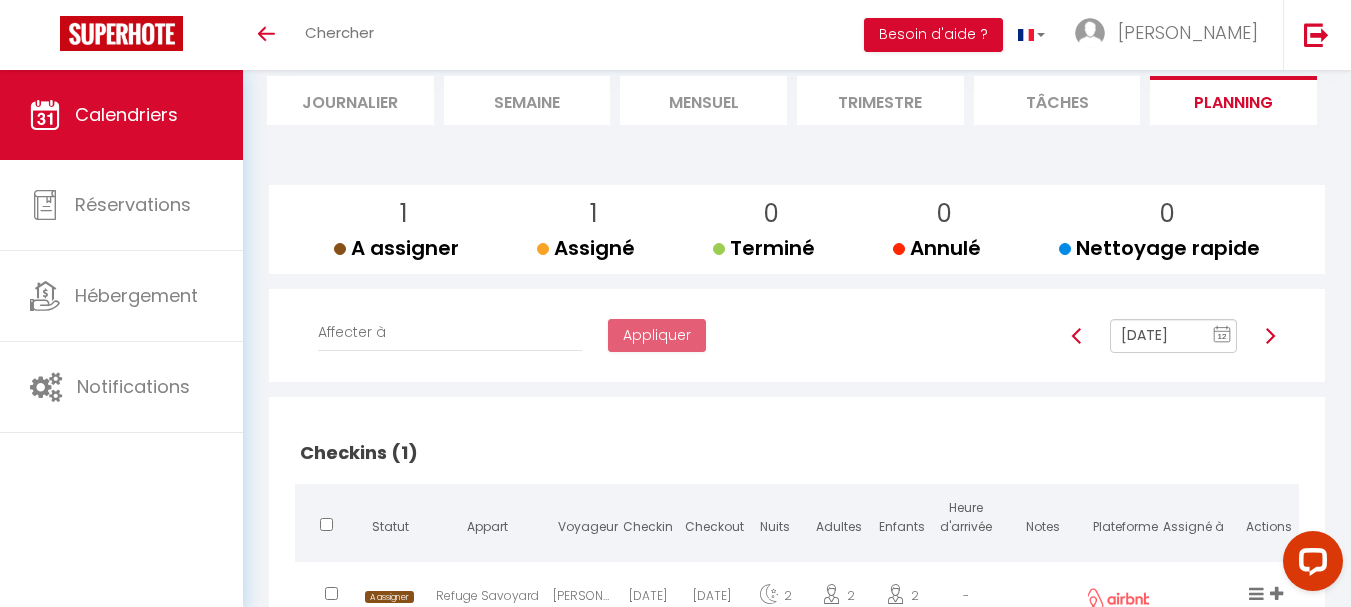 click at bounding box center (1270, 336) 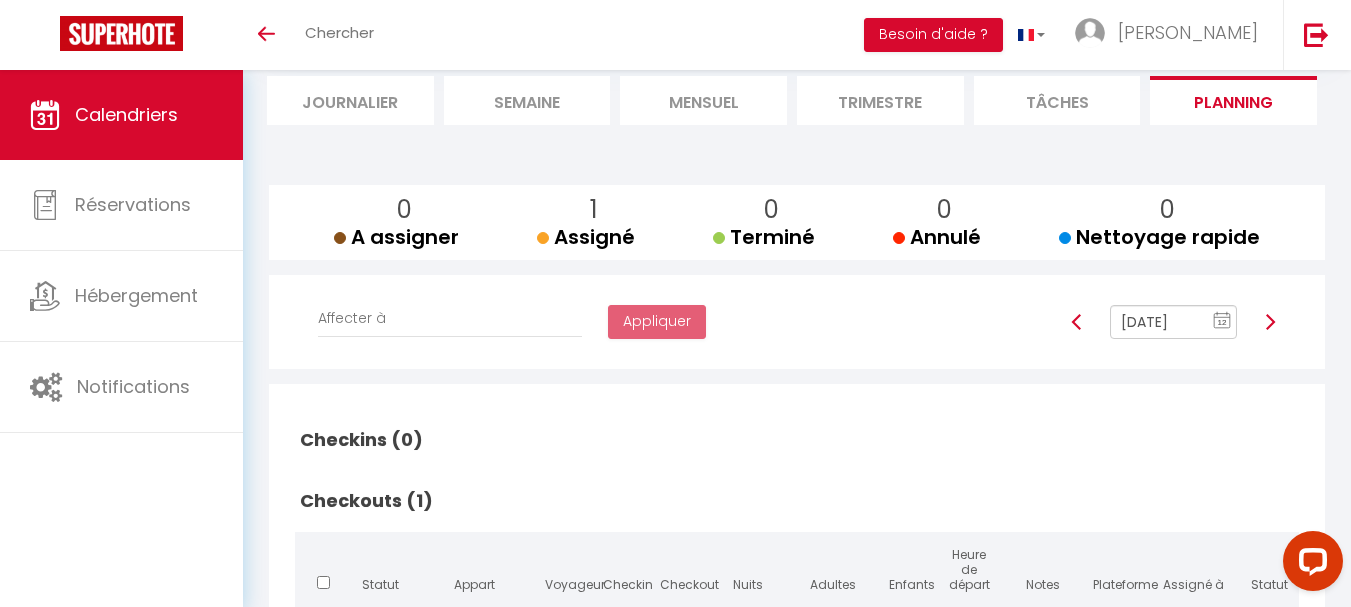 click at bounding box center (1270, 322) 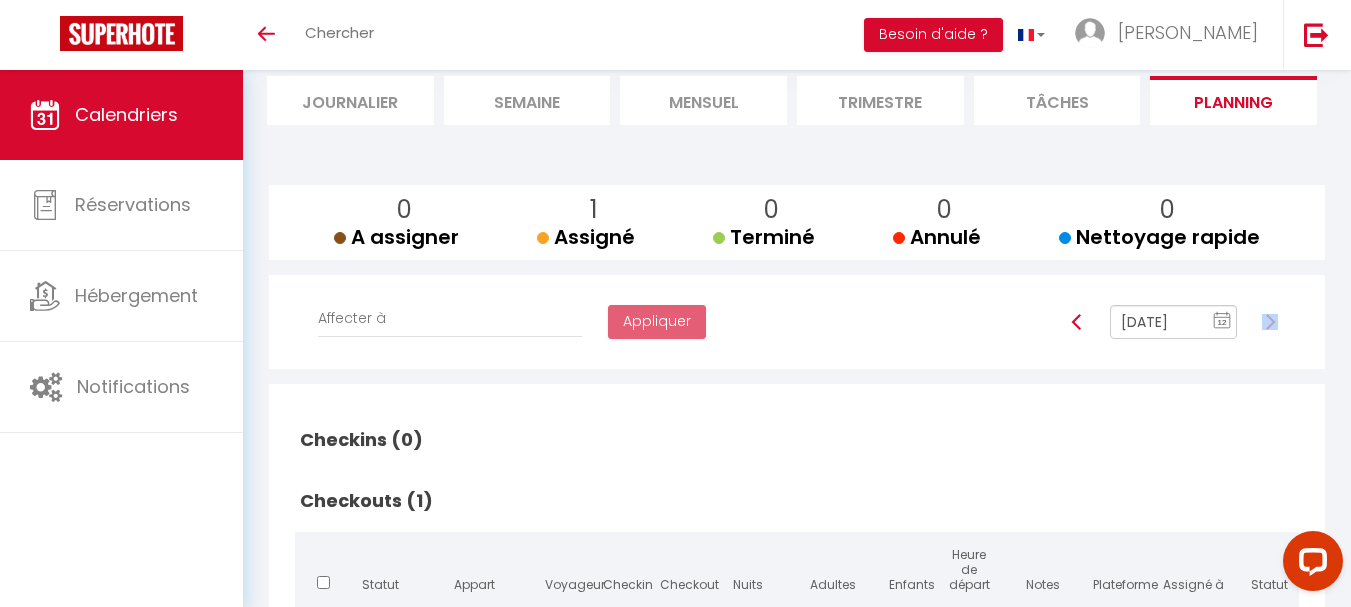 click at bounding box center (1270, 322) 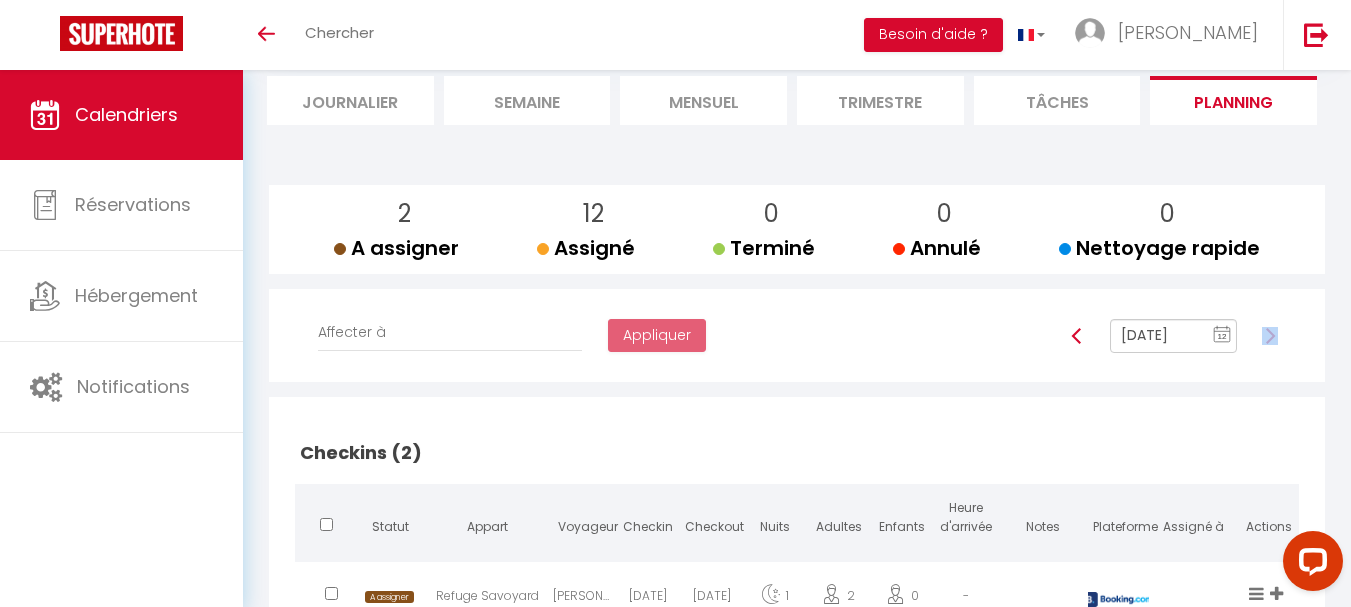 click at bounding box center (1270, 336) 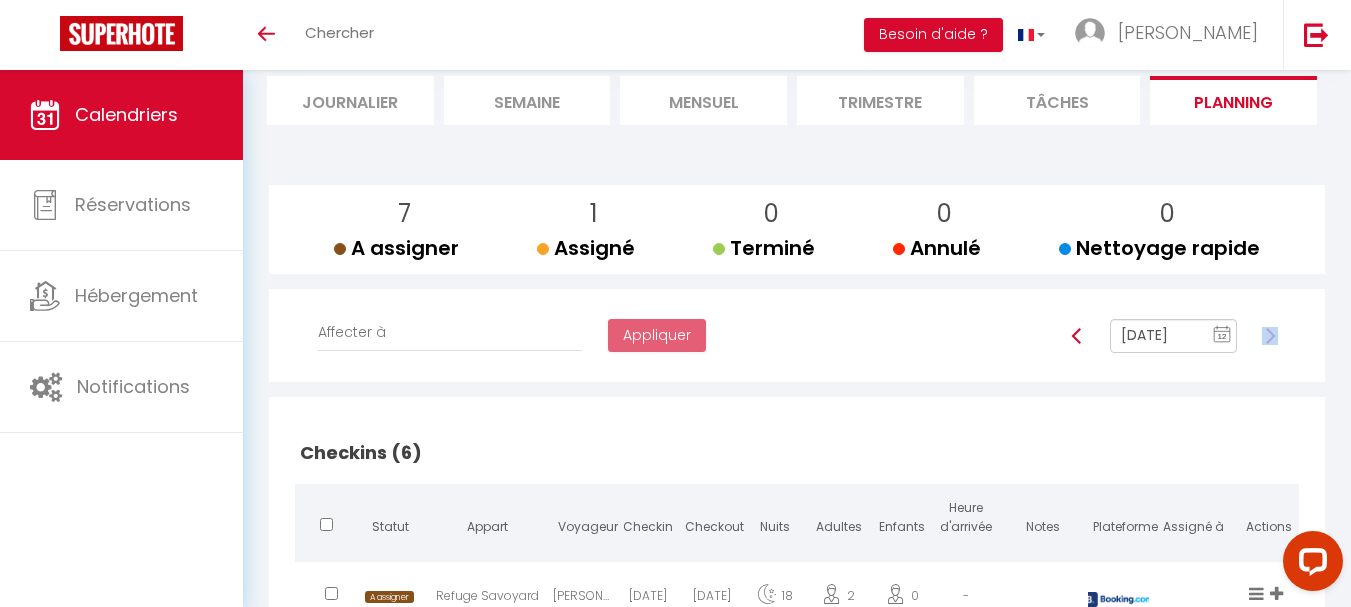 click at bounding box center [1270, 336] 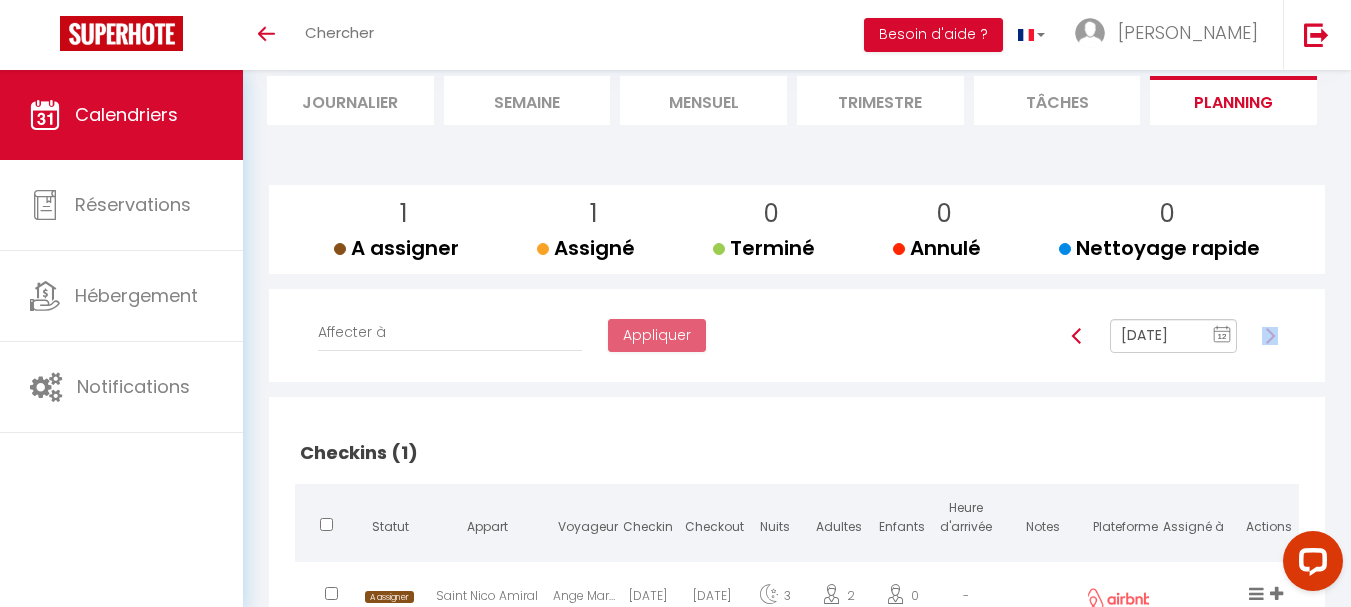 click at bounding box center [1270, 336] 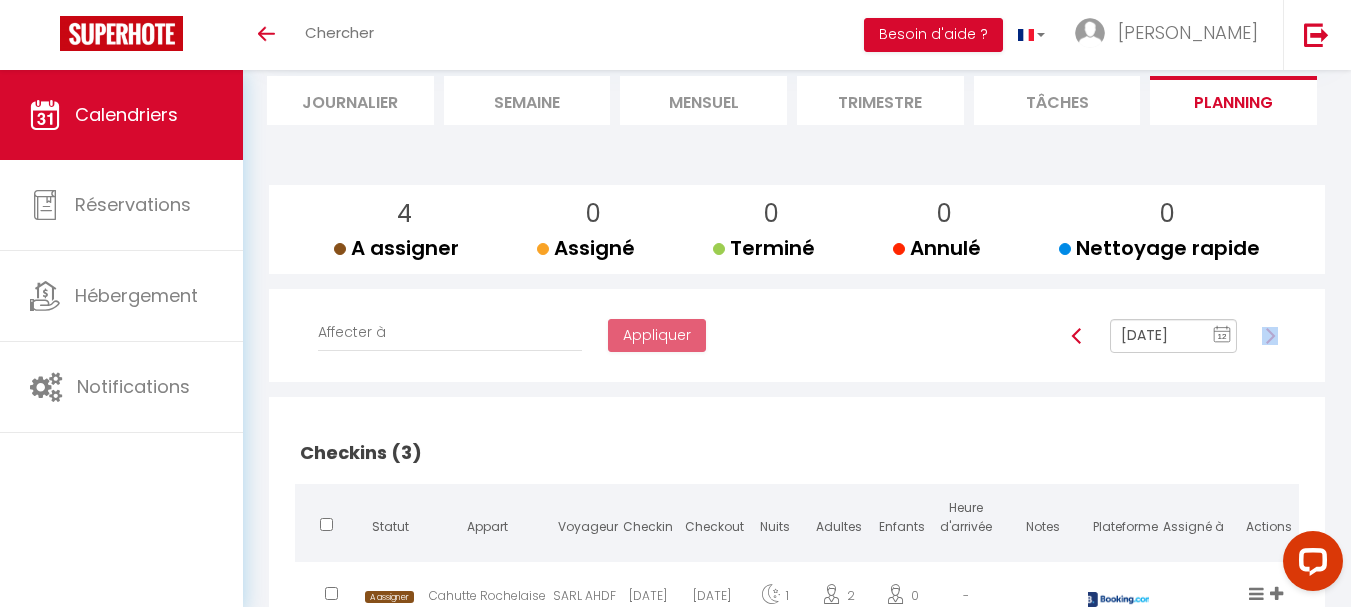 type on "Jan 27, 2025" 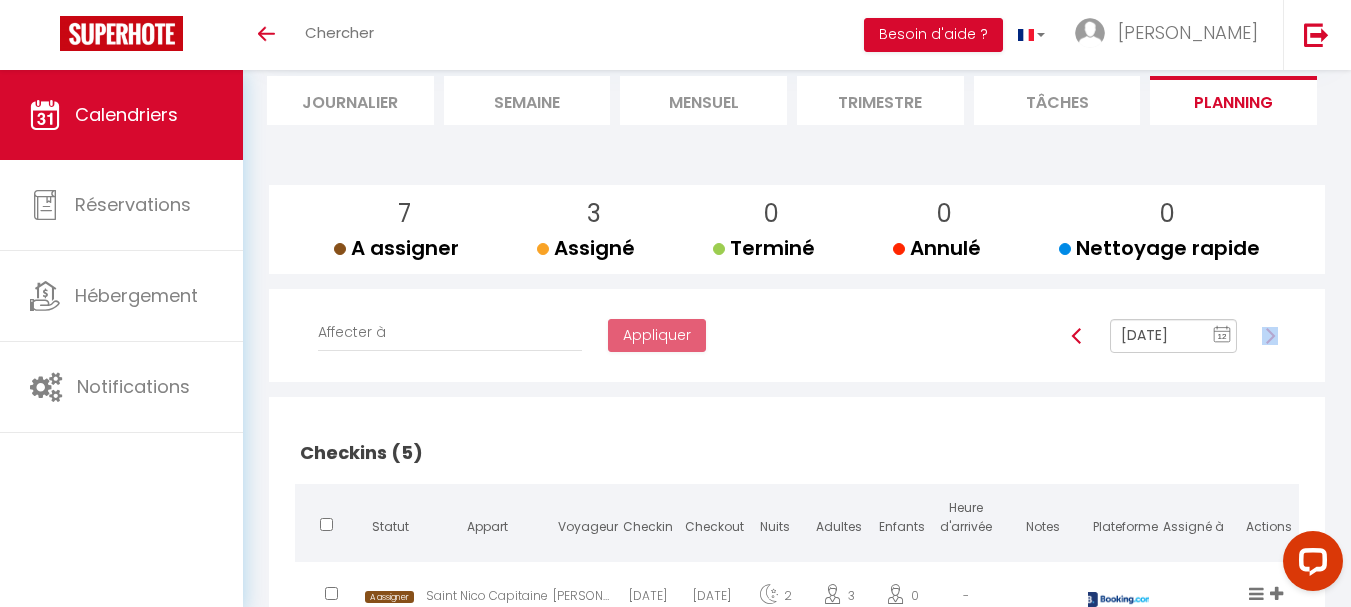 click on "Jan 27, 2025" at bounding box center [1174, 336] 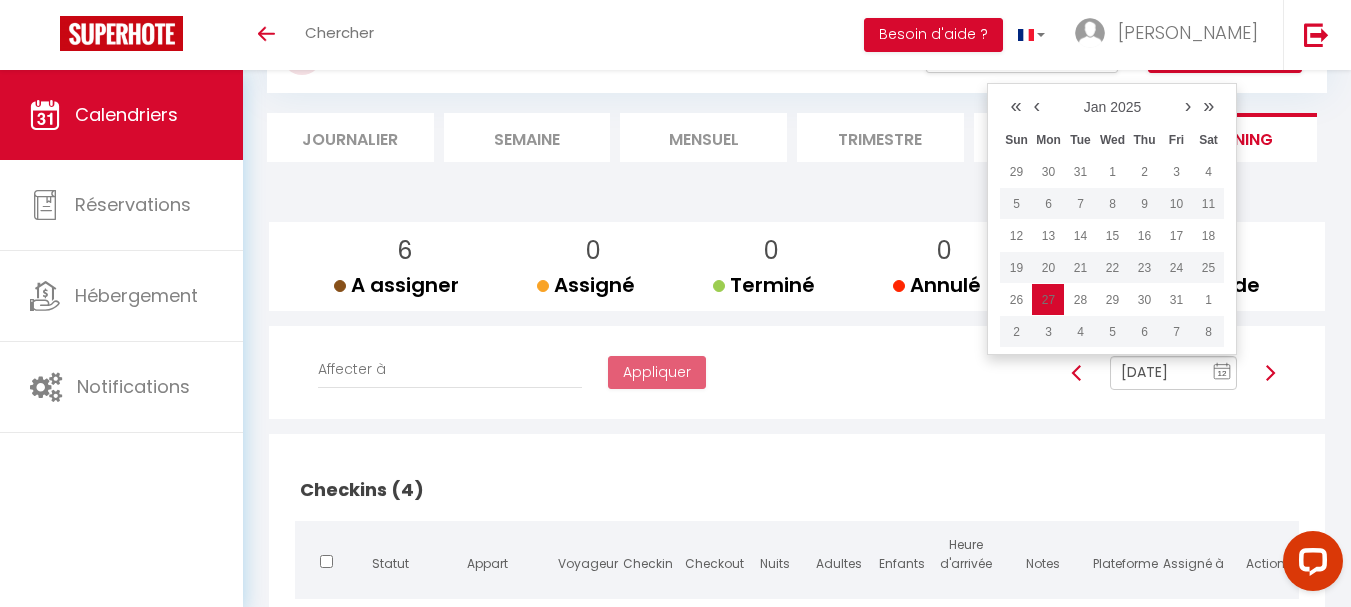 scroll, scrollTop: 83, scrollLeft: 0, axis: vertical 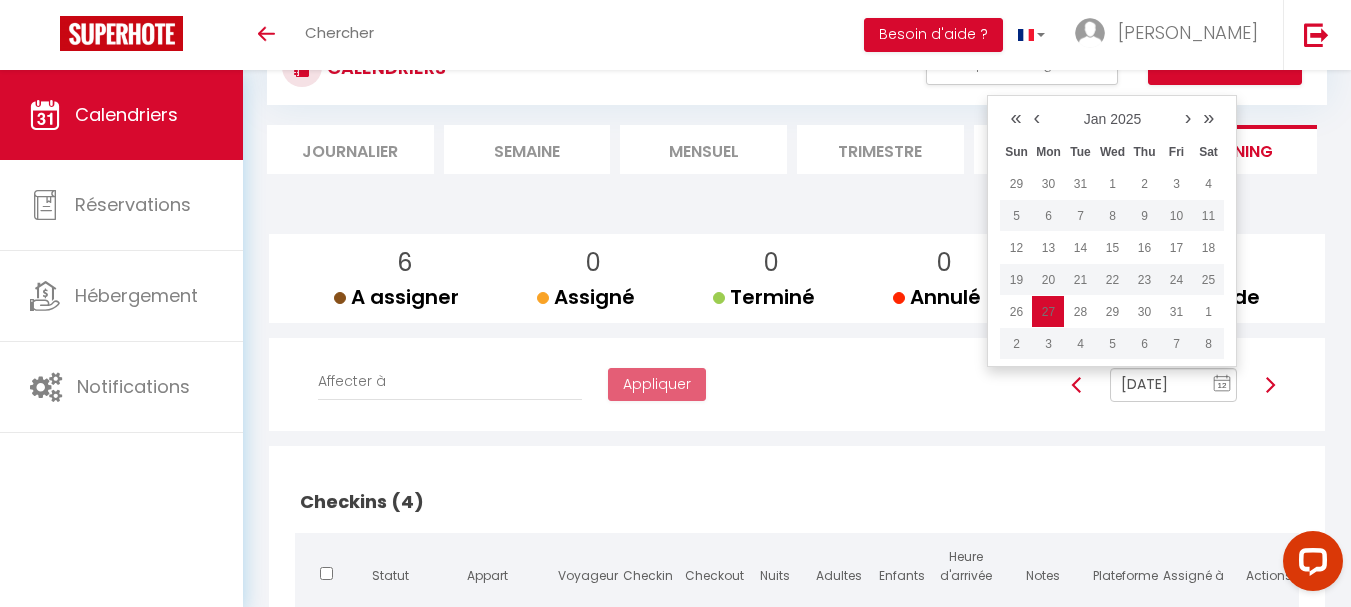 click on "›" at bounding box center (1188, 117) 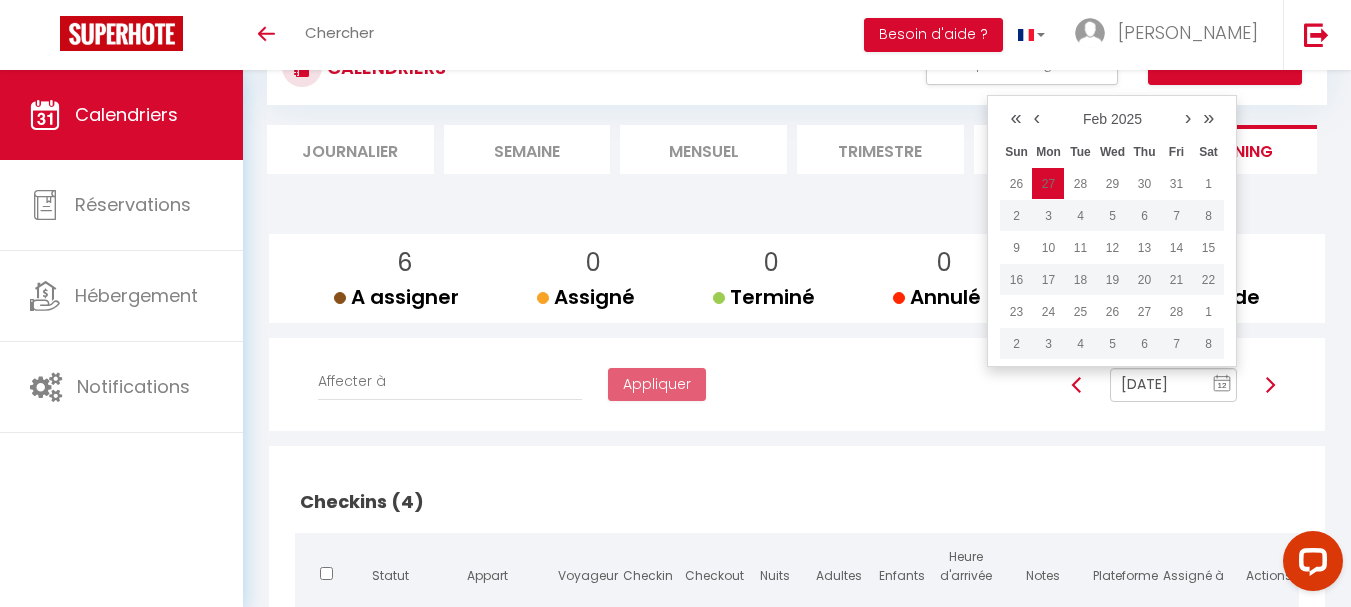 click on "›" at bounding box center [1188, 117] 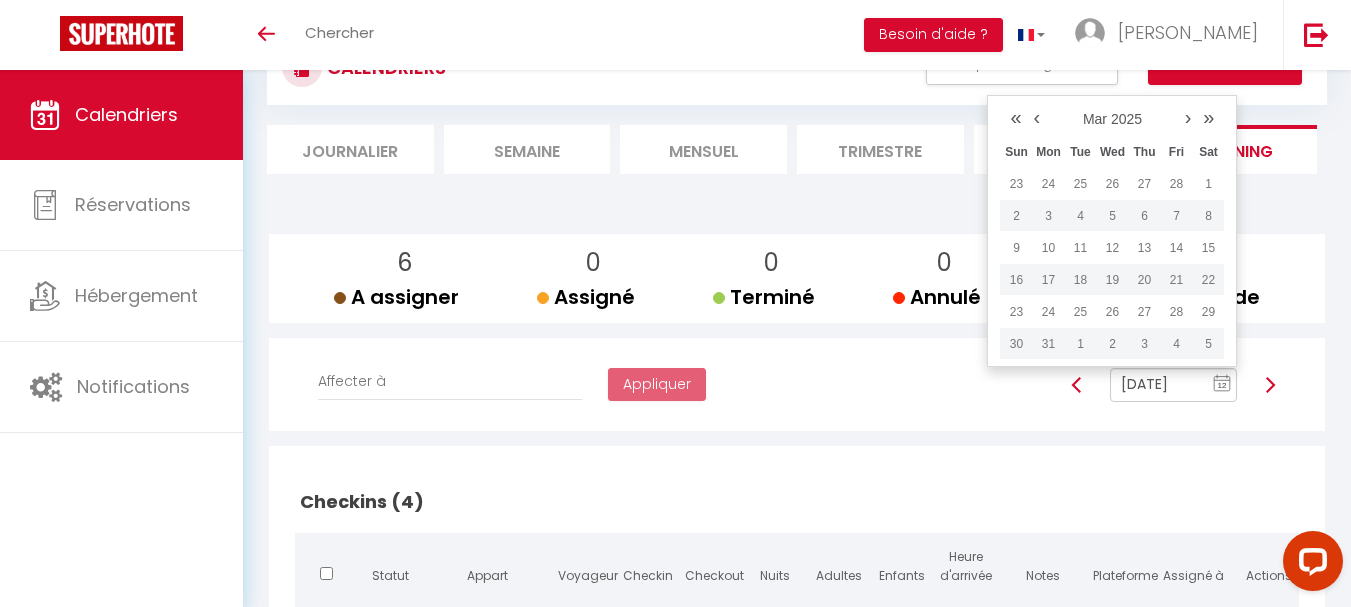 click on "›" at bounding box center (1188, 117) 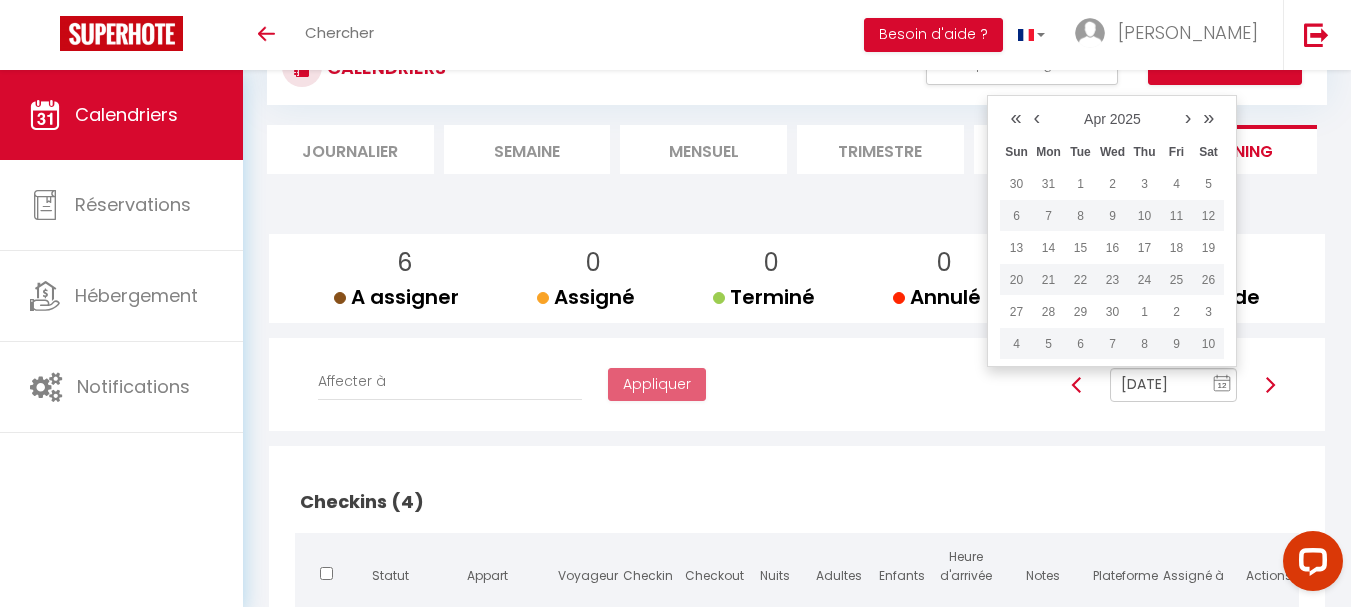 click on "›" at bounding box center [1188, 117] 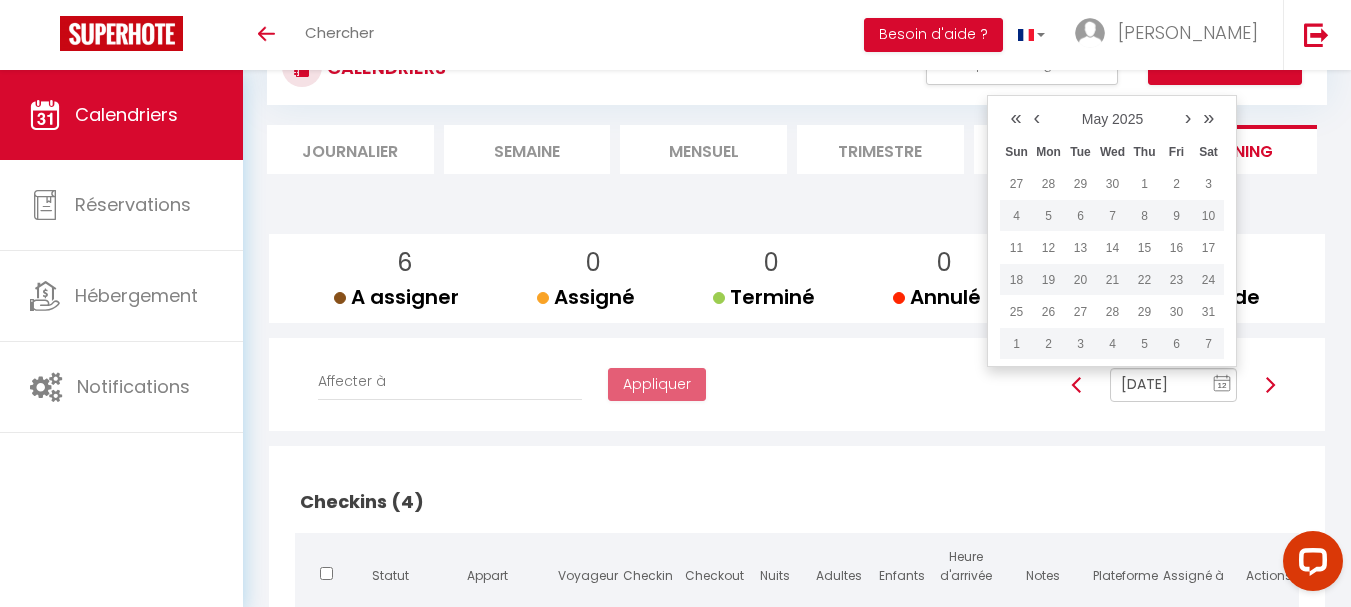 click on "›" at bounding box center [1188, 117] 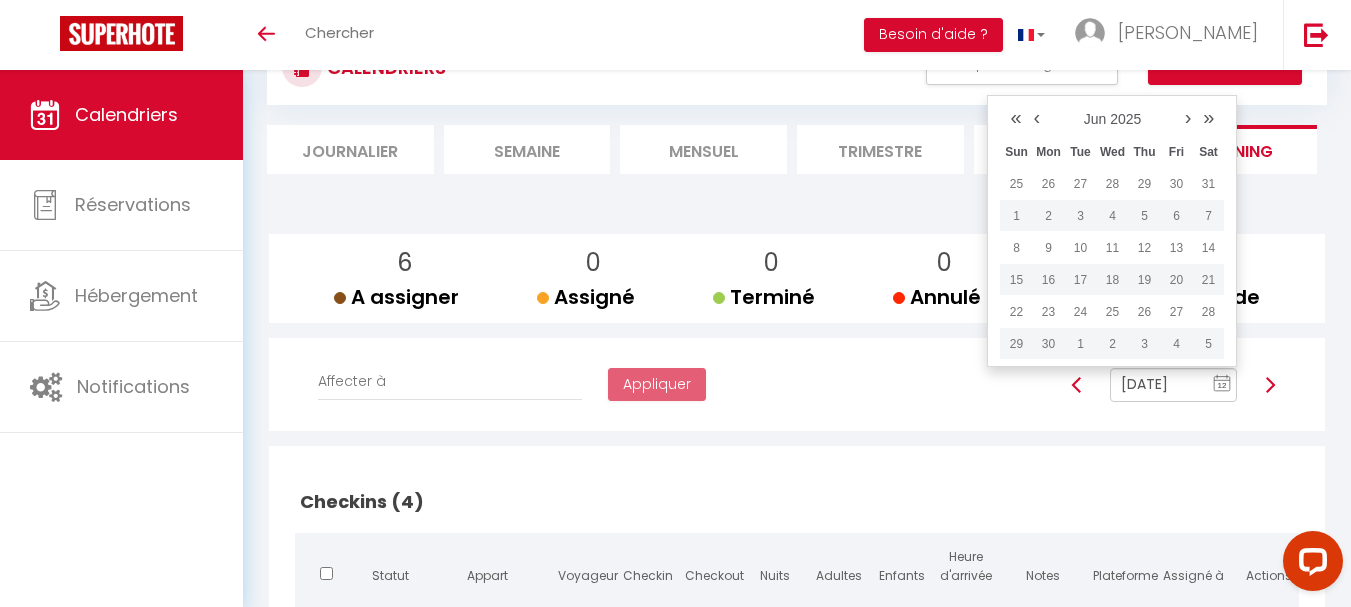 click on "›" at bounding box center [1188, 117] 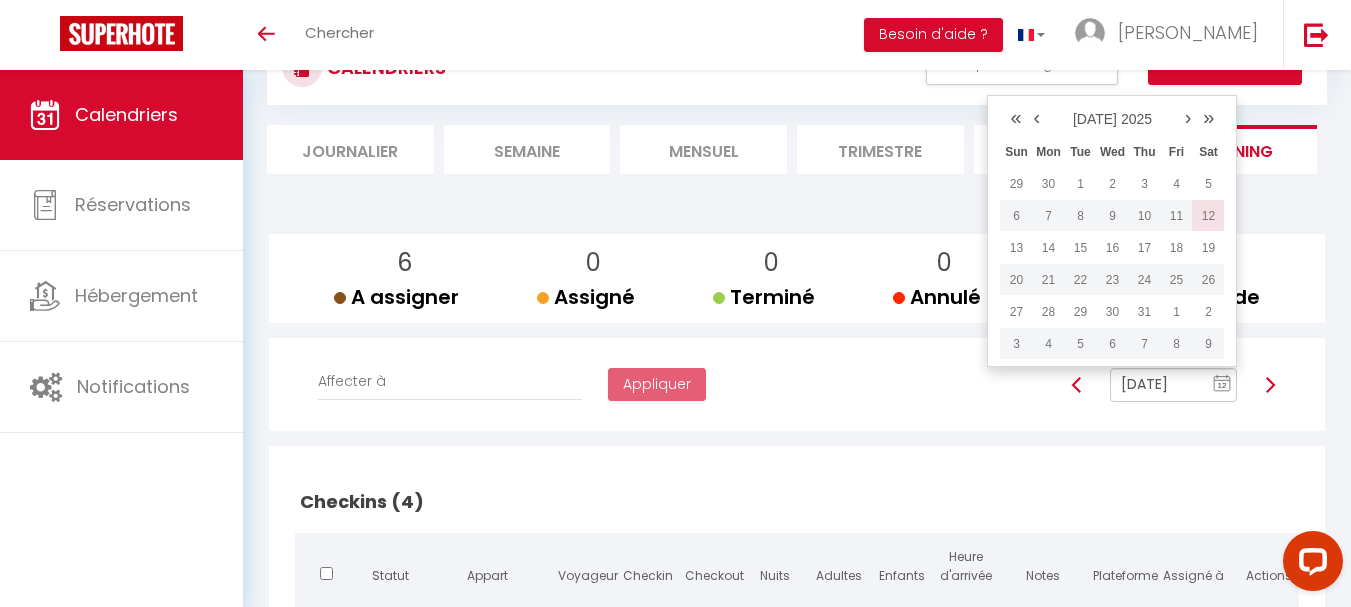 click on "12" at bounding box center [1208, 216] 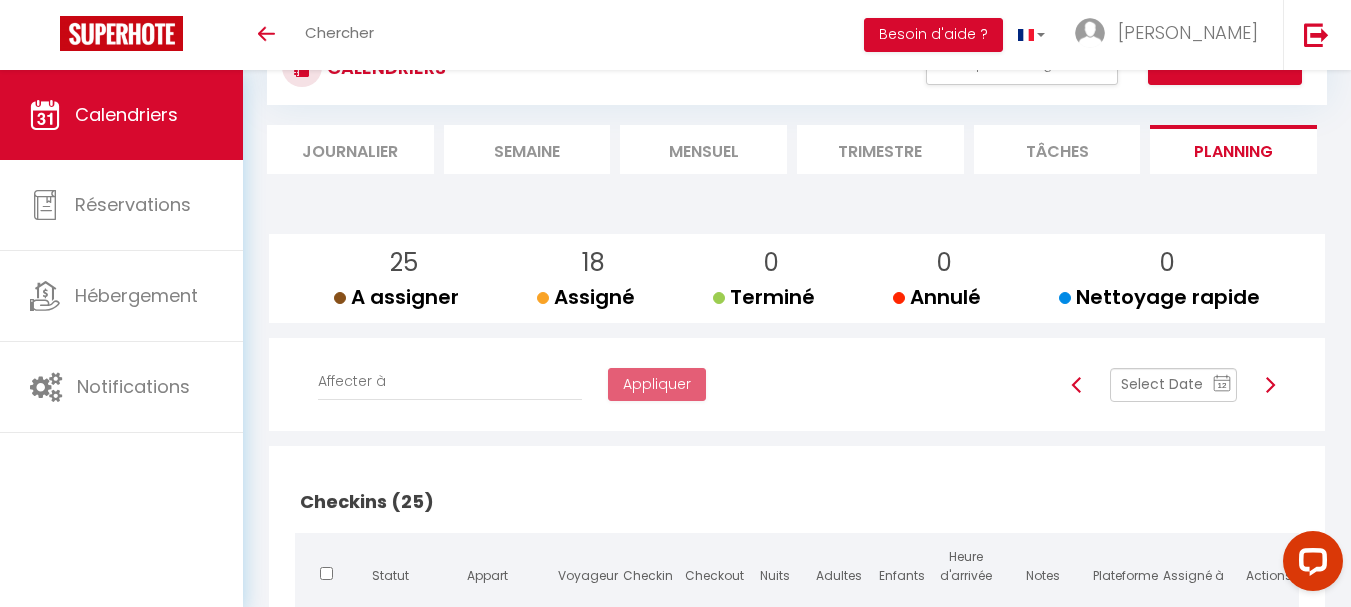 click at bounding box center [1270, 385] 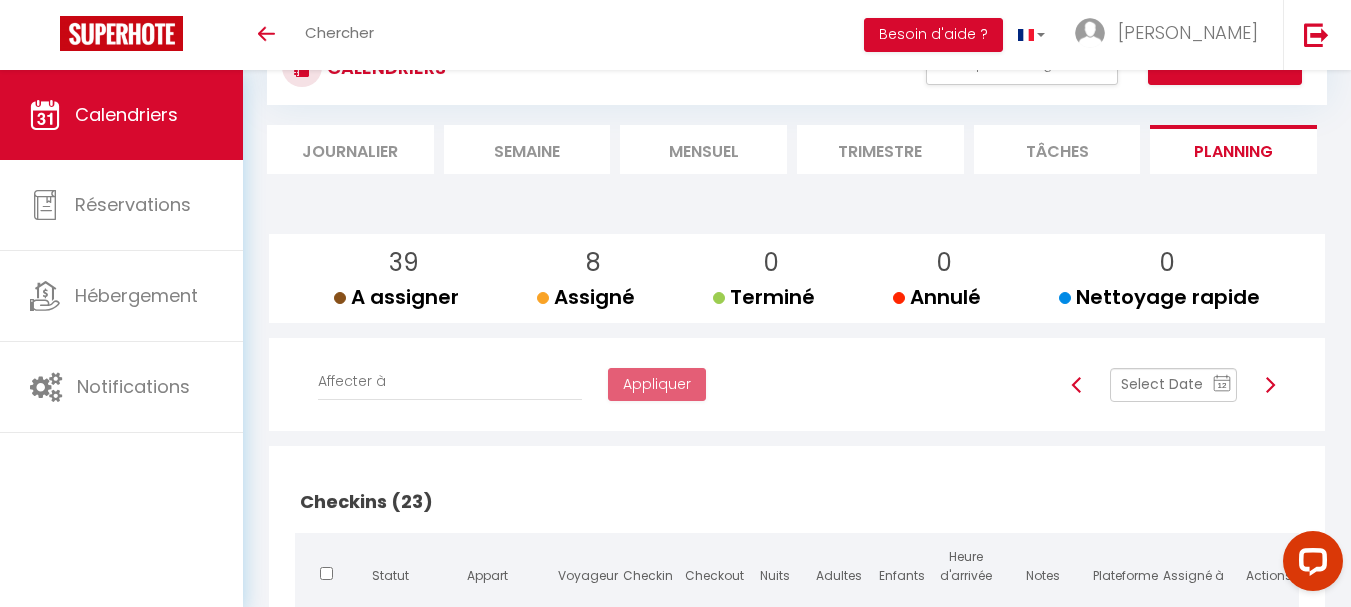 click at bounding box center (1270, 385) 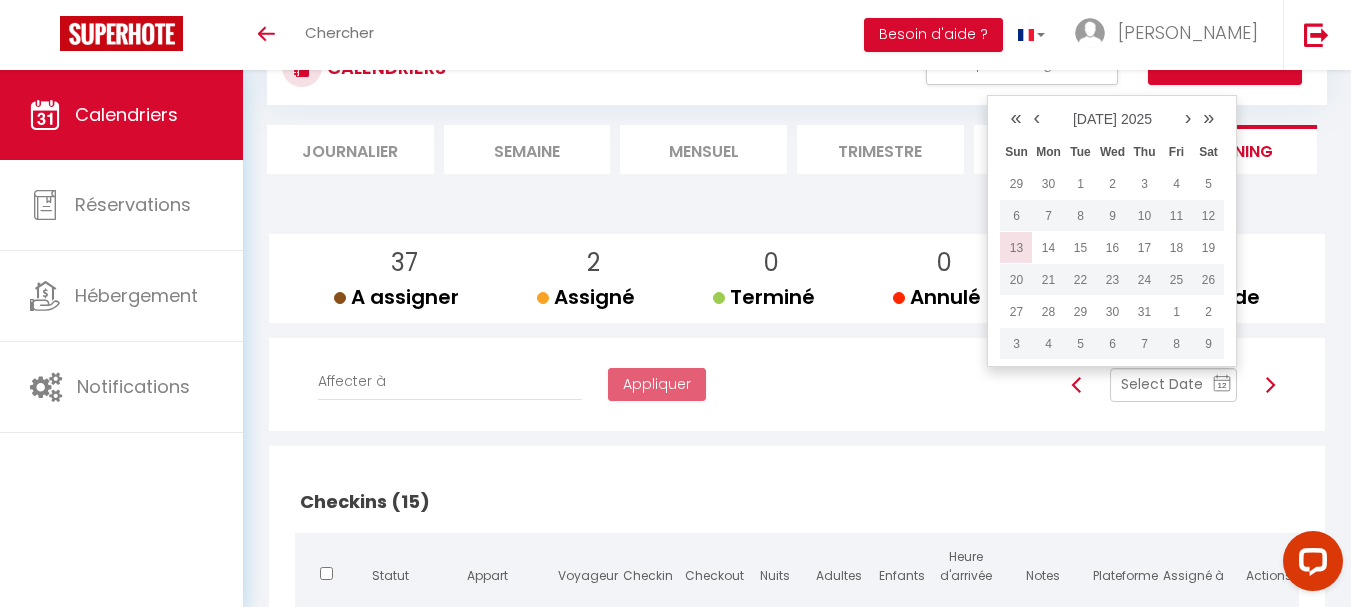 click on "13" at bounding box center (1016, 248) 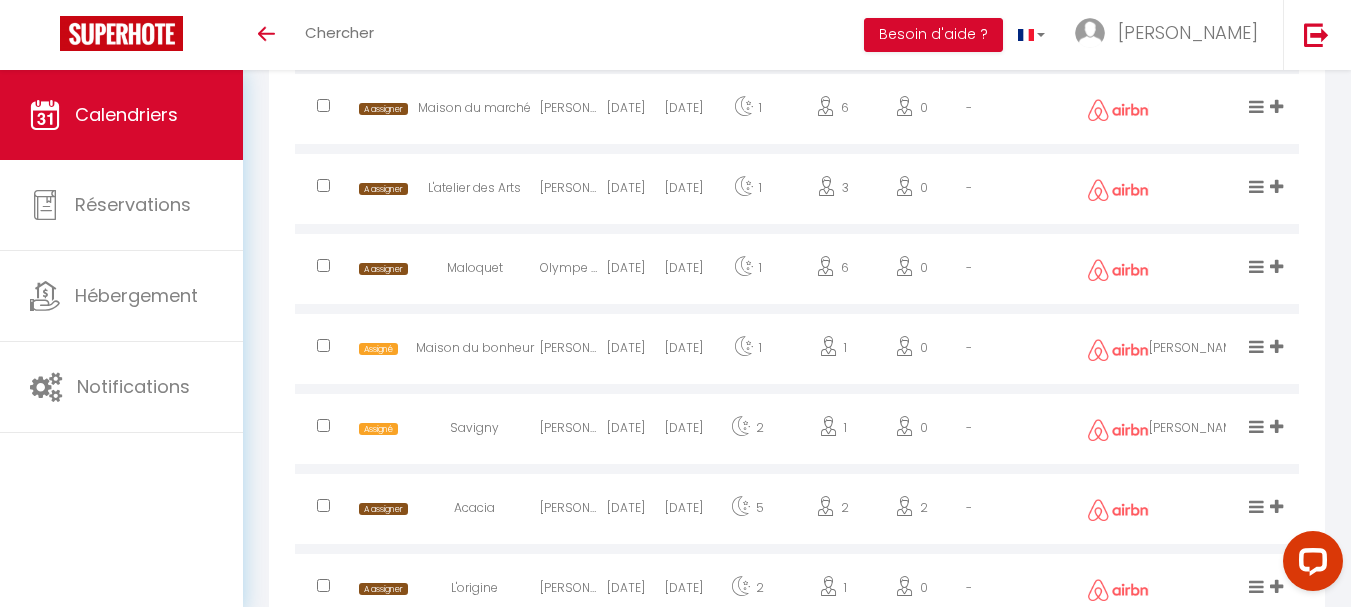 scroll, scrollTop: 4049, scrollLeft: 0, axis: vertical 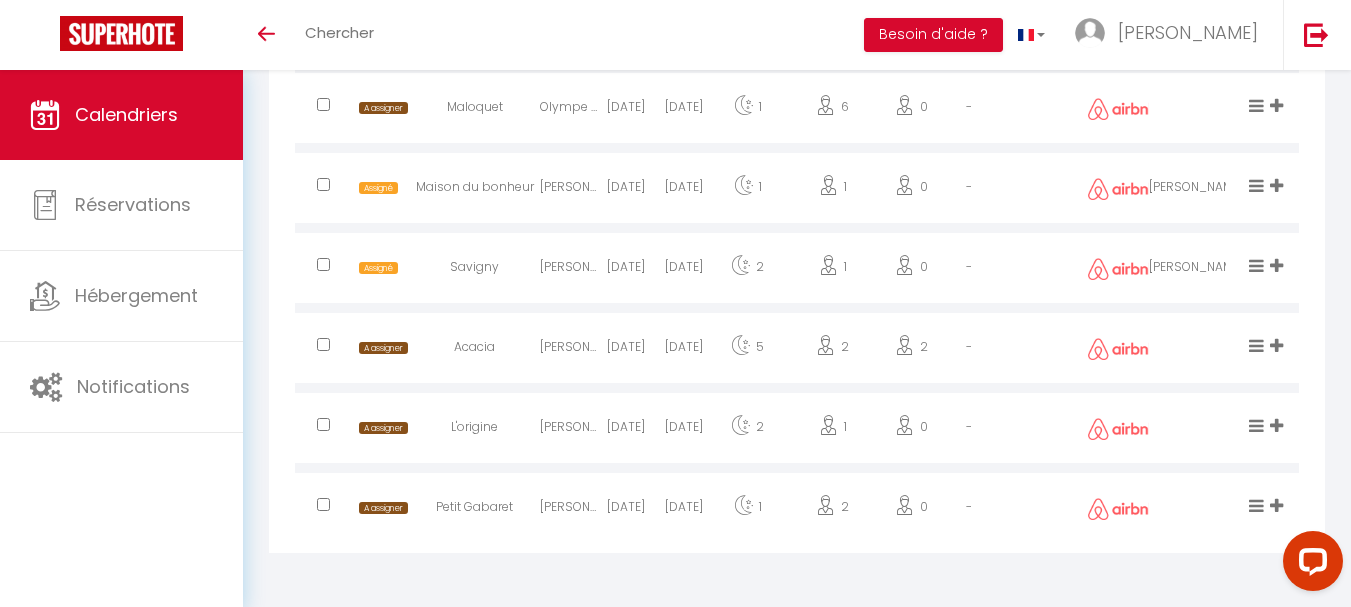click at bounding box center (323, 504) 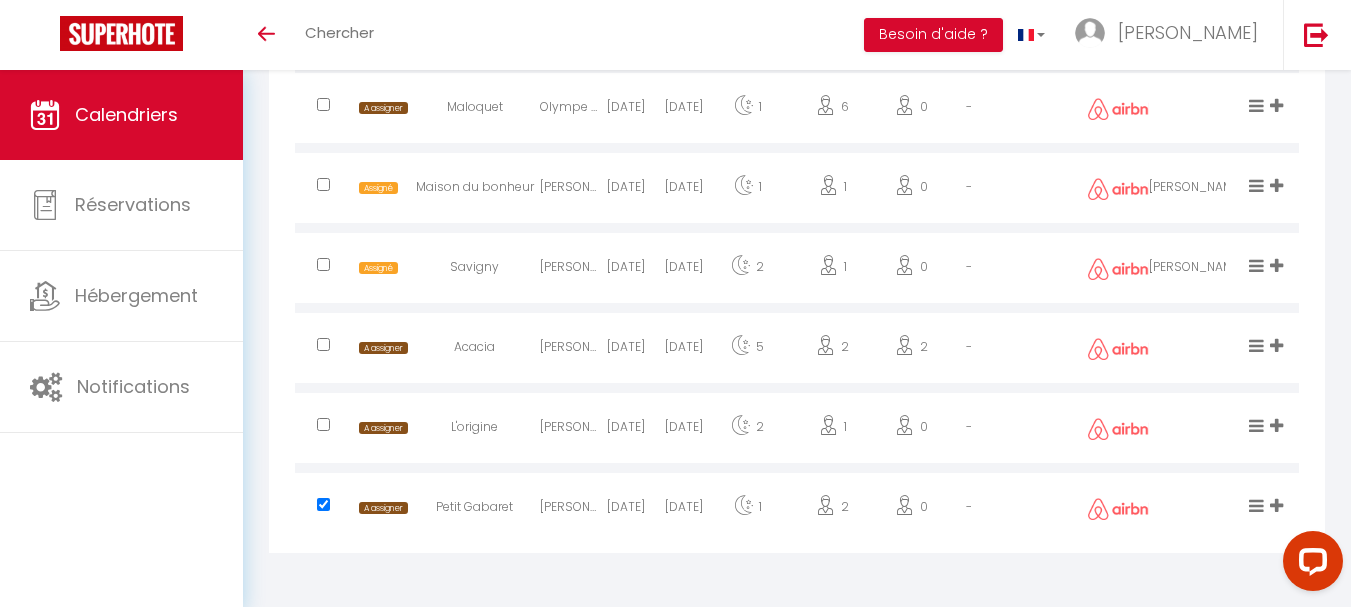 click at bounding box center [323, 344] 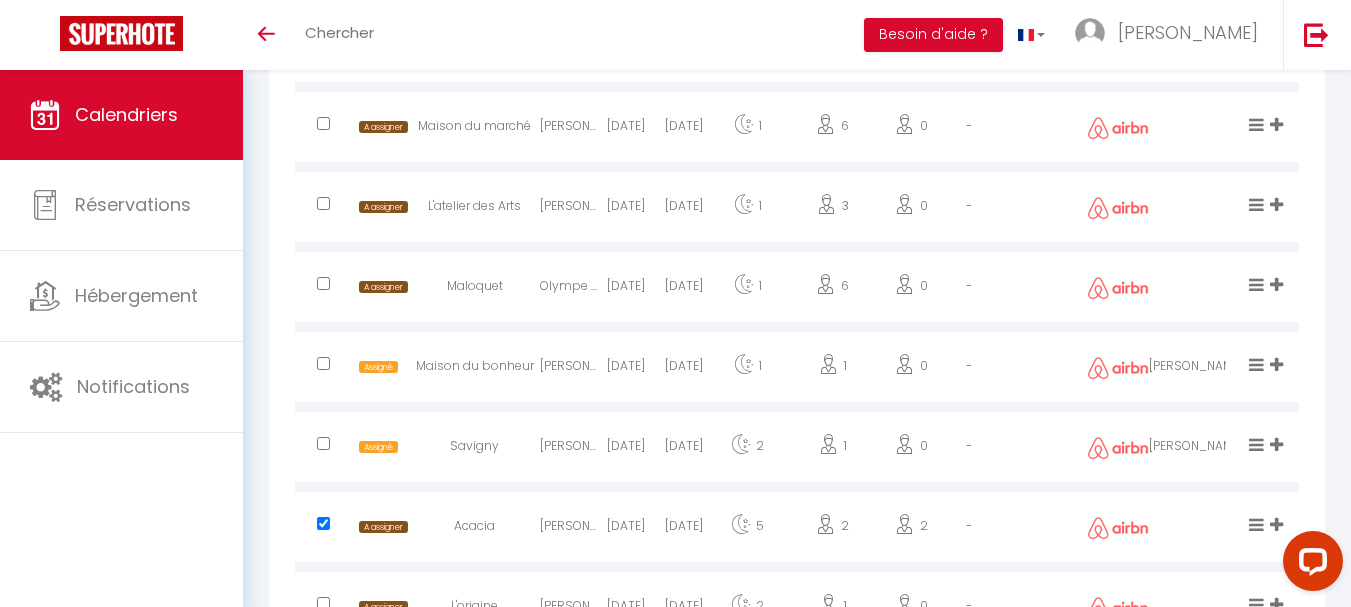 scroll, scrollTop: 3829, scrollLeft: 0, axis: vertical 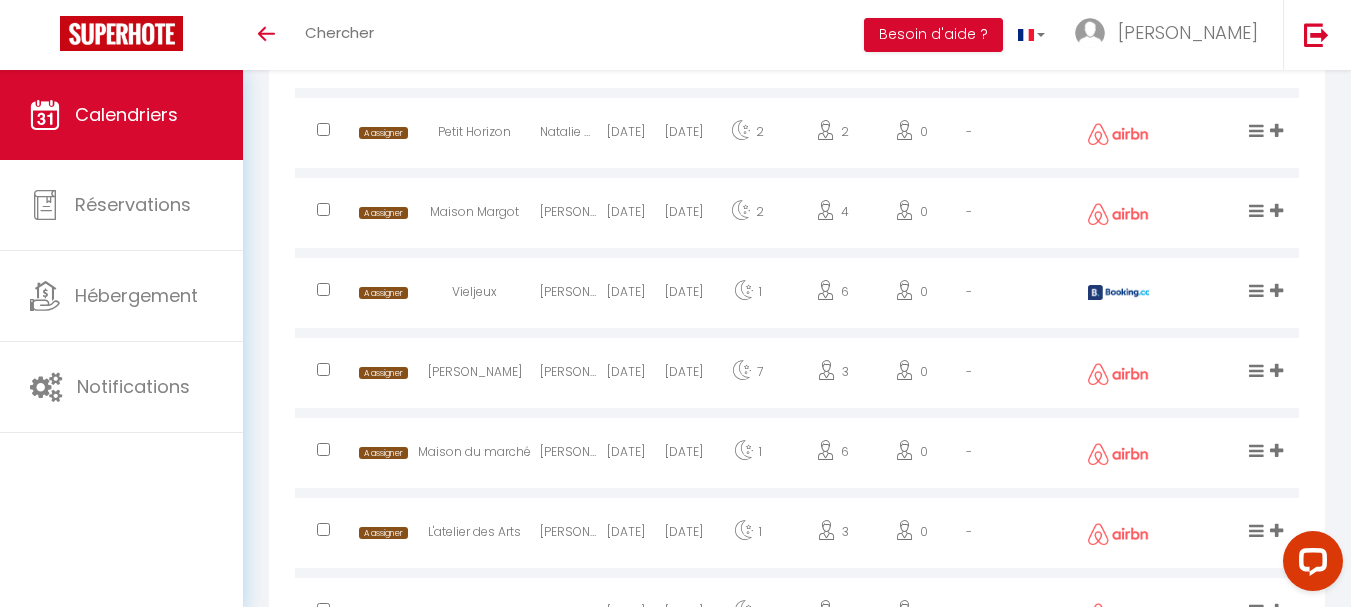 click at bounding box center [323, 209] 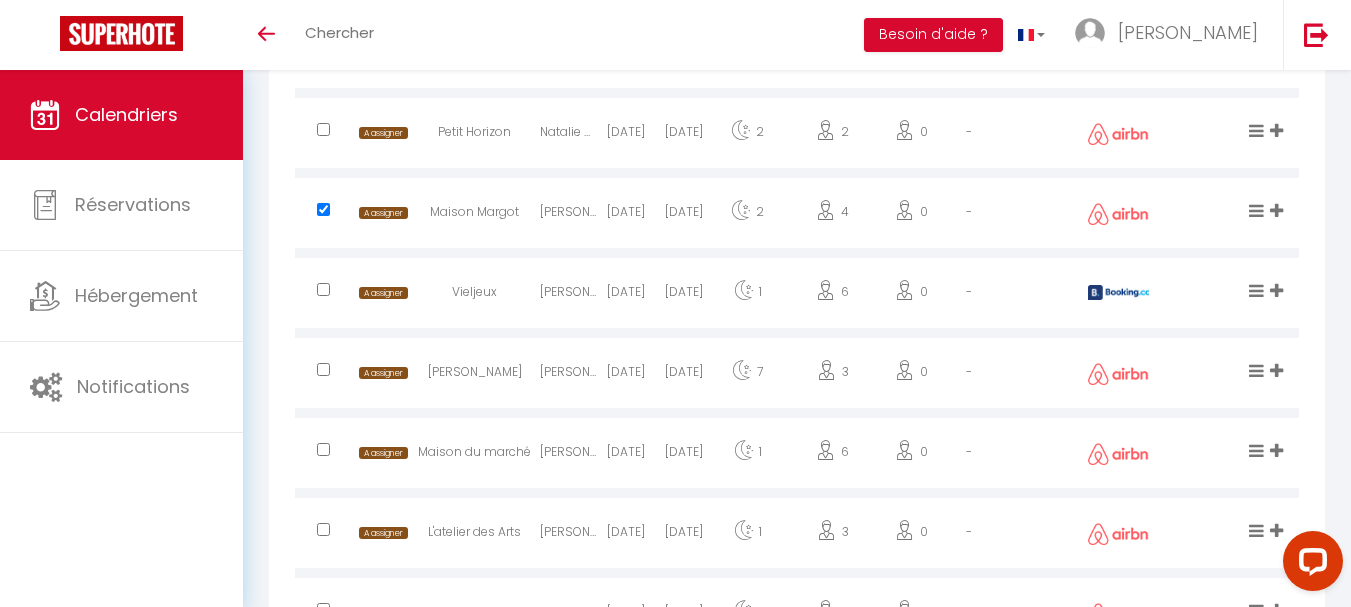 click at bounding box center [323, 129] 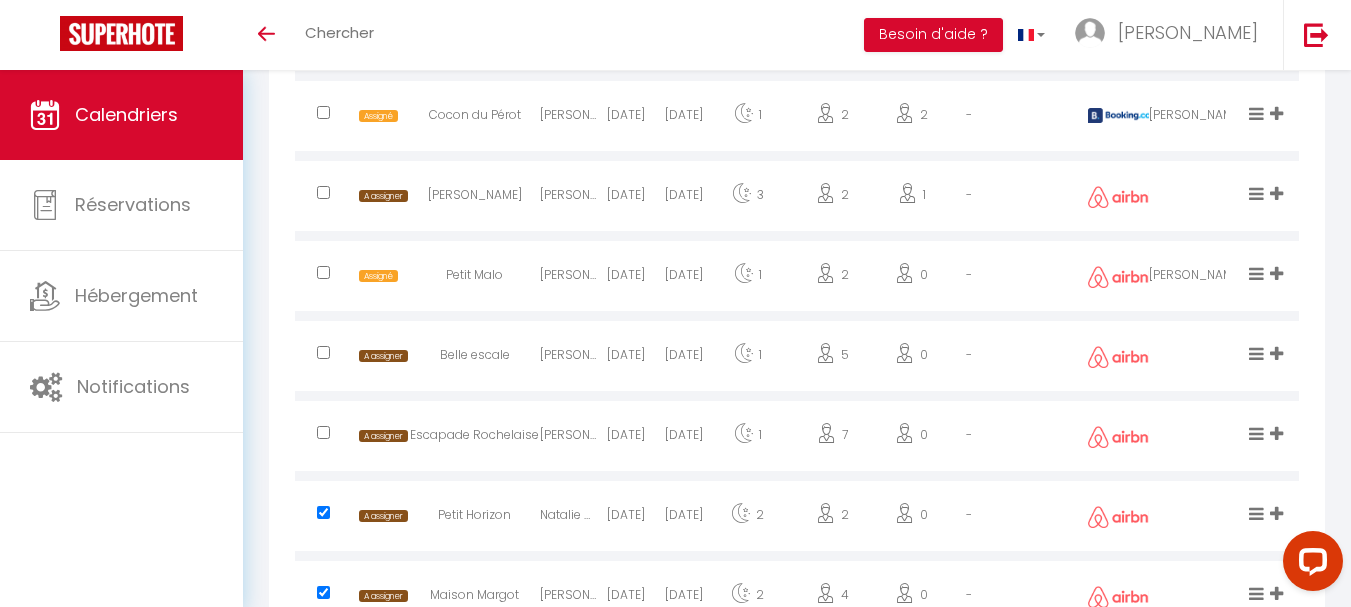 scroll, scrollTop: 3145, scrollLeft: 0, axis: vertical 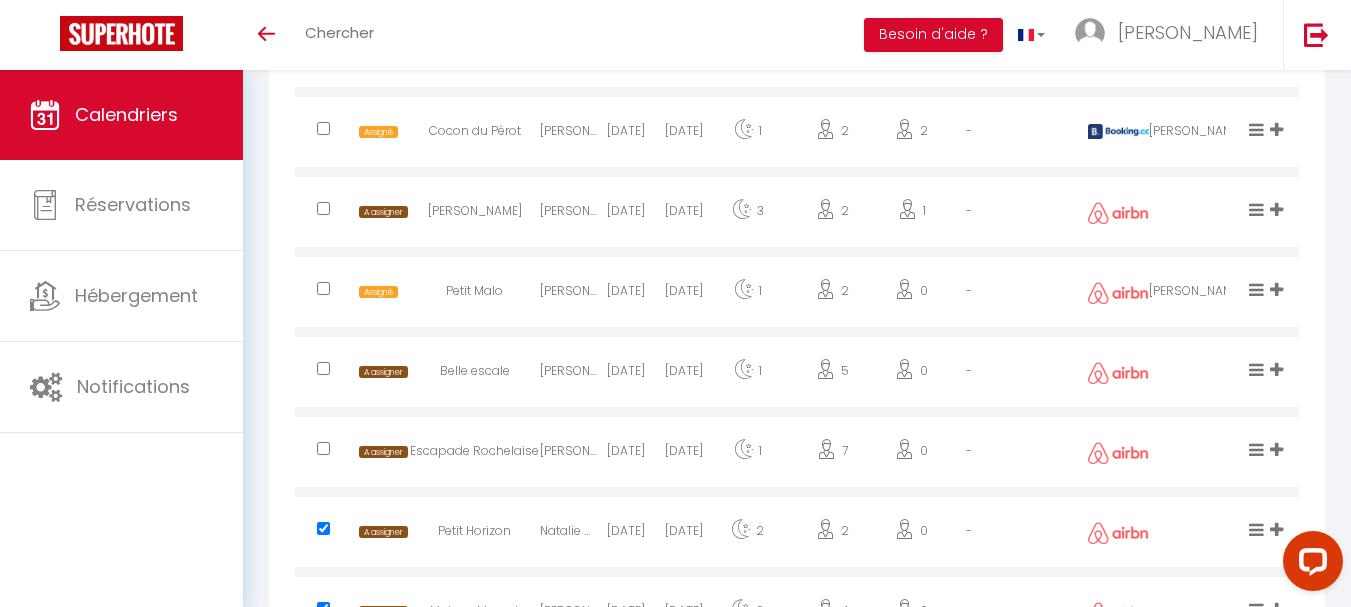 click at bounding box center [323, 288] 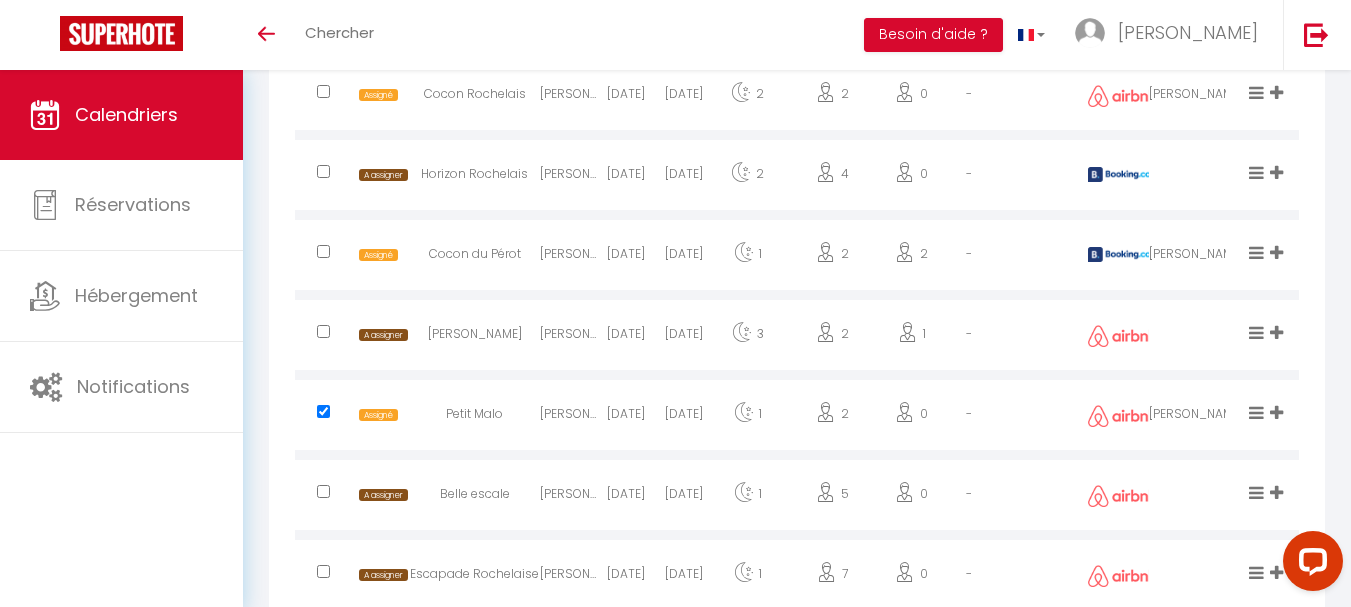 scroll, scrollTop: 3014, scrollLeft: 0, axis: vertical 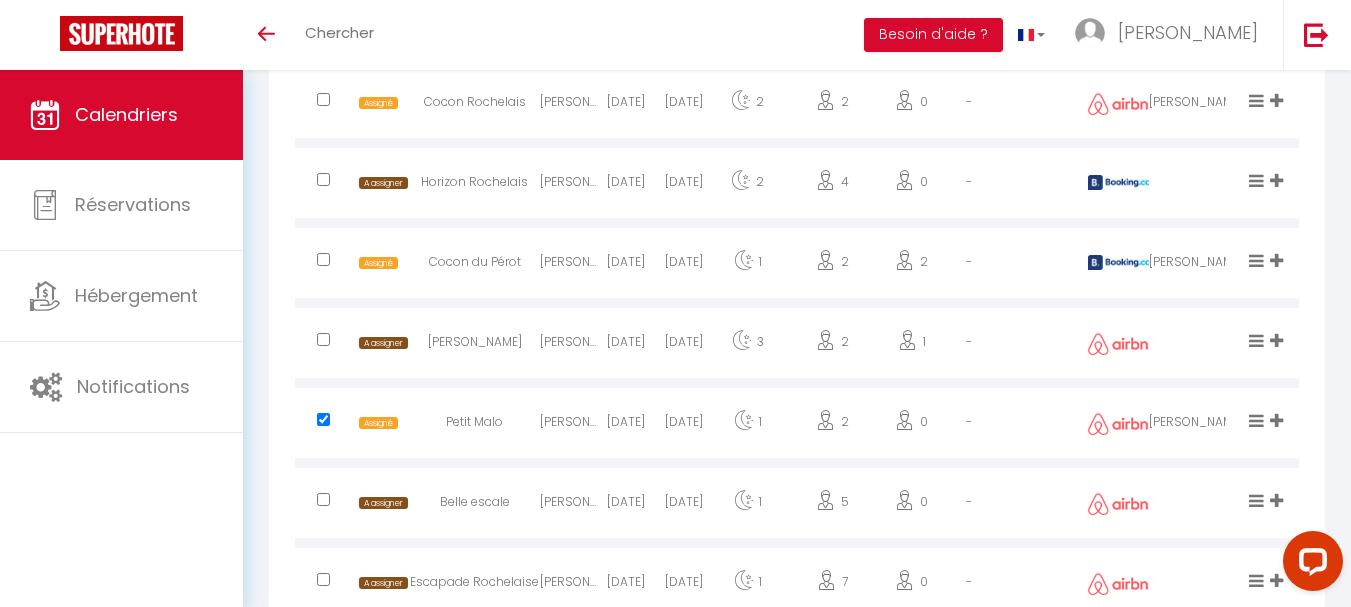 click at bounding box center [323, 179] 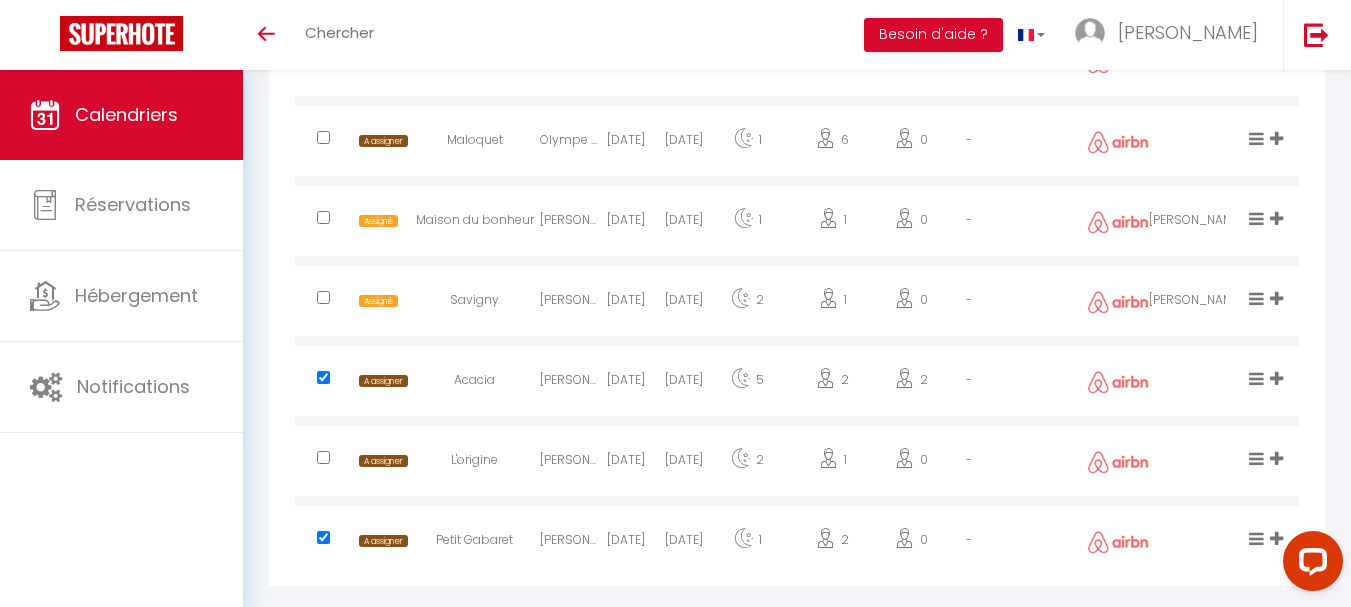 scroll, scrollTop: 4049, scrollLeft: 0, axis: vertical 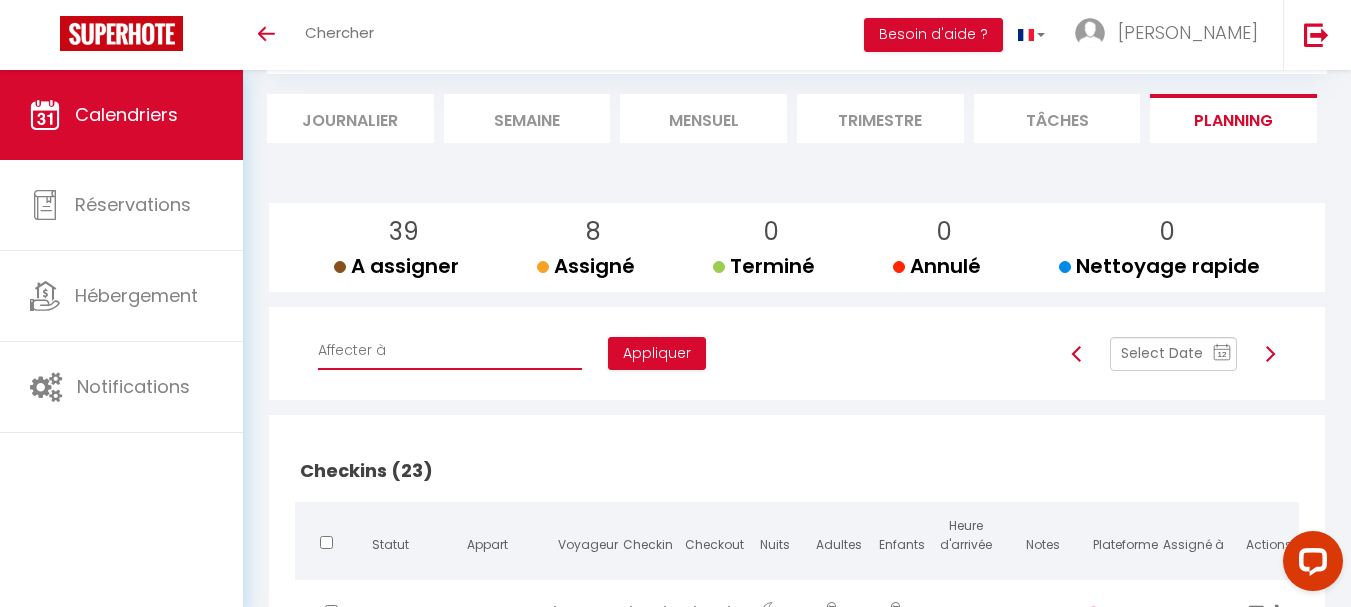 click on "Affecter à     [PERSON_NAME] [PERSON_NAME] [PERSON_NAME] [PERSON_NAME] [PERSON_NAME] [PERSON_NAME] [PERSON_NAME] [PERSON_NAME] [PERSON_NAME] SINS [PERSON_NAME] [PERSON_NAME]-[PERSON_NAME] De [PERSON_NAME] Adanero [PERSON_NAME] Séo [PERSON_NAME] [PERSON_NAME] & [PERSON_NAME] [PERSON_NAME] [PERSON_NAME] [PERSON_NAME] CADU [PERSON_NAME] [PERSON_NAME] Palais [PERSON_NAME] MELON [PERSON_NAME] [PERSON_NAME] [PERSON_NAME] [PERSON_NAME] Mireilla [PERSON_NAME] [PERSON_NAME] [PERSON_NAME] [PERSON_NAME] [PERSON_NAME] [PERSON_NAME] [PERSON_NAME] [PERSON_NAME] [PERSON_NAME] [PERSON_NAME] [PERSON_NAME] SOULAT [PERSON_NAME] [PERSON_NAME] [PERSON_NAME] [PERSON_NAME] [PERSON_NAME] [PERSON_NAME] [PERSON_NAME] [PERSON_NAME] [PERSON_NAME] [PERSON_NAME] ⁠⁠[PERSON_NAME] [PERSON_NAME] [PERSON_NAME] [PERSON_NAME] [PERSON_NAME] [PERSON_NAME] Soubiale [PERSON_NAME] [PERSON_NAME] [PERSON_NAME] [PERSON_NAME] [PERSON_NAME] [PERSON_NAME] [PERSON_NAME]" at bounding box center (450, 351) 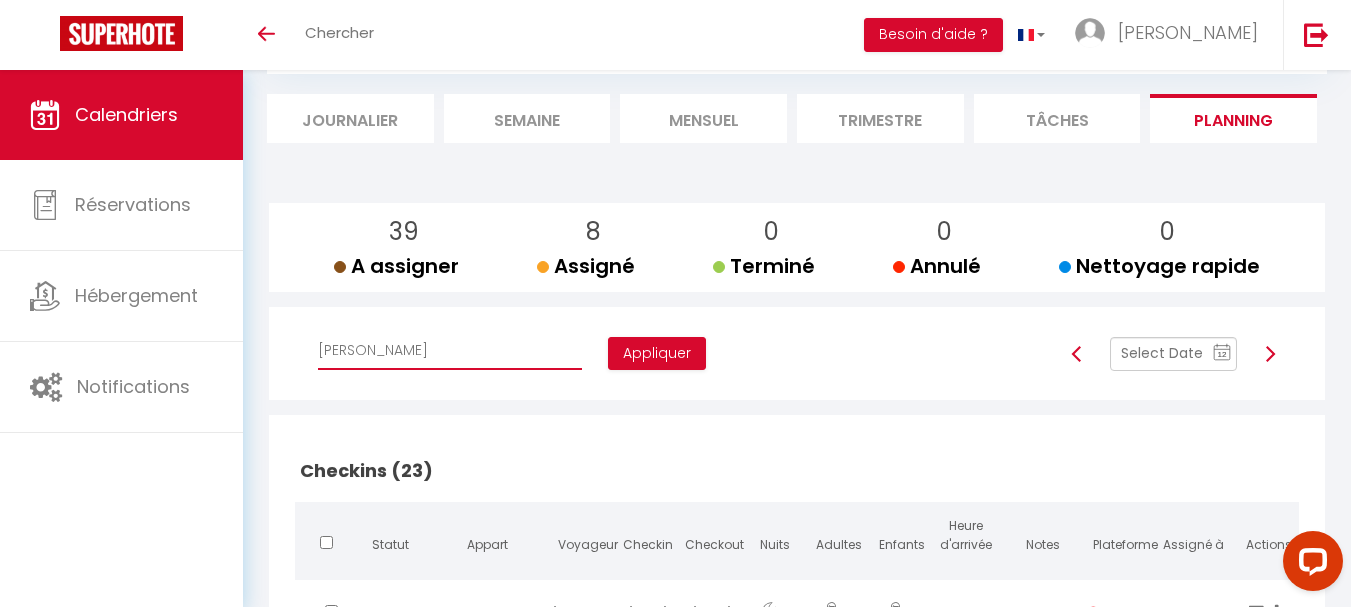 click on "Affecter à     [PERSON_NAME] [PERSON_NAME] [PERSON_NAME] [PERSON_NAME] [PERSON_NAME] [PERSON_NAME] [PERSON_NAME] [PERSON_NAME] [PERSON_NAME] SINS [PERSON_NAME] [PERSON_NAME]-[PERSON_NAME] De [PERSON_NAME] Adanero [PERSON_NAME] Séo [PERSON_NAME] [PERSON_NAME] & [PERSON_NAME] [PERSON_NAME] [PERSON_NAME] [PERSON_NAME] CADU [PERSON_NAME] [PERSON_NAME] Palais [PERSON_NAME] MELON [PERSON_NAME] [PERSON_NAME] [PERSON_NAME] [PERSON_NAME] Mireilla [PERSON_NAME] [PERSON_NAME] [PERSON_NAME] [PERSON_NAME] [PERSON_NAME] [PERSON_NAME] [PERSON_NAME] [PERSON_NAME] [PERSON_NAME] [PERSON_NAME] [PERSON_NAME] SOULAT [PERSON_NAME] [PERSON_NAME] [PERSON_NAME] [PERSON_NAME] [PERSON_NAME] [PERSON_NAME] [PERSON_NAME] [PERSON_NAME] [PERSON_NAME] [PERSON_NAME] ⁠⁠[PERSON_NAME] [PERSON_NAME] [PERSON_NAME] [PERSON_NAME] [PERSON_NAME] [PERSON_NAME] Soubiale [PERSON_NAME] [PERSON_NAME] [PERSON_NAME] [PERSON_NAME] [PERSON_NAME] [PERSON_NAME] [PERSON_NAME]" at bounding box center [450, 351] 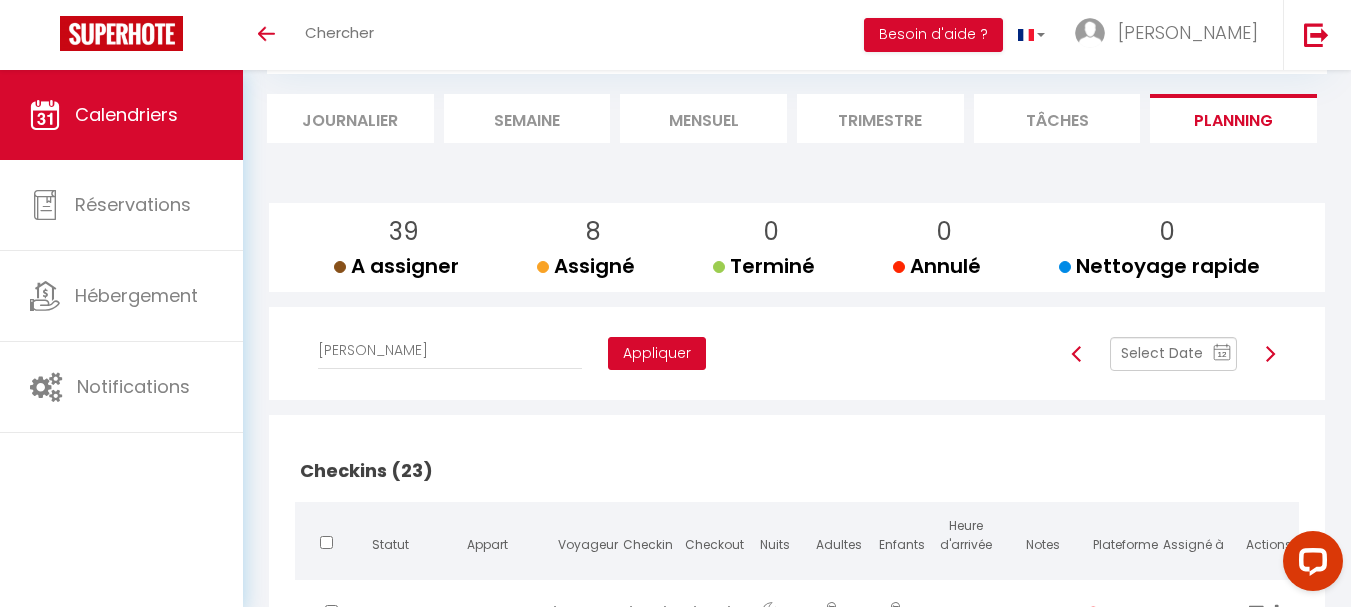 click on "Appliquer" at bounding box center (657, 354) 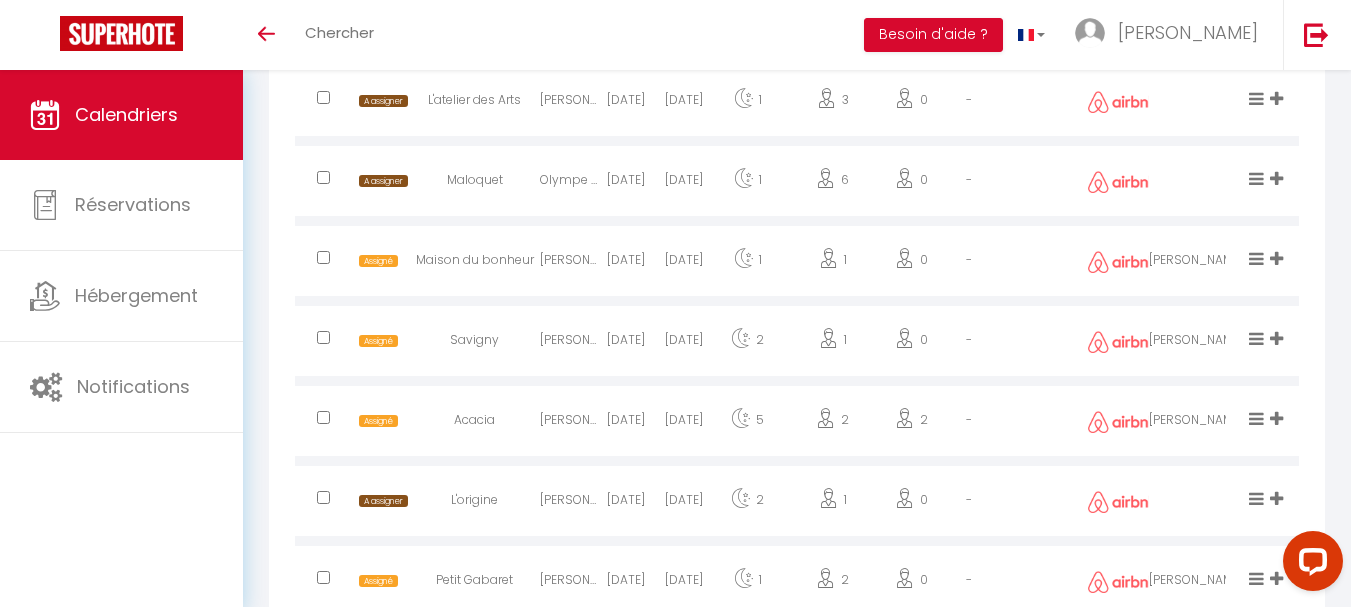 scroll, scrollTop: 4049, scrollLeft: 0, axis: vertical 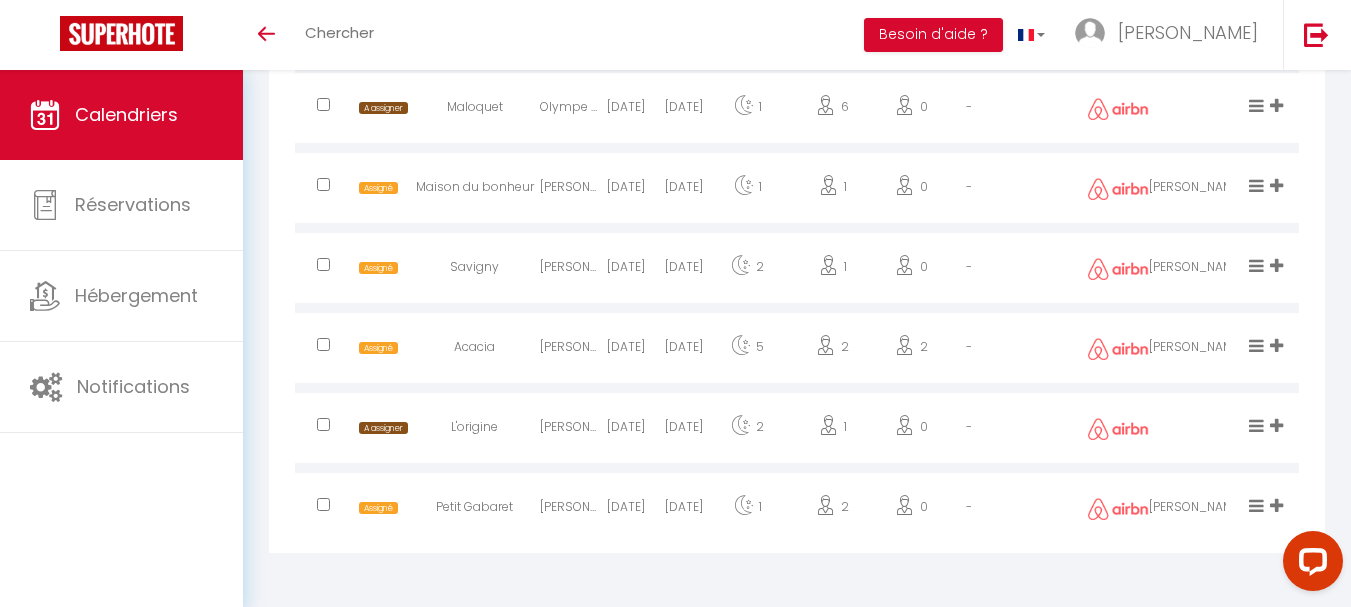 click at bounding box center (323, 424) 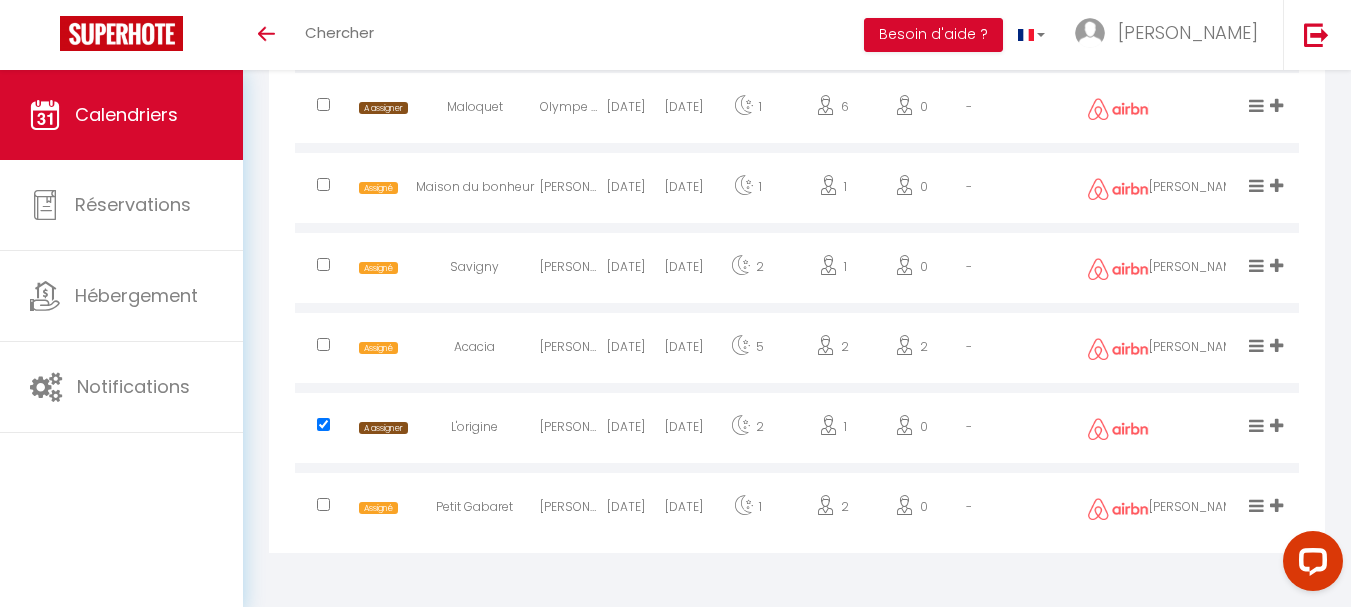 click at bounding box center (323, 184) 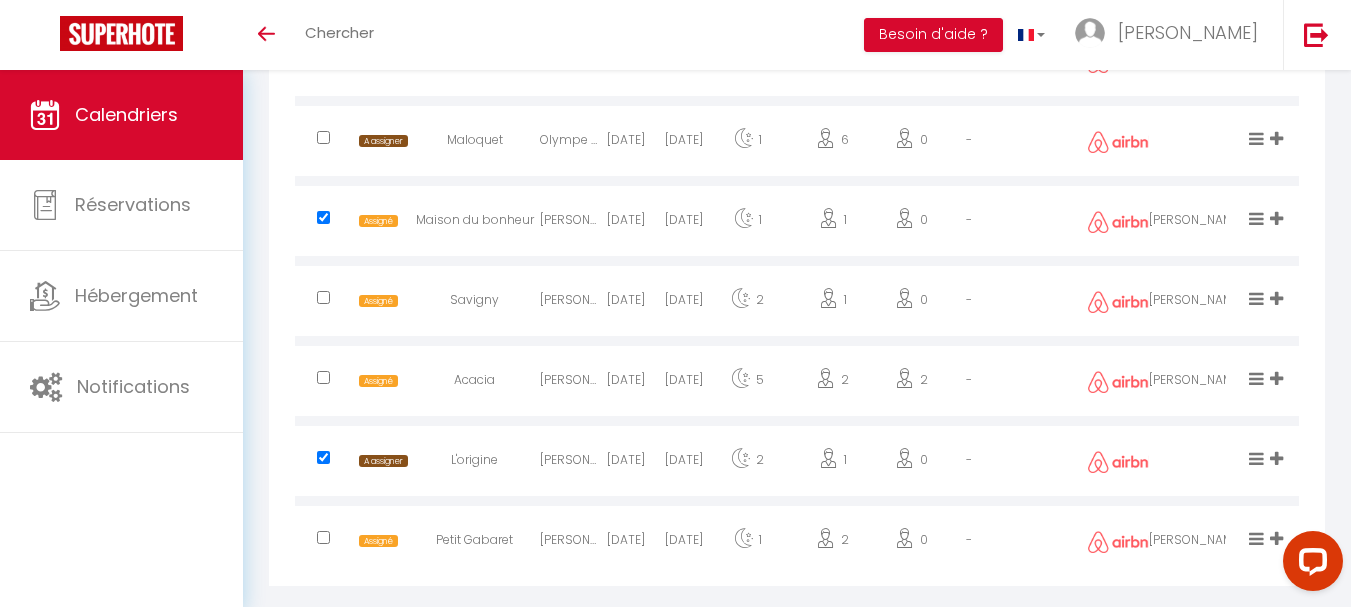 scroll, scrollTop: 4033, scrollLeft: 0, axis: vertical 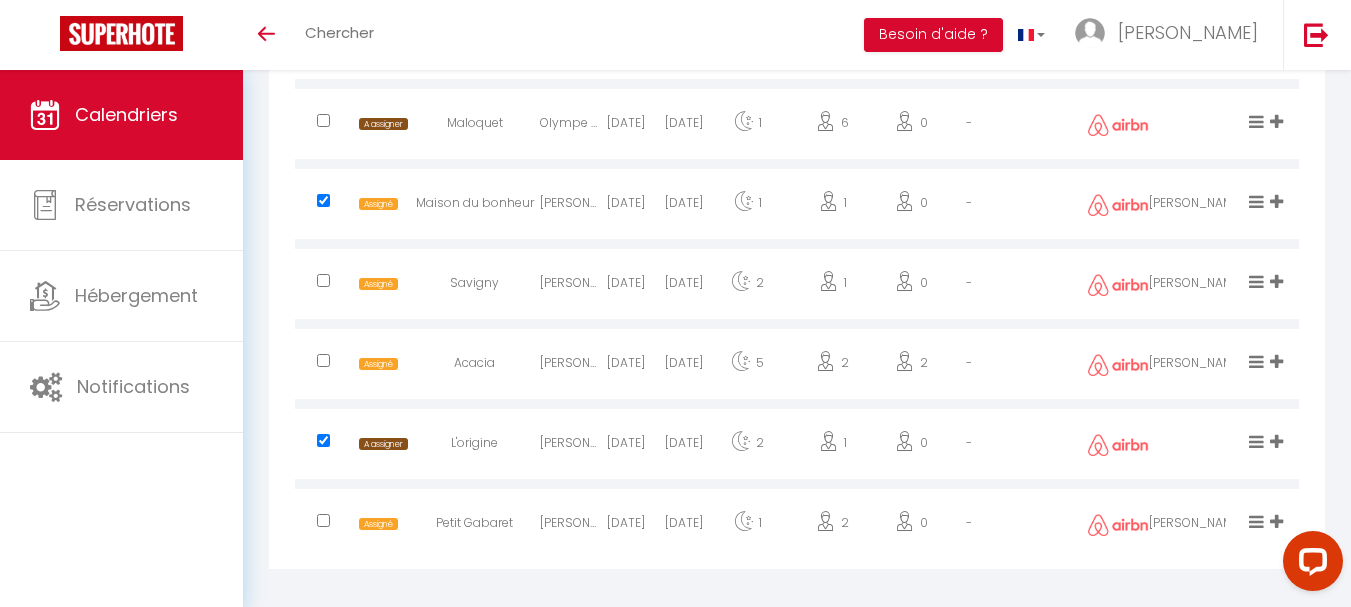 click at bounding box center (323, 286) 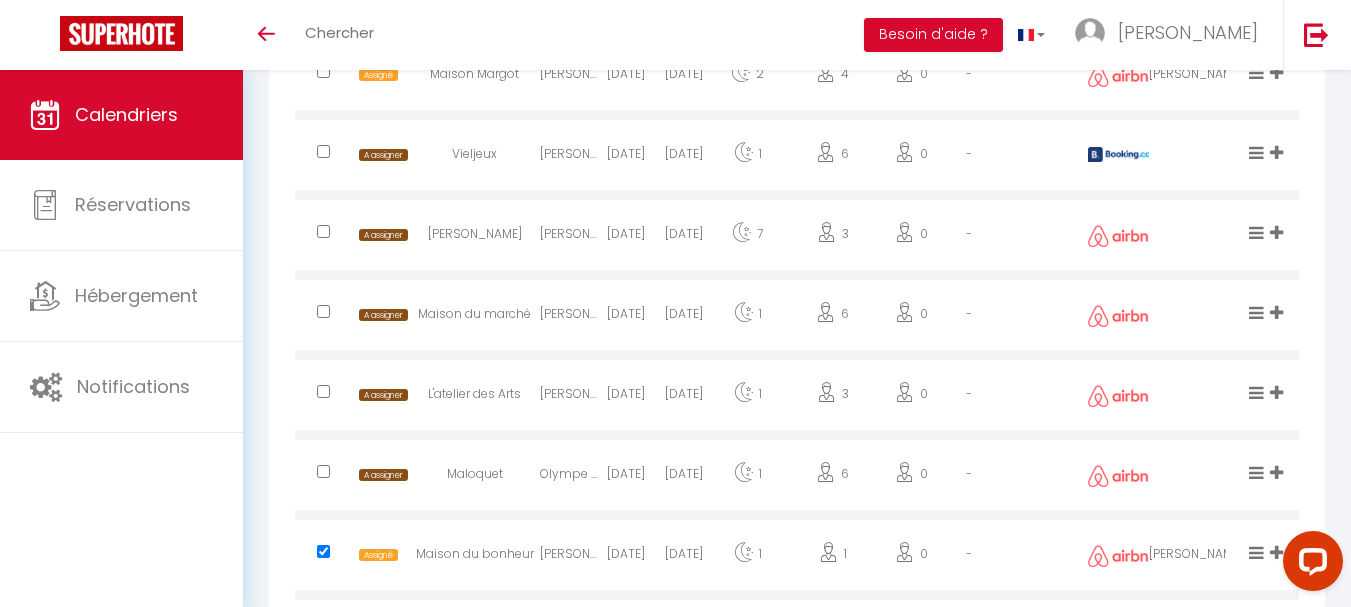 scroll, scrollTop: 3625, scrollLeft: 0, axis: vertical 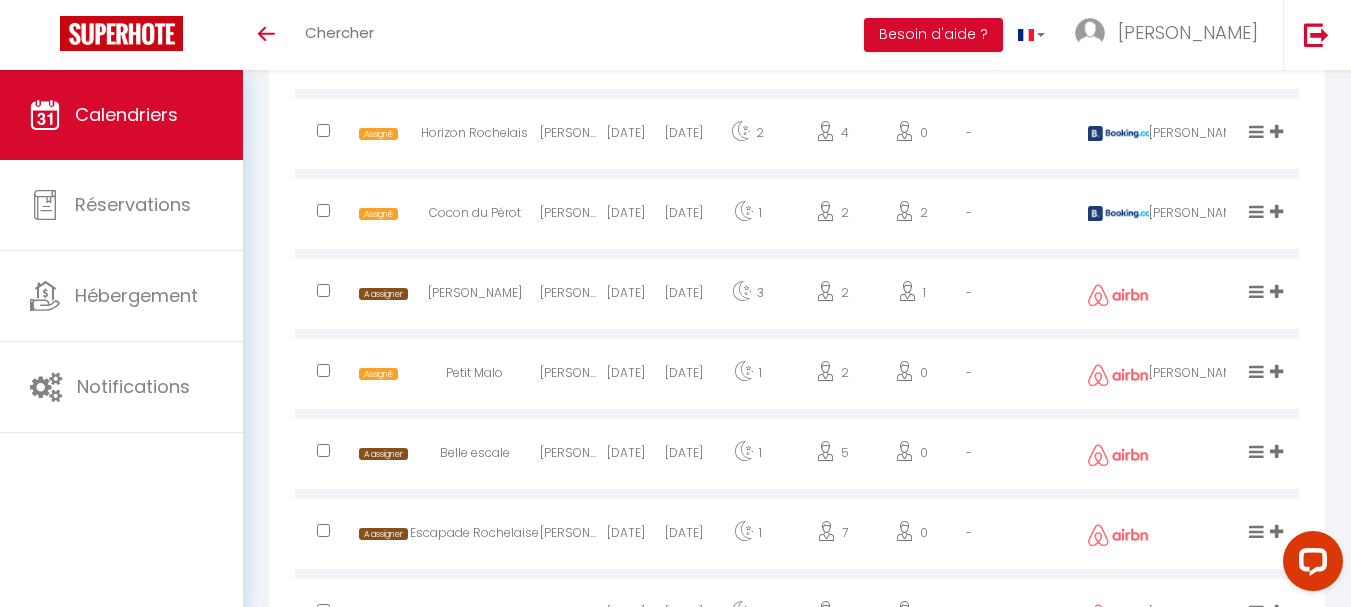 click at bounding box center [323, 290] 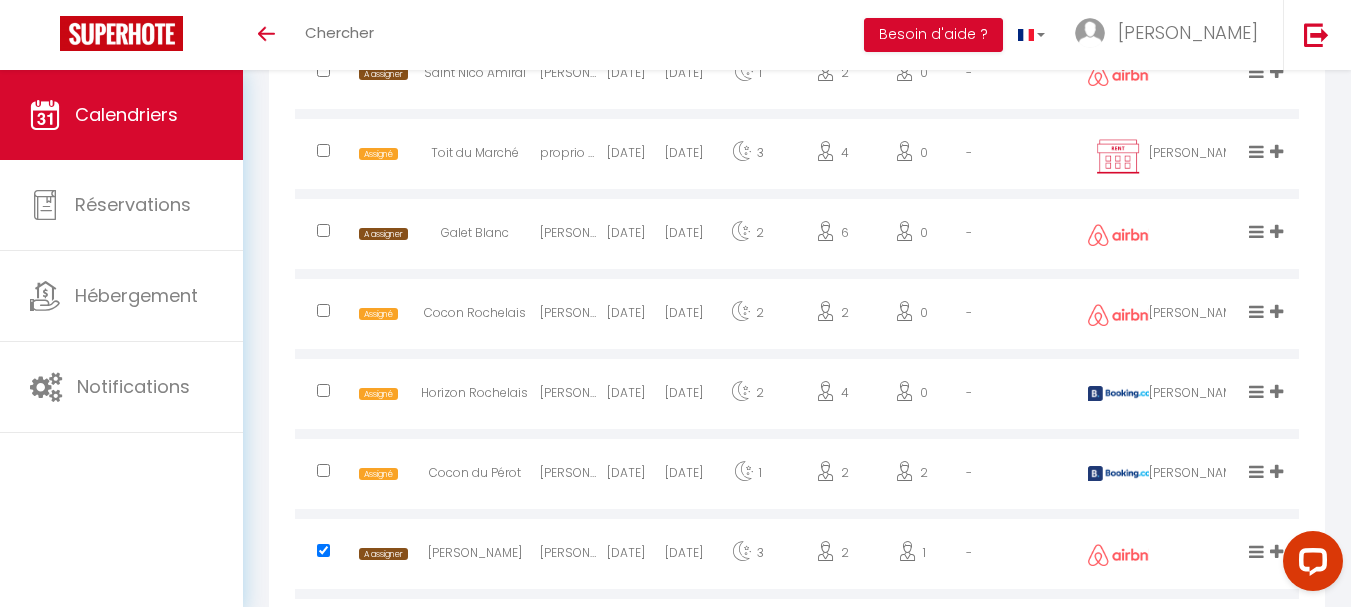 scroll, scrollTop: 2794, scrollLeft: 0, axis: vertical 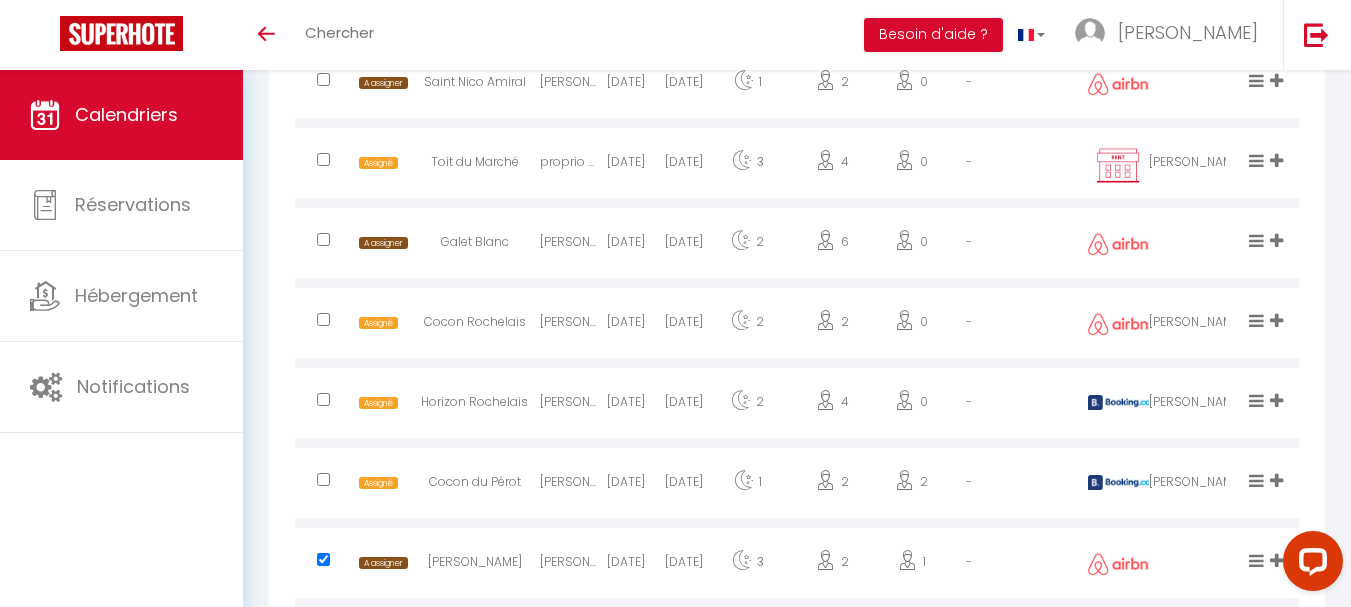 click at bounding box center (323, 239) 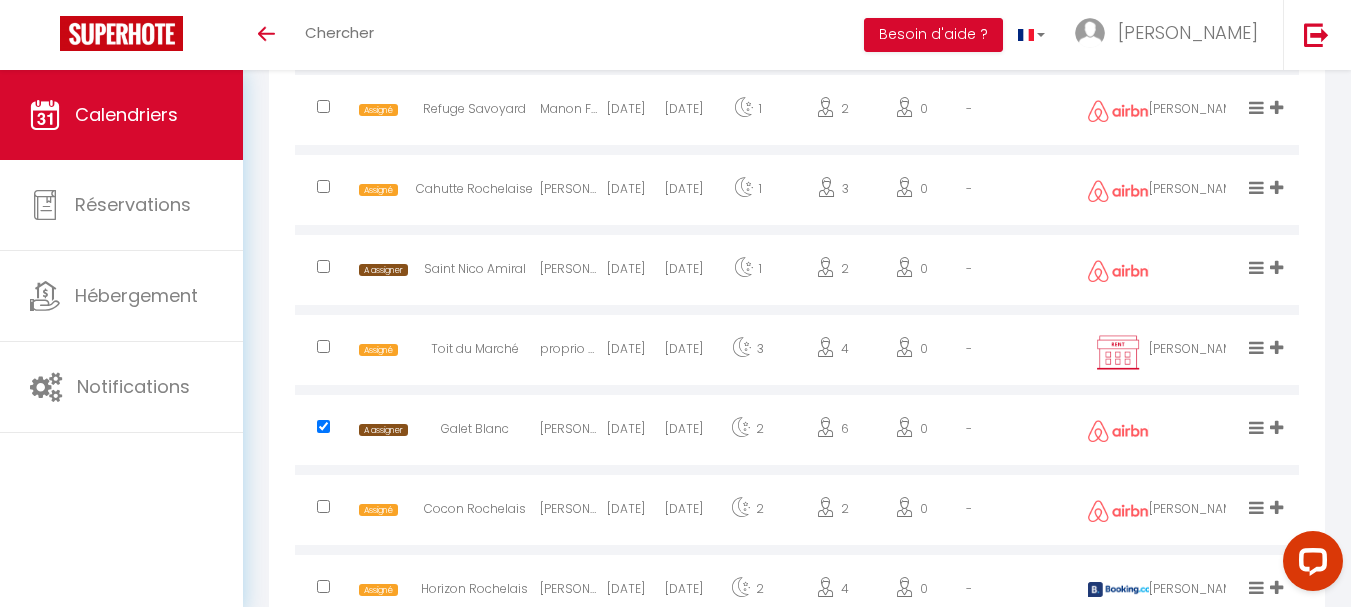 scroll, scrollTop: 2599, scrollLeft: 0, axis: vertical 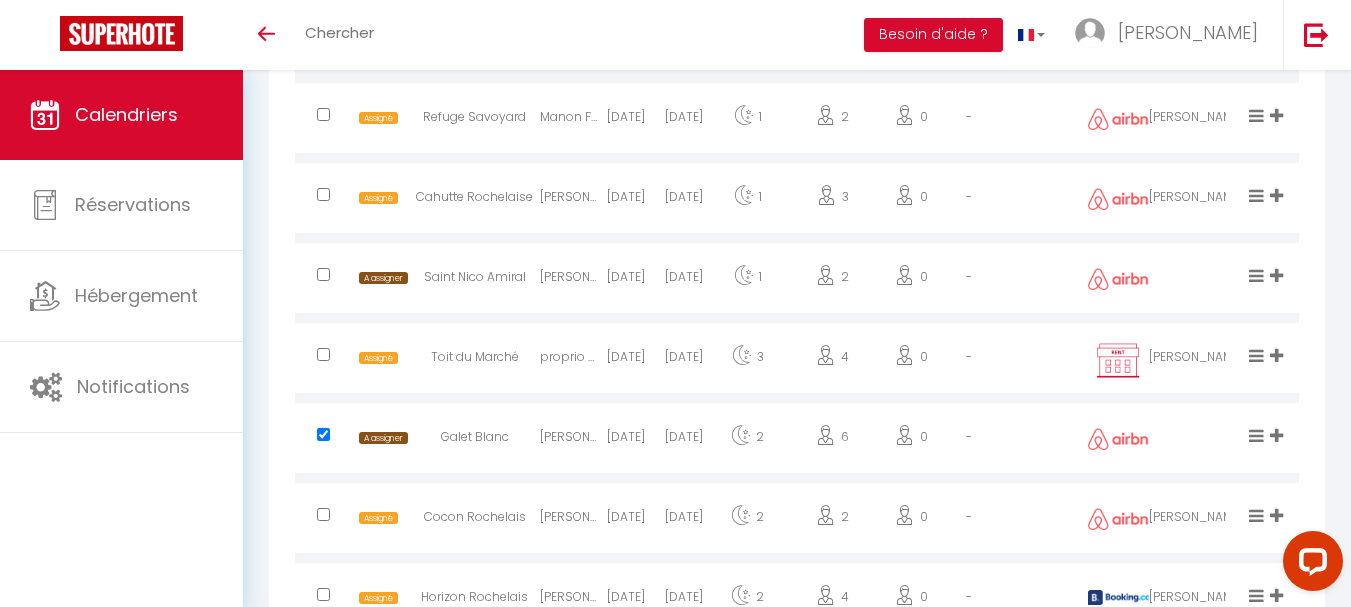 click at bounding box center (323, 274) 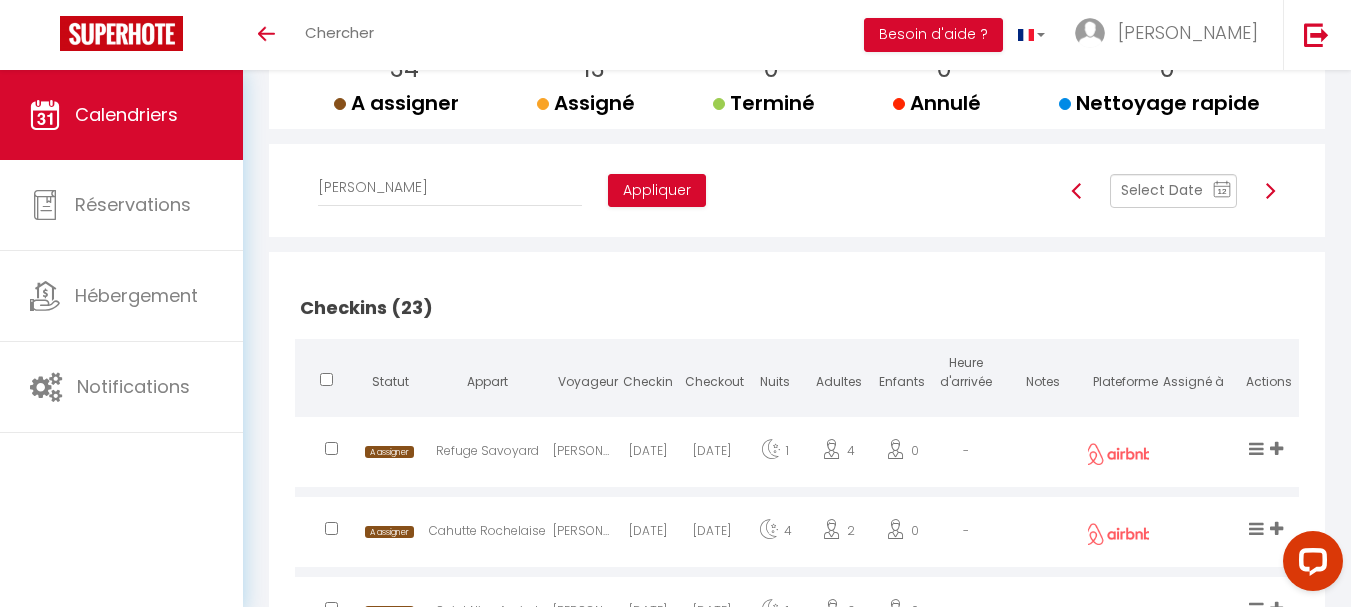 scroll, scrollTop: 147, scrollLeft: 0, axis: vertical 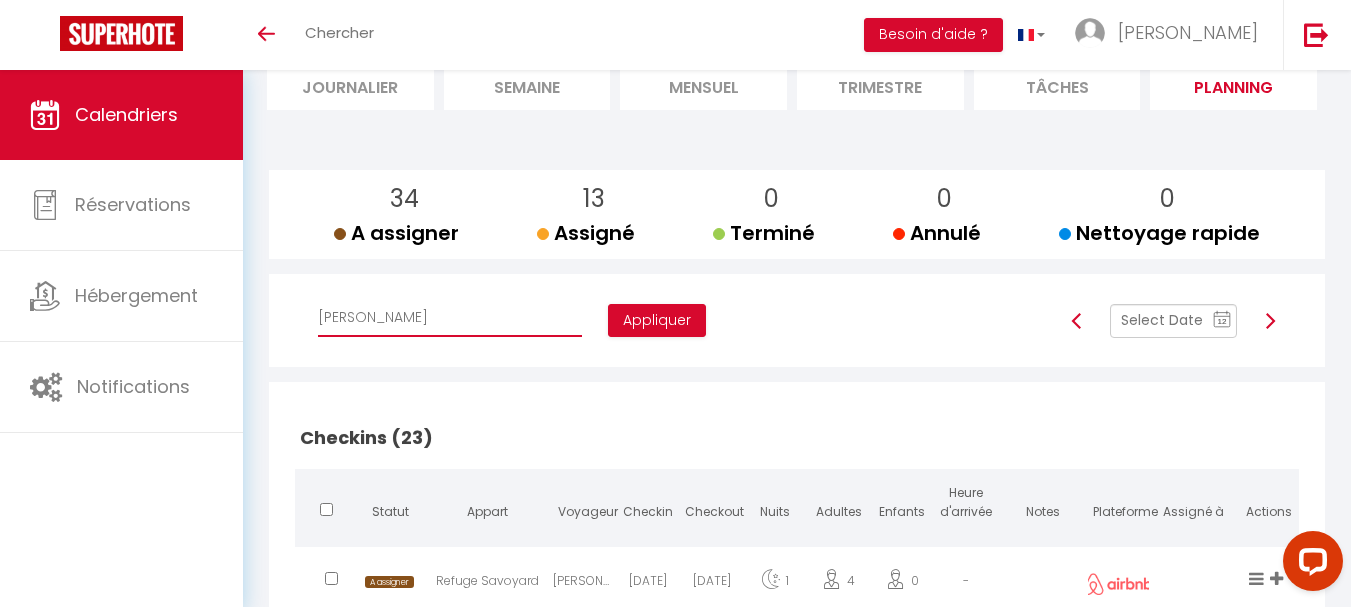 click on "Affecter à     [PERSON_NAME] [PERSON_NAME] [PERSON_NAME] [PERSON_NAME] [PERSON_NAME] [PERSON_NAME] [PERSON_NAME] [PERSON_NAME] [PERSON_NAME] SINS [PERSON_NAME] [PERSON_NAME]-[PERSON_NAME] De [PERSON_NAME] Adanero [PERSON_NAME] Séo [PERSON_NAME] [PERSON_NAME] & [PERSON_NAME] [PERSON_NAME] [PERSON_NAME] [PERSON_NAME] CADU [PERSON_NAME] [PERSON_NAME] Palais [PERSON_NAME] MELON [PERSON_NAME] [PERSON_NAME] [PERSON_NAME] [PERSON_NAME] Mireilla [PERSON_NAME] [PERSON_NAME] [PERSON_NAME] [PERSON_NAME] [PERSON_NAME] [PERSON_NAME] [PERSON_NAME] [PERSON_NAME] [PERSON_NAME] [PERSON_NAME] [PERSON_NAME] SOULAT [PERSON_NAME] [PERSON_NAME] [PERSON_NAME] [PERSON_NAME] [PERSON_NAME] [PERSON_NAME] [PERSON_NAME] [PERSON_NAME] [PERSON_NAME] [PERSON_NAME] ⁠⁠[PERSON_NAME] [PERSON_NAME] [PERSON_NAME] [PERSON_NAME] [PERSON_NAME] [PERSON_NAME] Soubiale [PERSON_NAME] [PERSON_NAME] [PERSON_NAME] [PERSON_NAME] [PERSON_NAME] [PERSON_NAME] [PERSON_NAME]" at bounding box center (450, 318) 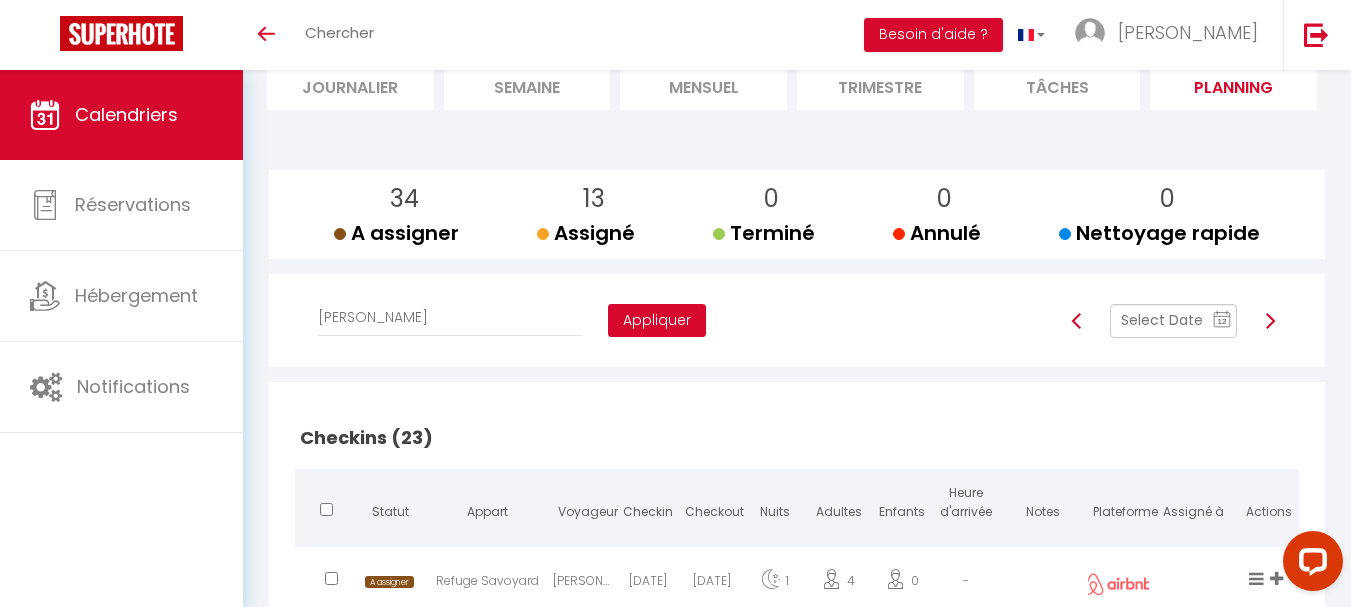 click on "Appliquer" at bounding box center (657, 321) 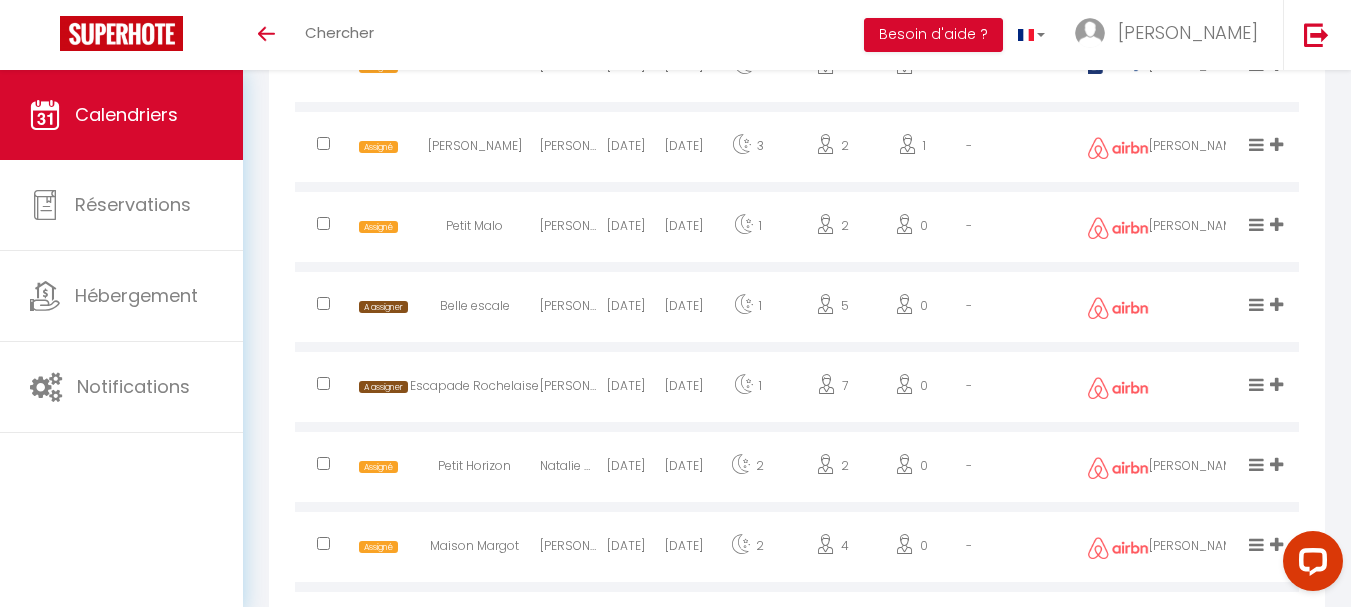 scroll, scrollTop: 3340, scrollLeft: 0, axis: vertical 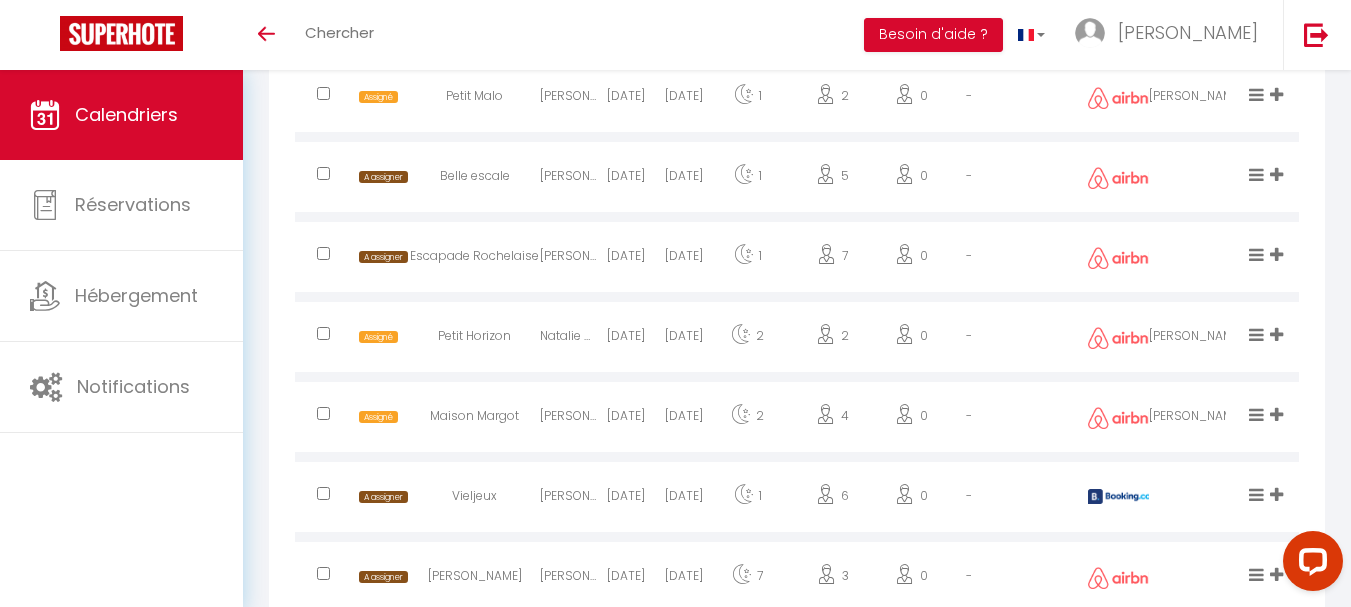 click at bounding box center [323, 173] 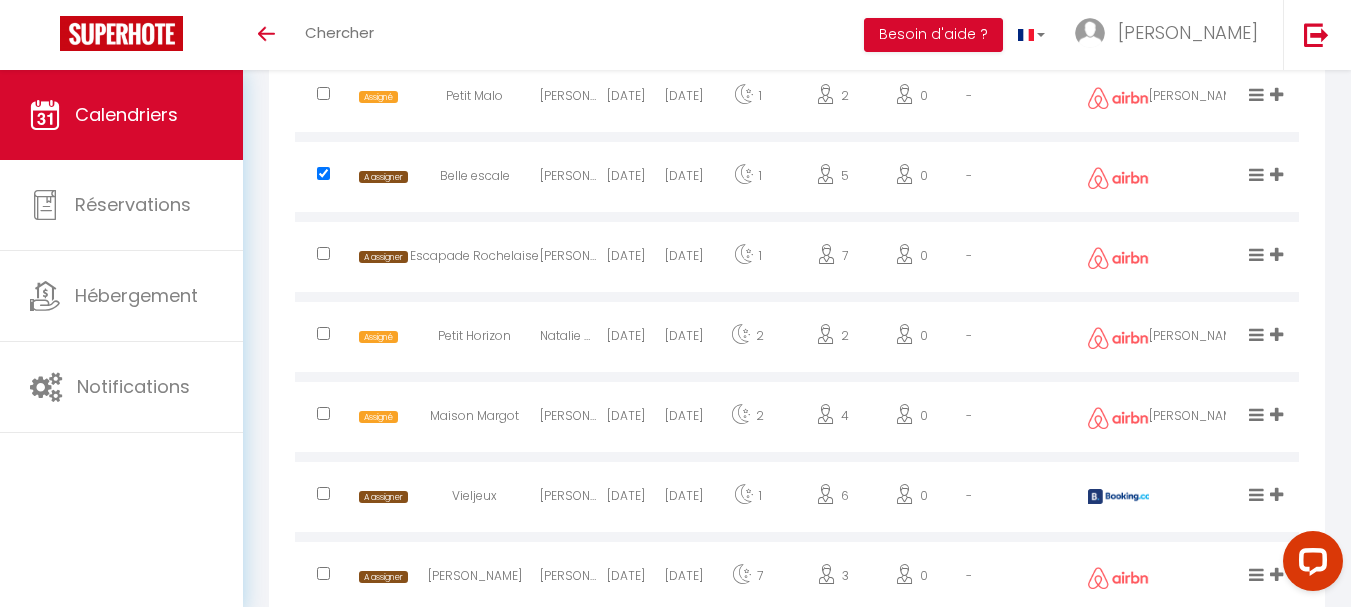 click at bounding box center (323, 253) 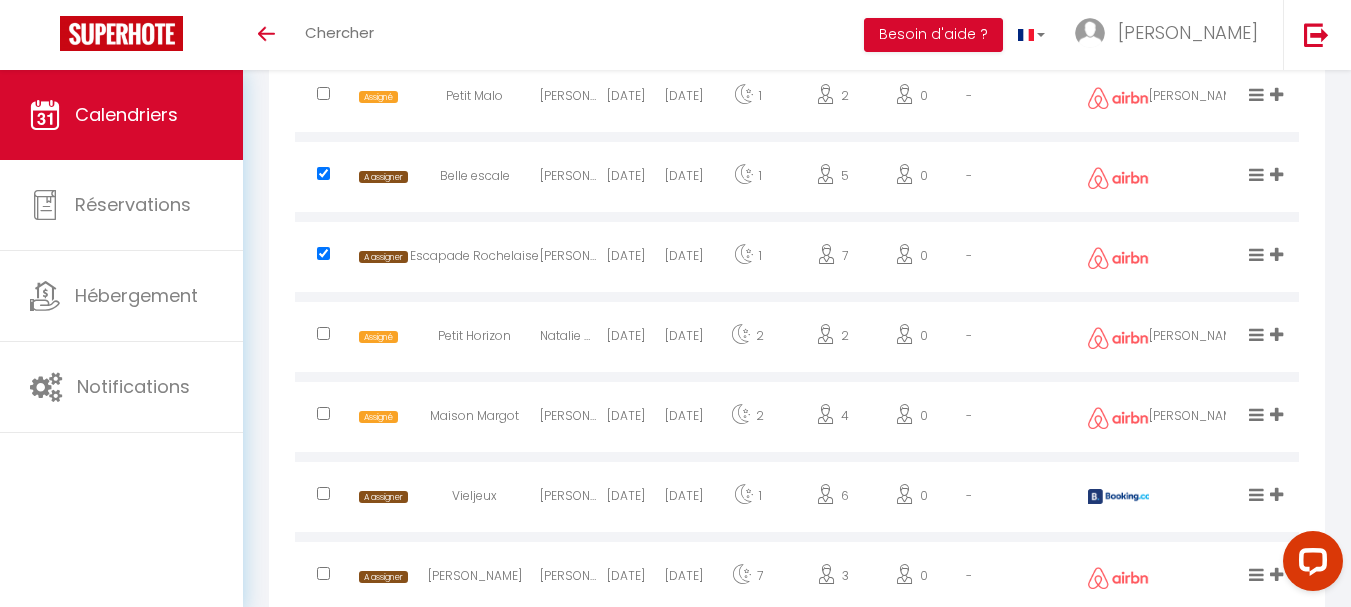 click at bounding box center [323, 253] 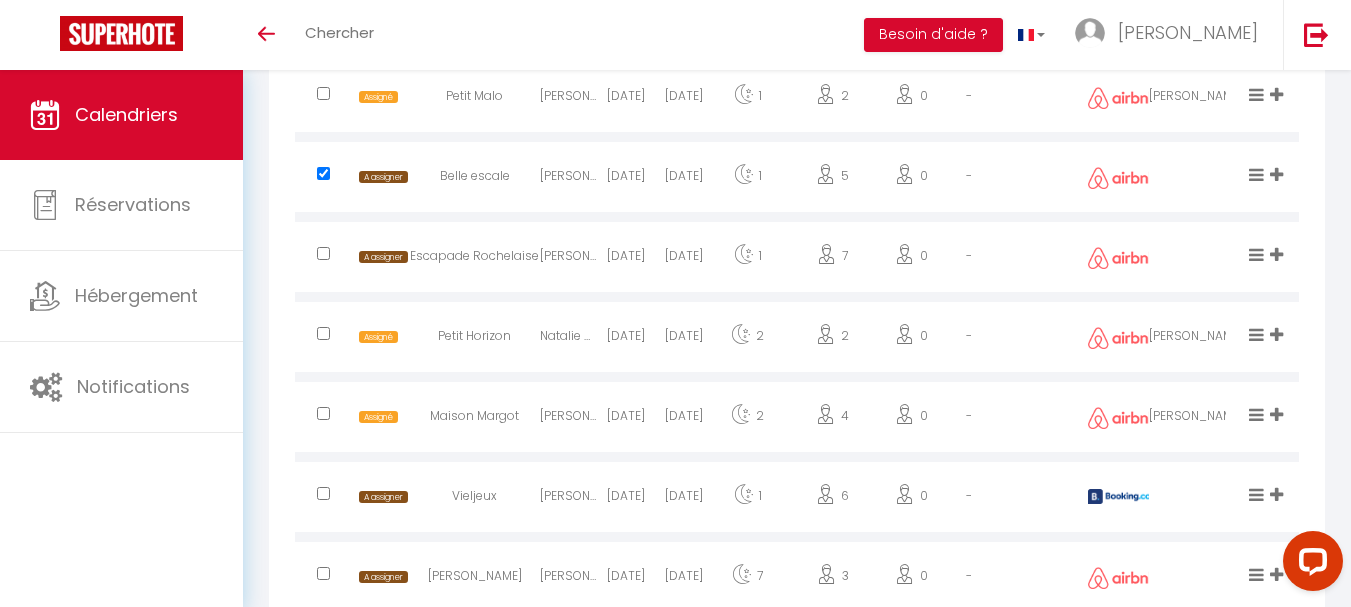 click at bounding box center (323, 253) 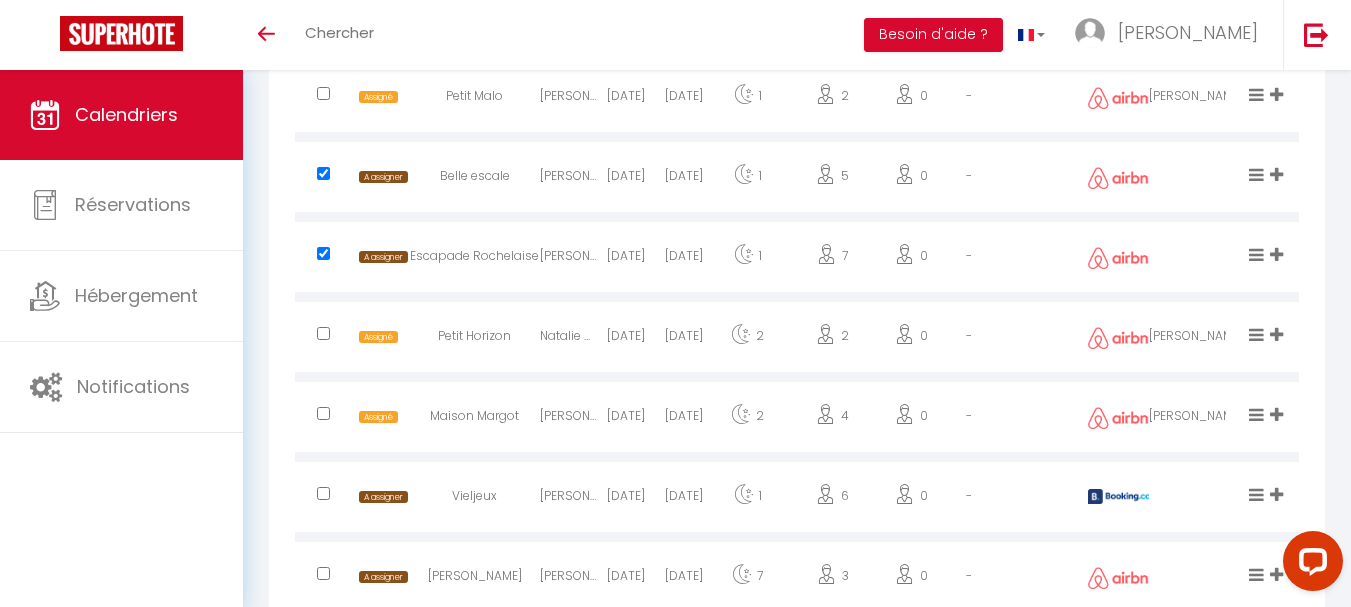 click at bounding box center (323, 493) 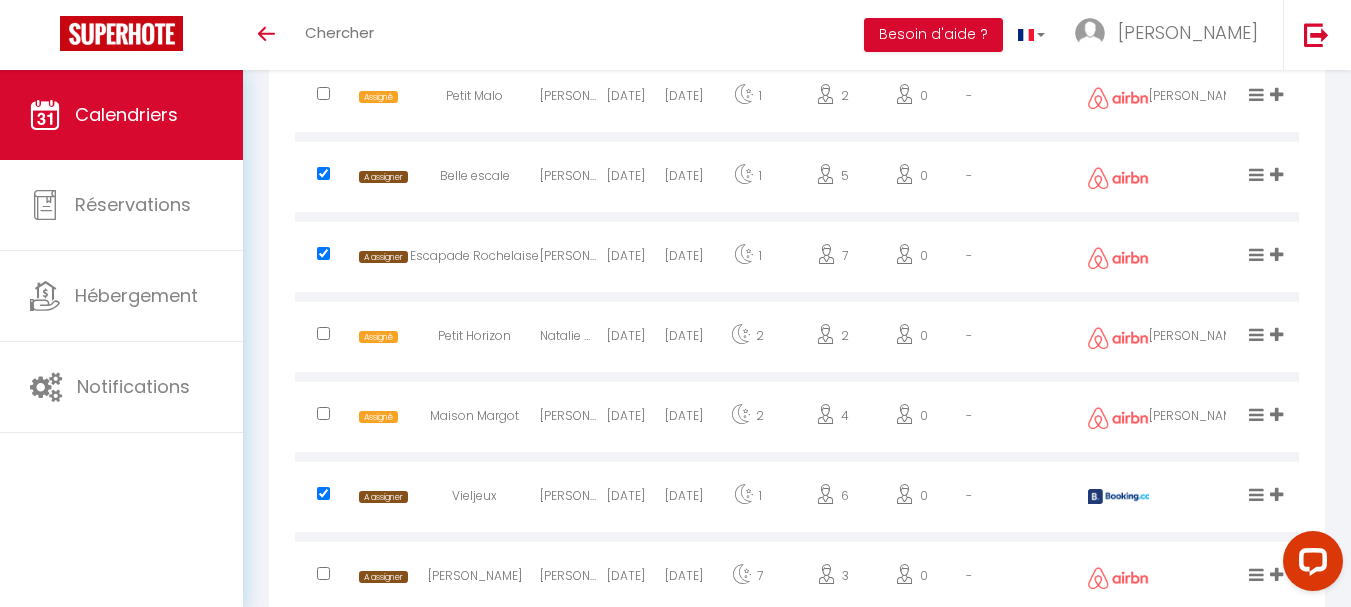 click at bounding box center [323, 573] 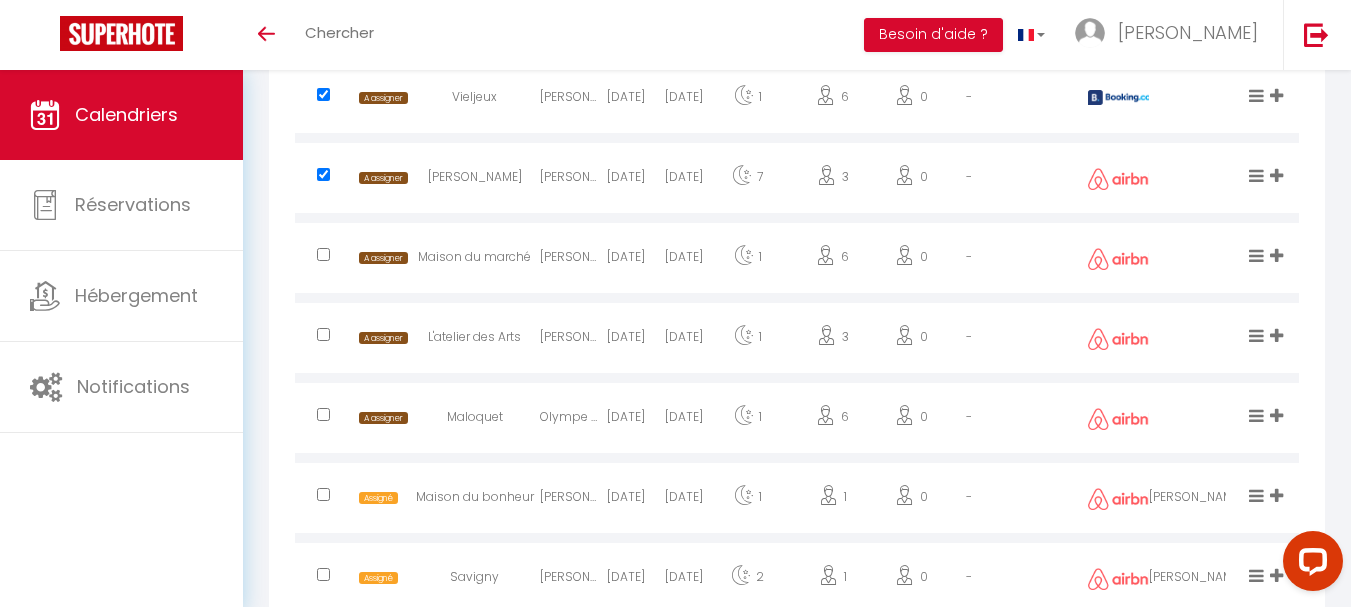 scroll, scrollTop: 3756, scrollLeft: 0, axis: vertical 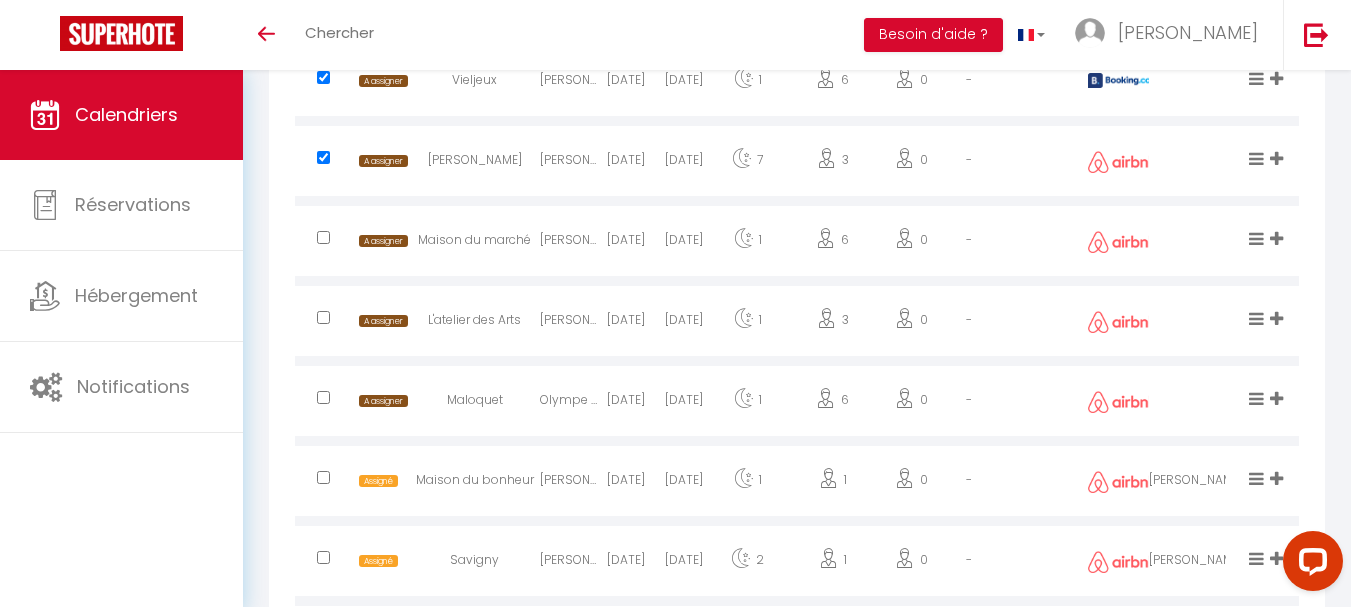 click at bounding box center [323, 237] 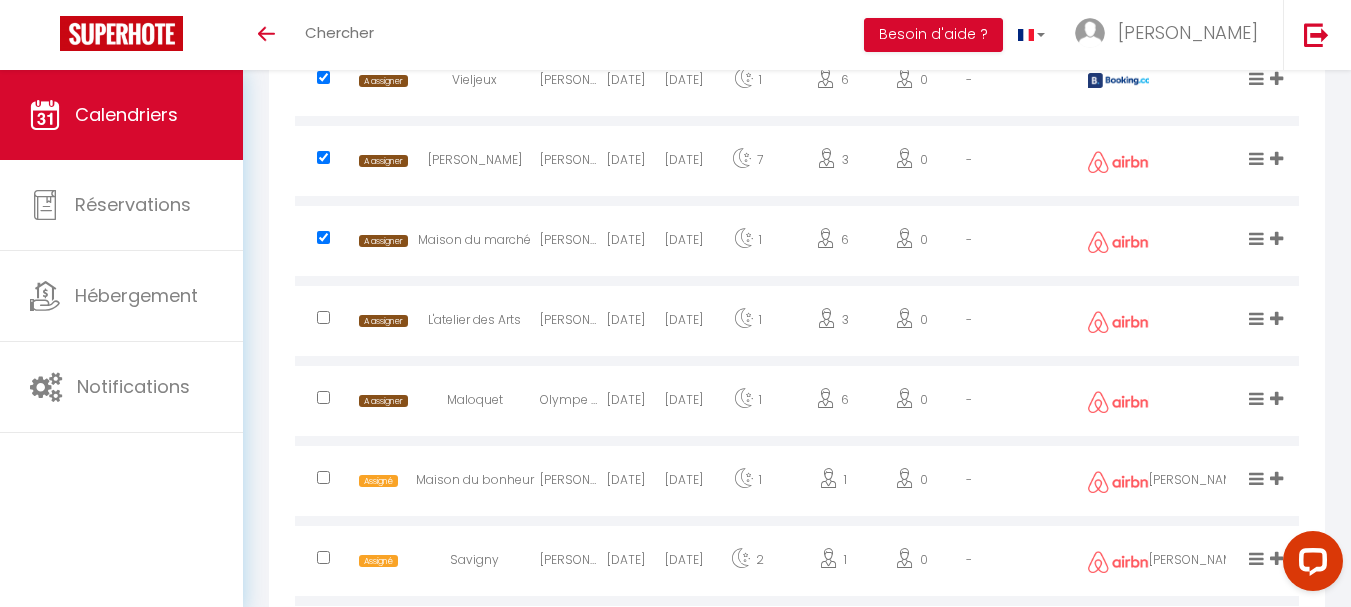 click at bounding box center (323, 317) 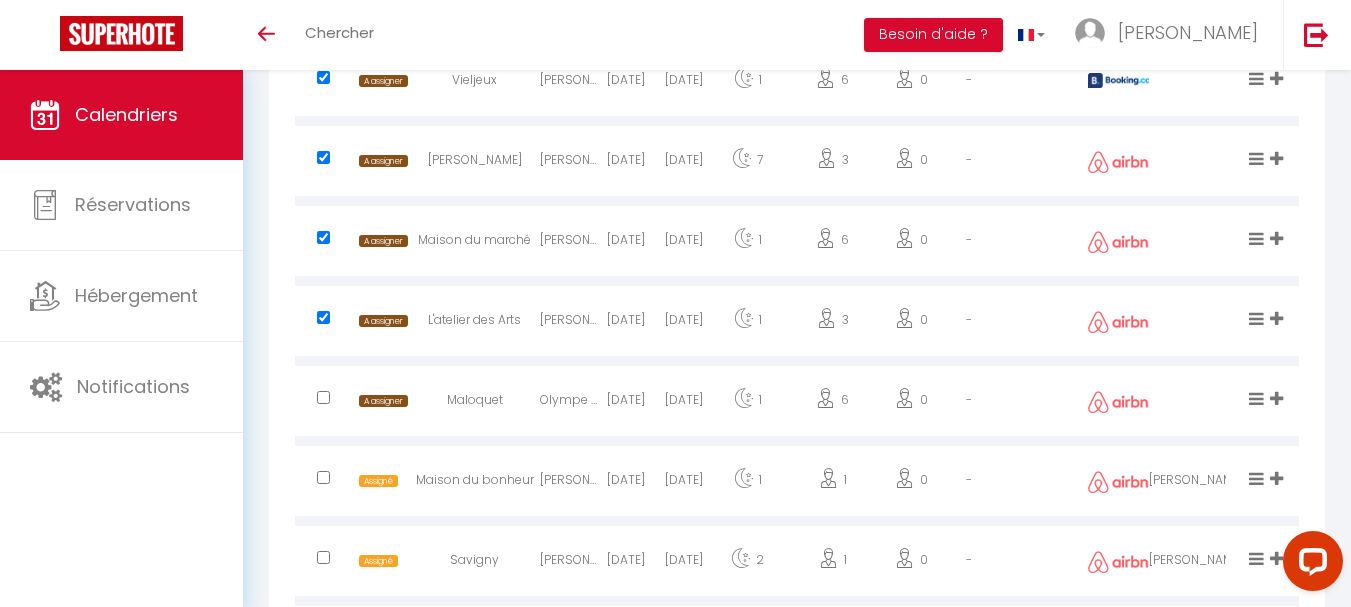 click at bounding box center (323, 397) 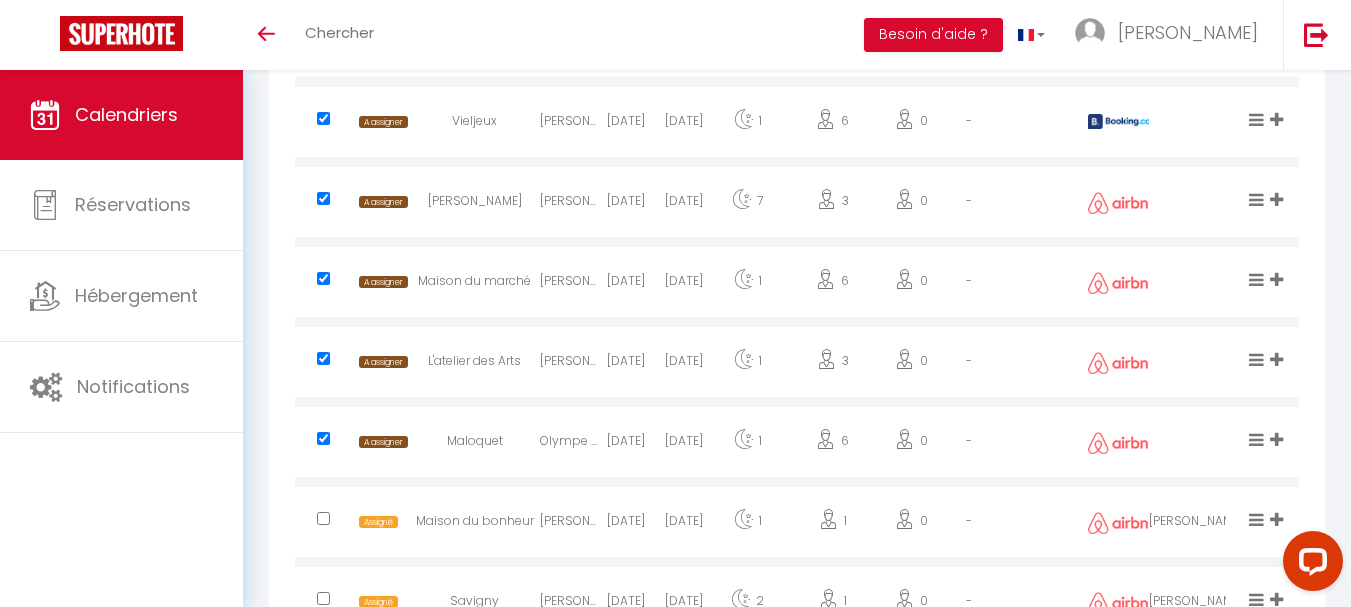 scroll, scrollTop: 3634, scrollLeft: 0, axis: vertical 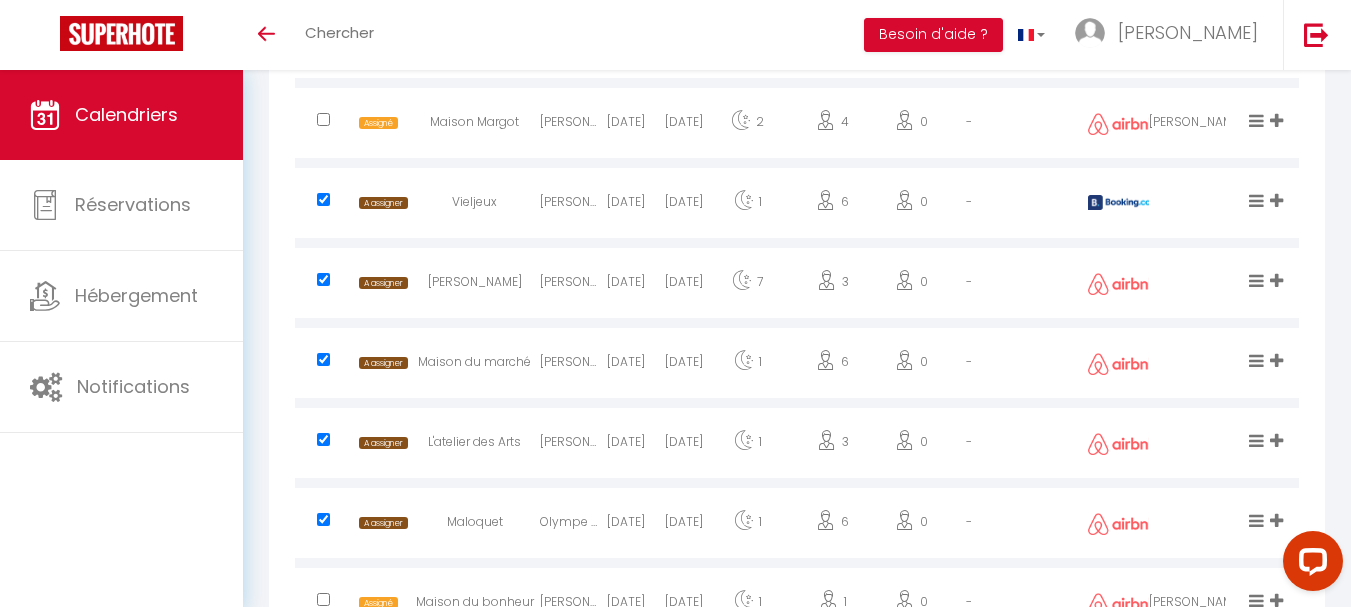 click at bounding box center [323, 199] 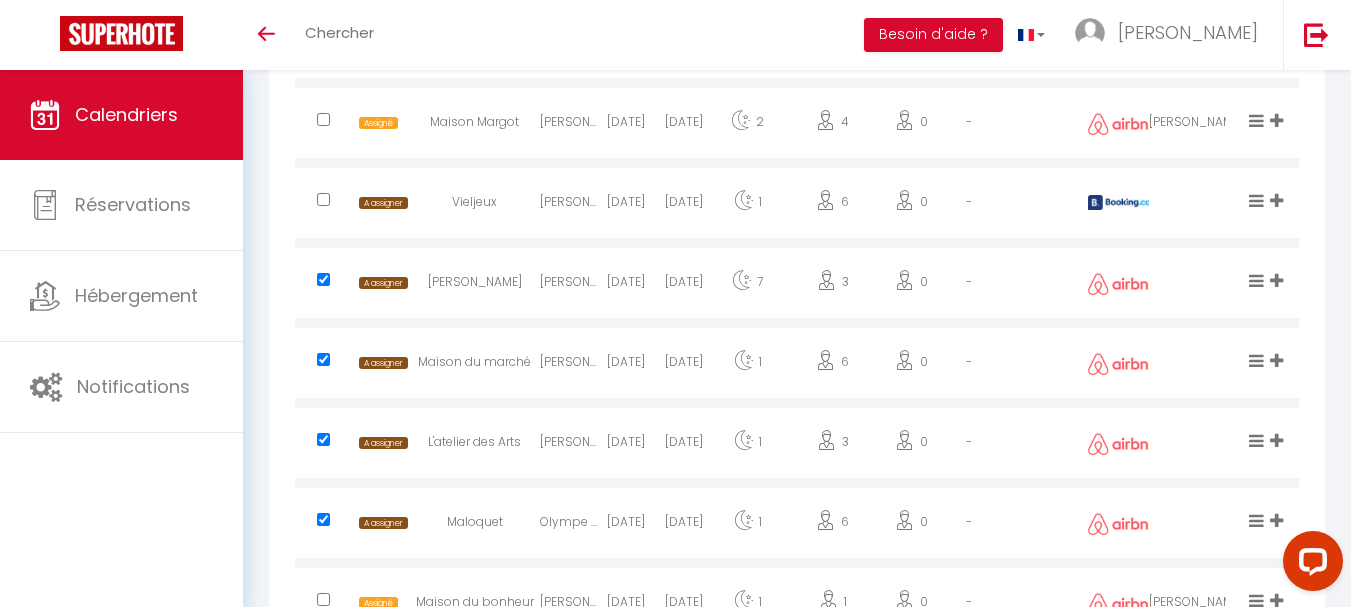 click at bounding box center [323, 279] 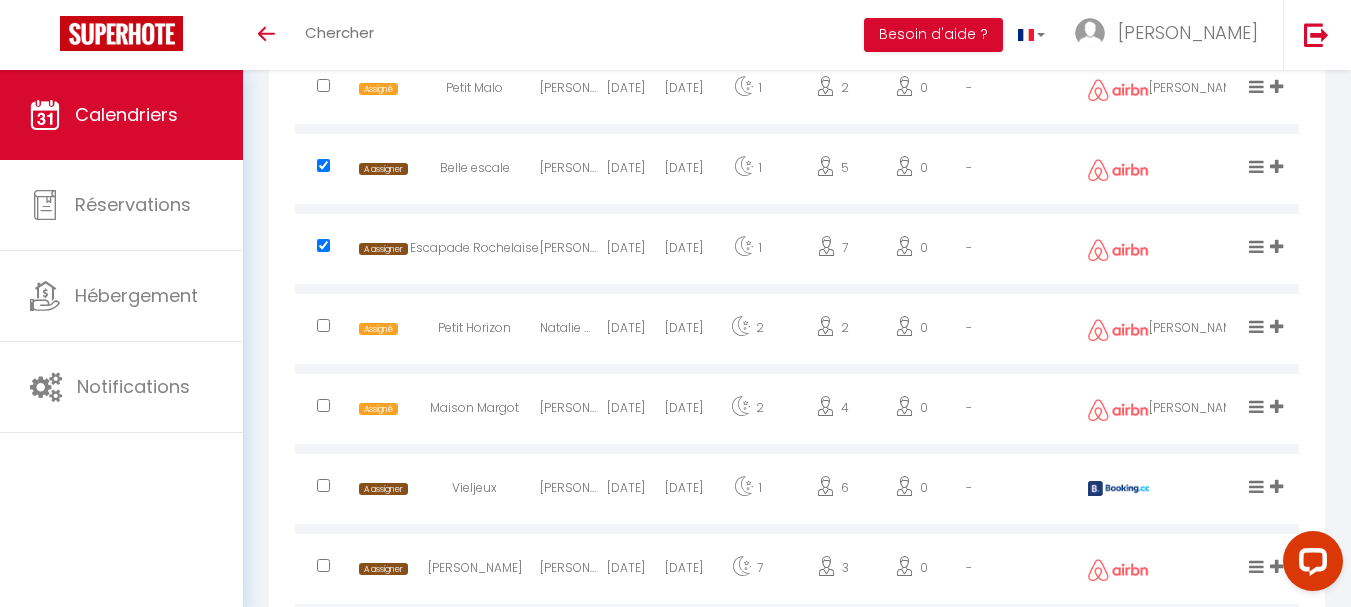 scroll, scrollTop: 3324, scrollLeft: 0, axis: vertical 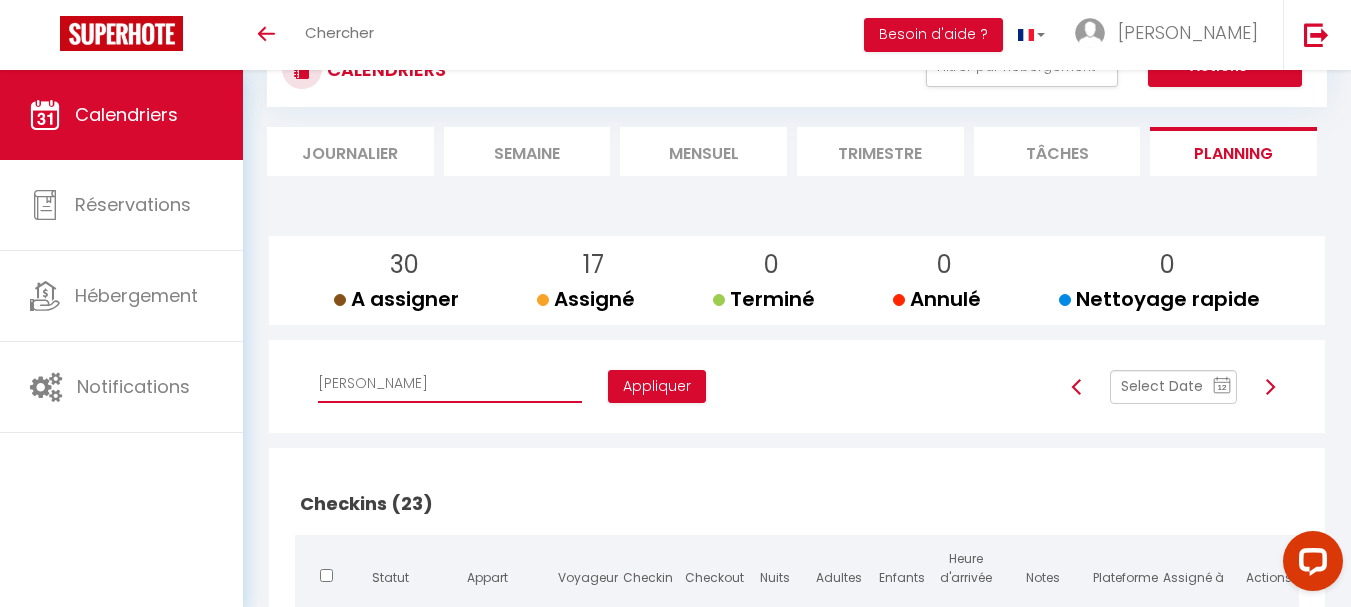 click on "Affecter à     [PERSON_NAME] [PERSON_NAME] [PERSON_NAME] [PERSON_NAME] [PERSON_NAME] [PERSON_NAME] [PERSON_NAME] [PERSON_NAME] [PERSON_NAME] SINS [PERSON_NAME] [PERSON_NAME]-[PERSON_NAME] De [PERSON_NAME] Adanero [PERSON_NAME] Séo [PERSON_NAME] [PERSON_NAME] & [PERSON_NAME] [PERSON_NAME] [PERSON_NAME] [PERSON_NAME] CADU [PERSON_NAME] [PERSON_NAME] Palais [PERSON_NAME] MELON [PERSON_NAME] [PERSON_NAME] [PERSON_NAME] [PERSON_NAME] Mireilla [PERSON_NAME] [PERSON_NAME] [PERSON_NAME] [PERSON_NAME] [PERSON_NAME] [PERSON_NAME] [PERSON_NAME] [PERSON_NAME] [PERSON_NAME] [PERSON_NAME] [PERSON_NAME] SOULAT [PERSON_NAME] [PERSON_NAME] [PERSON_NAME] [PERSON_NAME] [PERSON_NAME] [PERSON_NAME] [PERSON_NAME] [PERSON_NAME] [PERSON_NAME] [PERSON_NAME] ⁠⁠[PERSON_NAME] [PERSON_NAME] [PERSON_NAME] [PERSON_NAME] [PERSON_NAME] [PERSON_NAME] Soubiale [PERSON_NAME] [PERSON_NAME] [PERSON_NAME] [PERSON_NAME] [PERSON_NAME] [PERSON_NAME] [PERSON_NAME]" at bounding box center [450, 384] 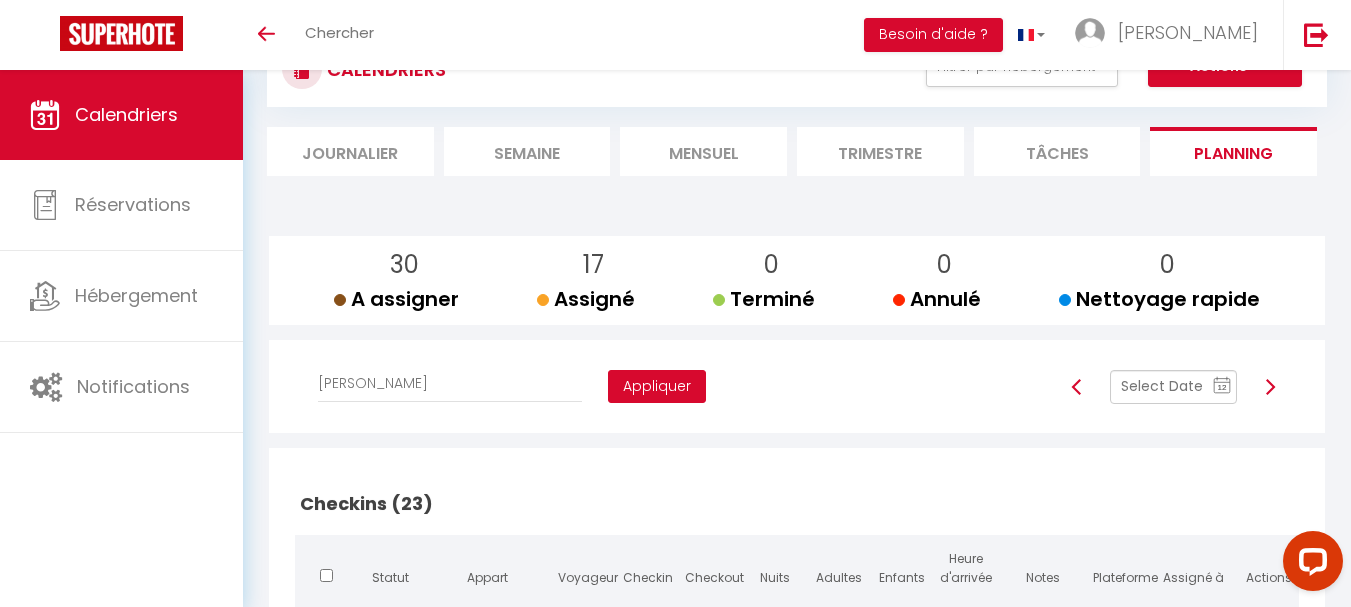 click on "Appliquer" at bounding box center (657, 387) 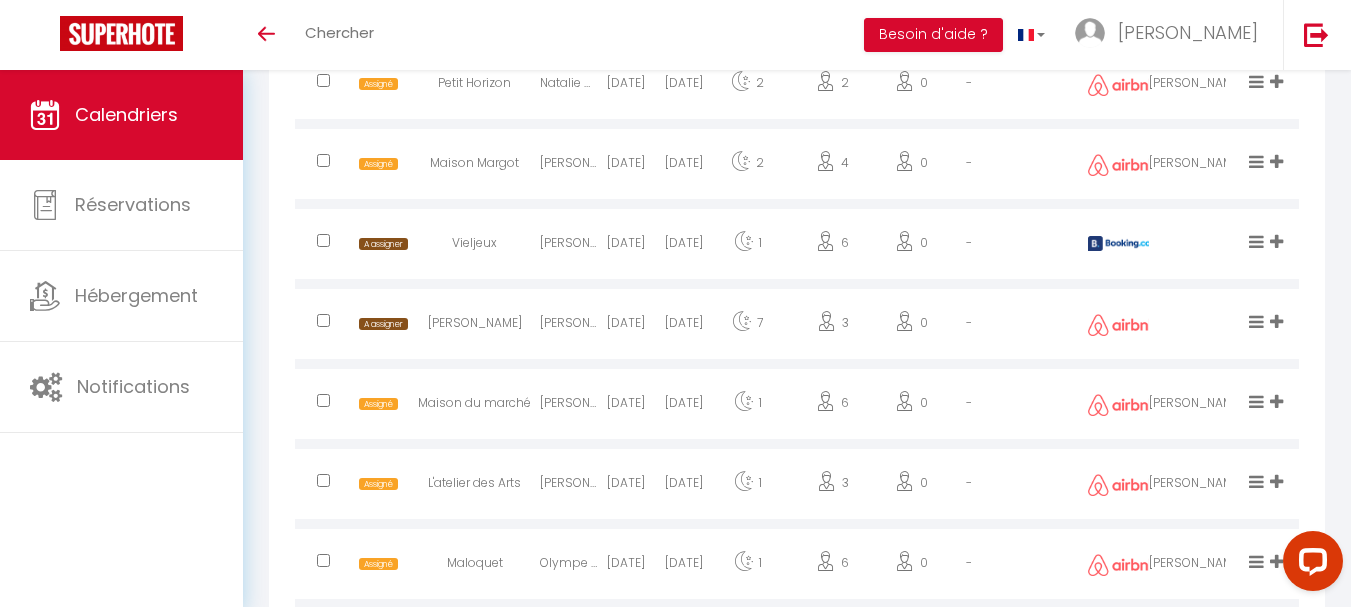 scroll, scrollTop: 3568, scrollLeft: 0, axis: vertical 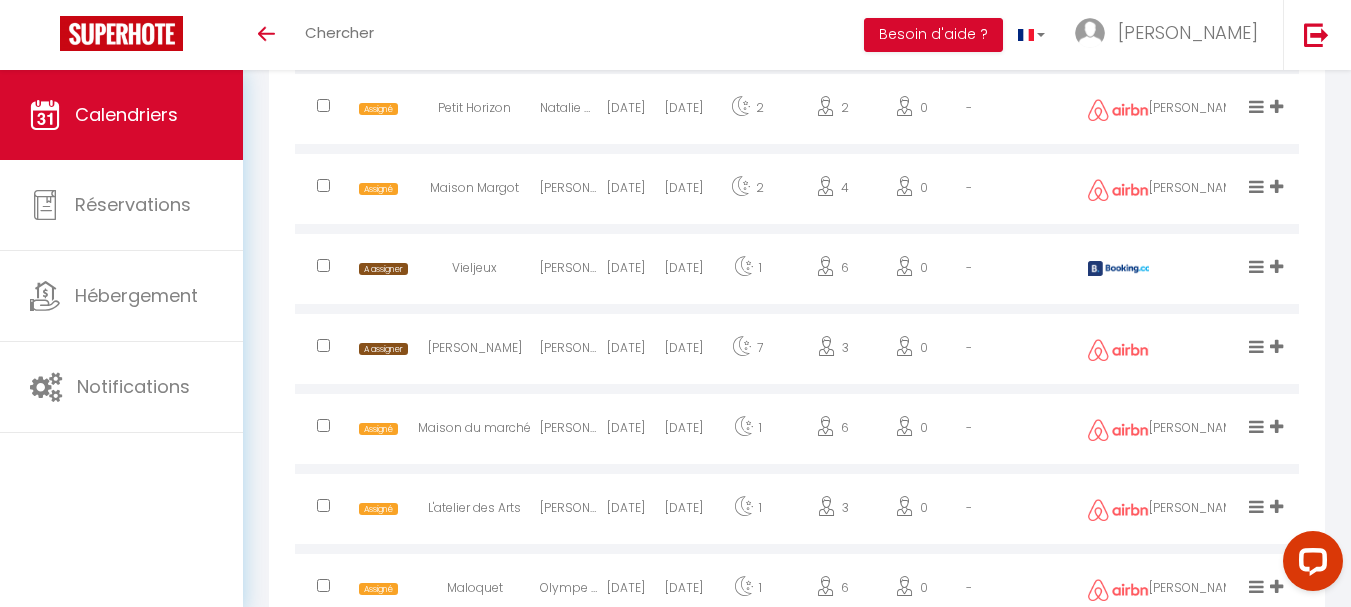 click at bounding box center (323, 345) 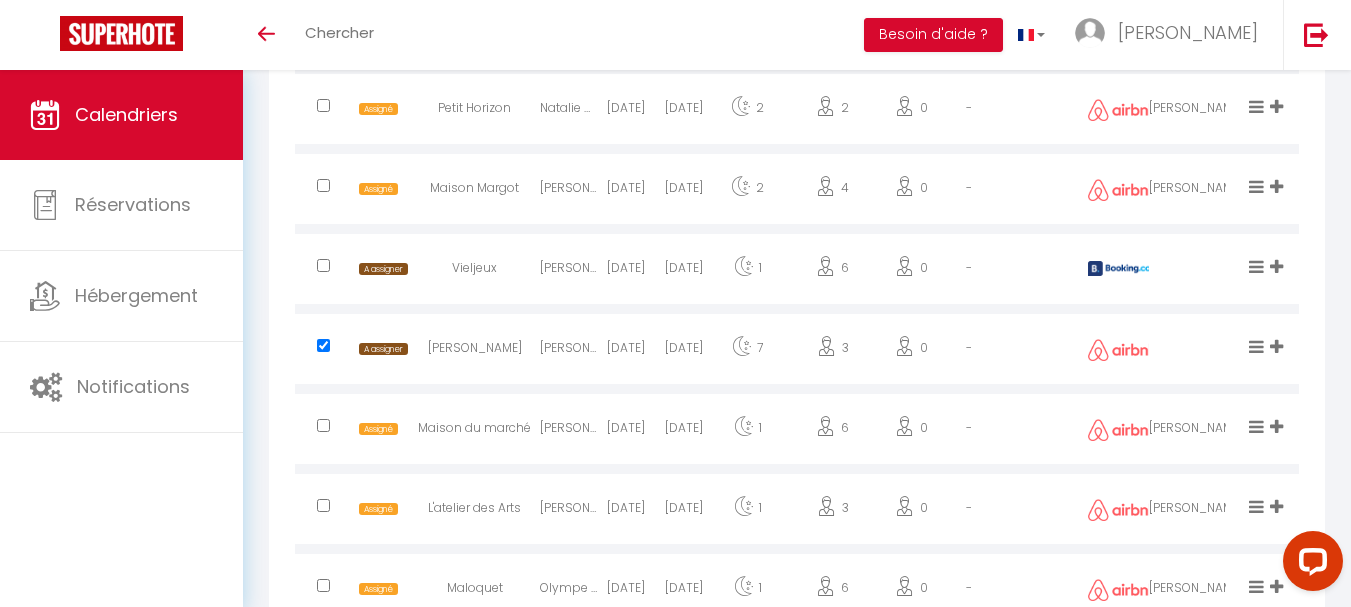 click at bounding box center [323, 265] 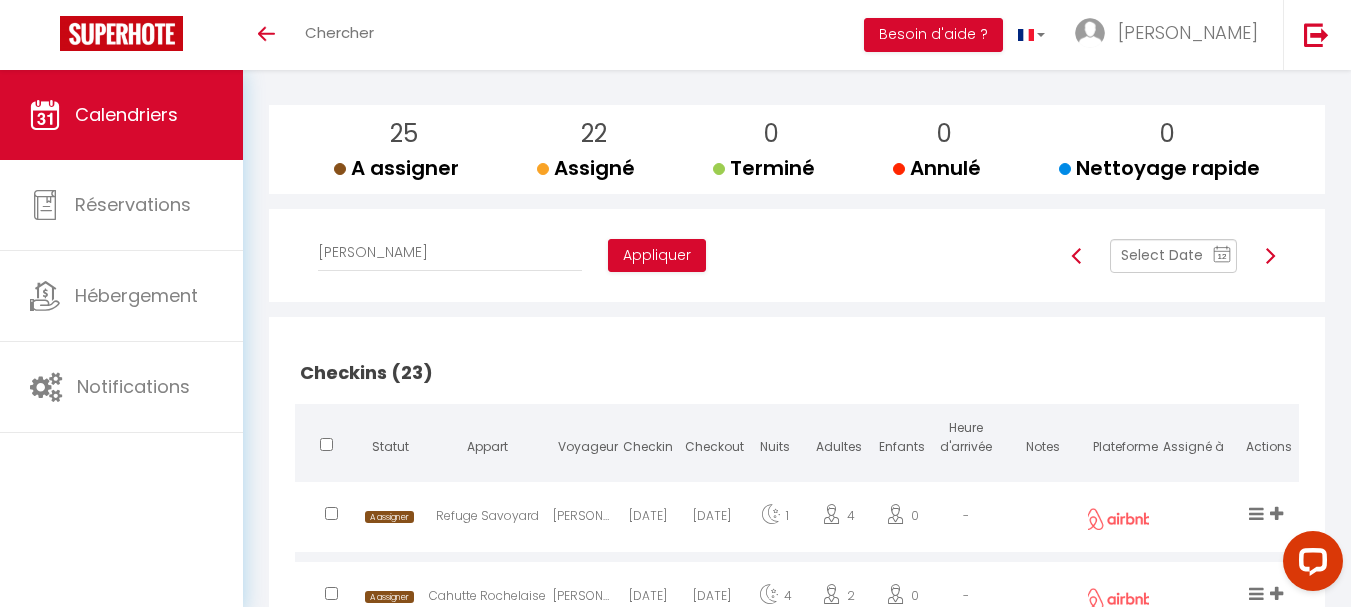 scroll, scrollTop: 0, scrollLeft: 0, axis: both 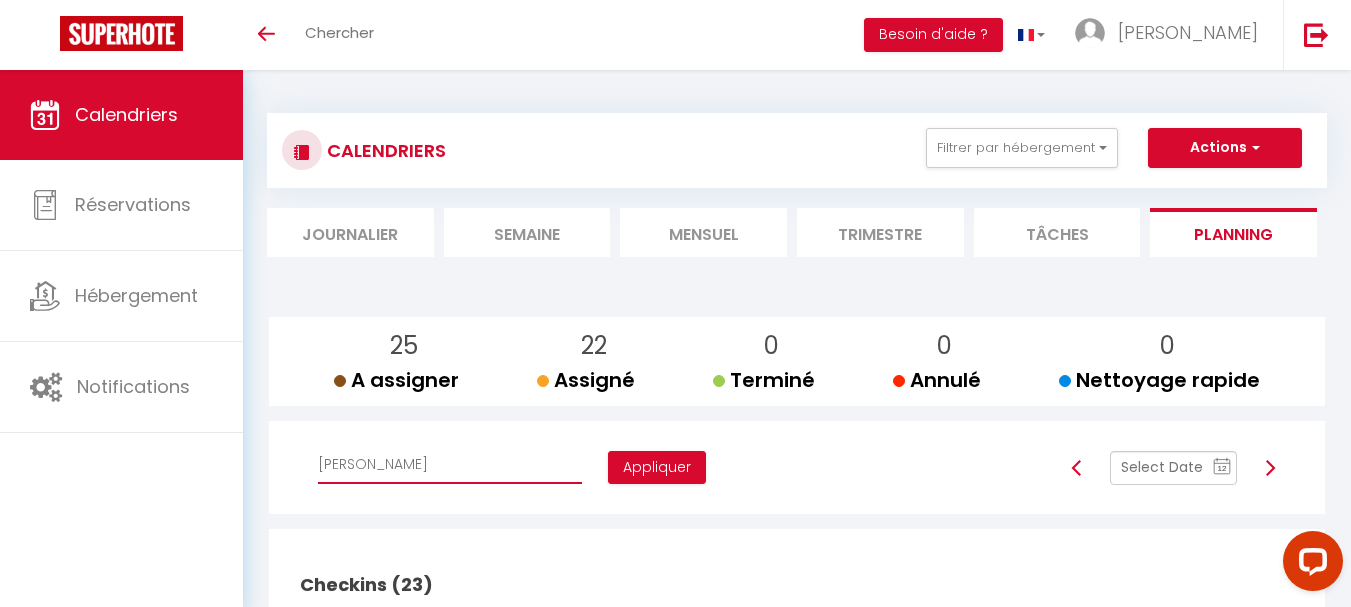 click on "Affecter à     [PERSON_NAME] [PERSON_NAME] [PERSON_NAME] [PERSON_NAME] [PERSON_NAME] [PERSON_NAME] [PERSON_NAME] [PERSON_NAME] [PERSON_NAME] SINS [PERSON_NAME] [PERSON_NAME]-[PERSON_NAME] De [PERSON_NAME] Adanero [PERSON_NAME] Séo [PERSON_NAME] [PERSON_NAME] & [PERSON_NAME] [PERSON_NAME] [PERSON_NAME] [PERSON_NAME] CADU [PERSON_NAME] [PERSON_NAME] Palais [PERSON_NAME] MELON [PERSON_NAME] [PERSON_NAME] [PERSON_NAME] [PERSON_NAME] Mireilla [PERSON_NAME] [PERSON_NAME] [PERSON_NAME] [PERSON_NAME] [PERSON_NAME] [PERSON_NAME] [PERSON_NAME] [PERSON_NAME] [PERSON_NAME] [PERSON_NAME] [PERSON_NAME] SOULAT [PERSON_NAME] [PERSON_NAME] [PERSON_NAME] [PERSON_NAME] [PERSON_NAME] [PERSON_NAME] [PERSON_NAME] [PERSON_NAME] [PERSON_NAME] [PERSON_NAME] ⁠⁠[PERSON_NAME] [PERSON_NAME] [PERSON_NAME] [PERSON_NAME] [PERSON_NAME] [PERSON_NAME] Soubiale [PERSON_NAME] [PERSON_NAME] [PERSON_NAME] [PERSON_NAME] [PERSON_NAME] [PERSON_NAME] [PERSON_NAME]" at bounding box center [450, 465] 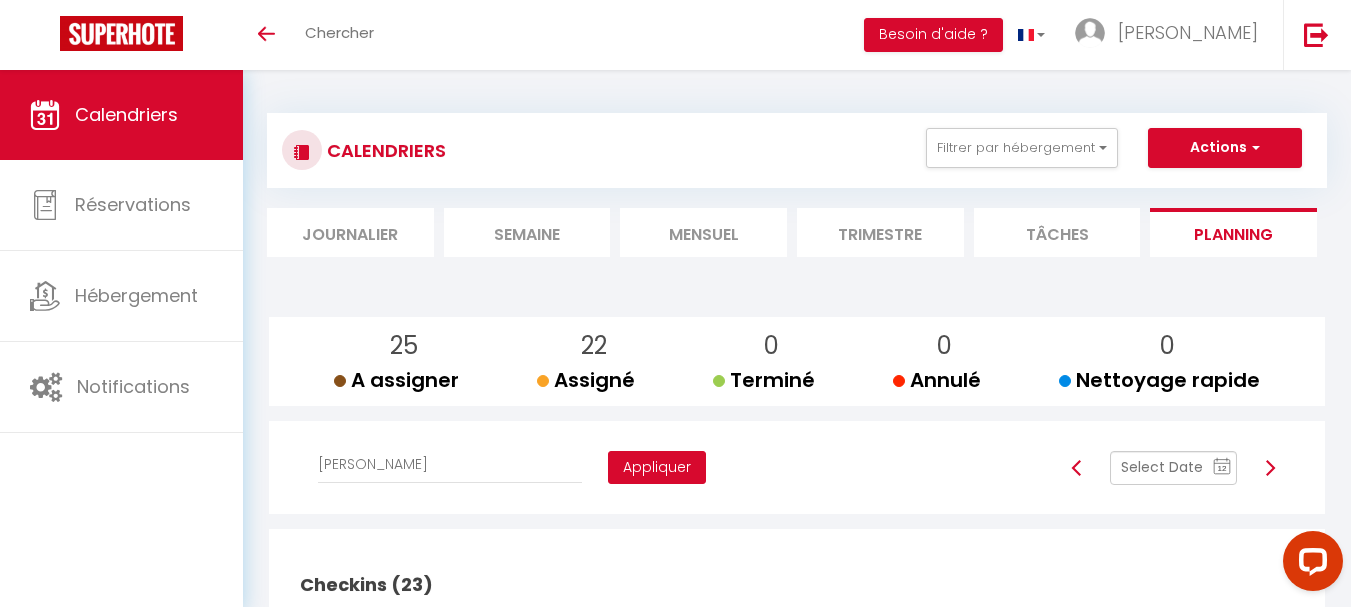 click on "Appliquer" at bounding box center [657, 468] 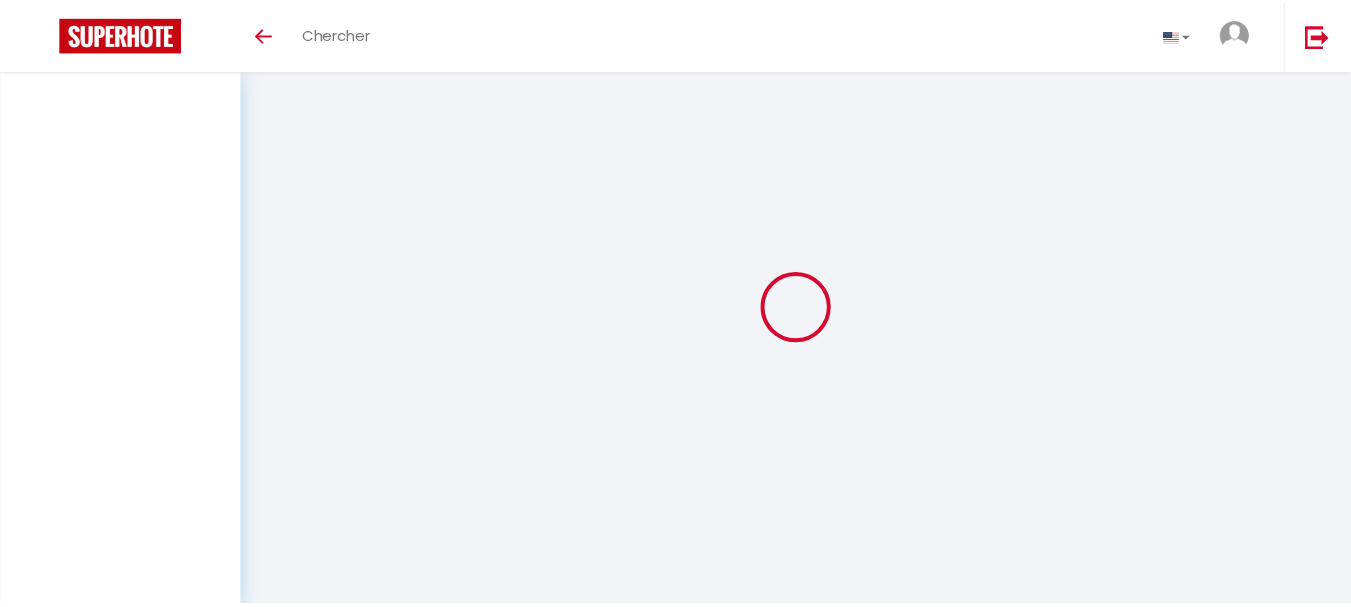 scroll, scrollTop: 0, scrollLeft: 0, axis: both 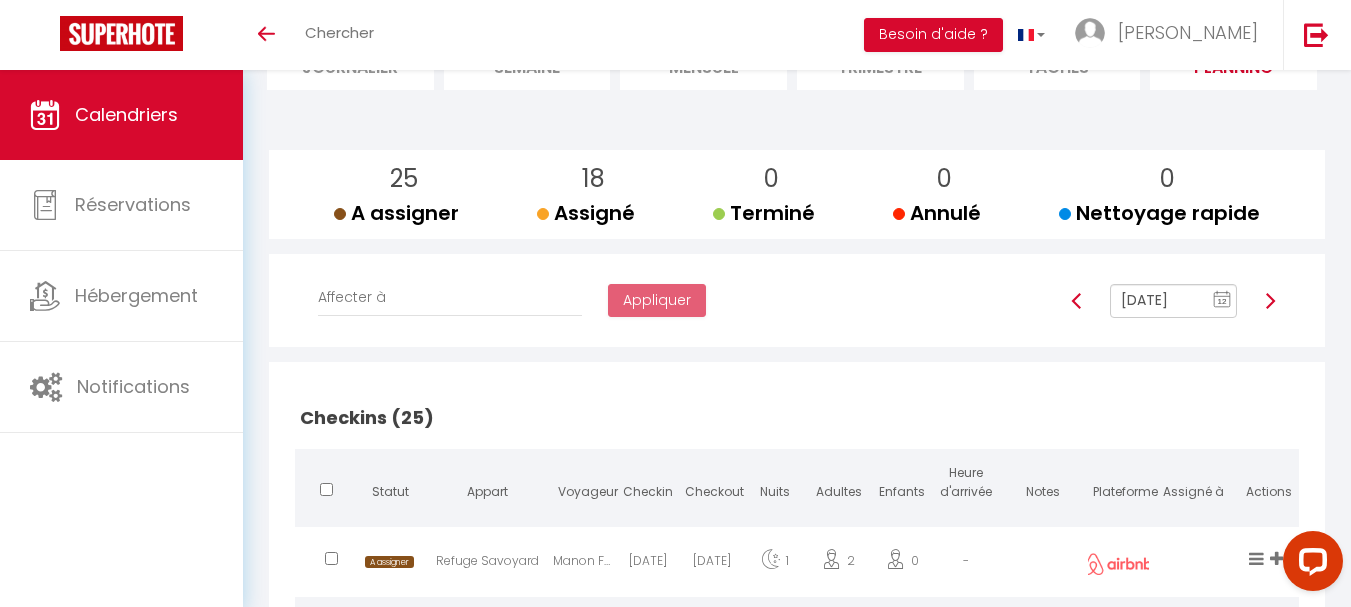click at bounding box center (1270, 301) 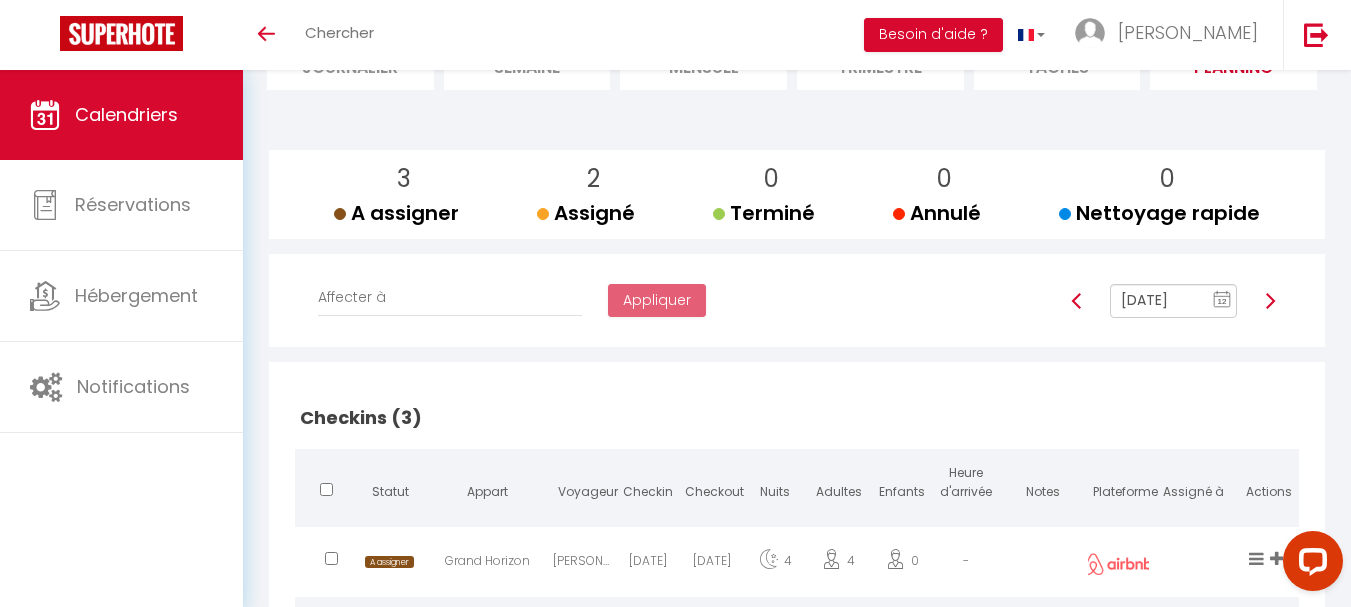 click on "[DATE]" at bounding box center [1174, 301] 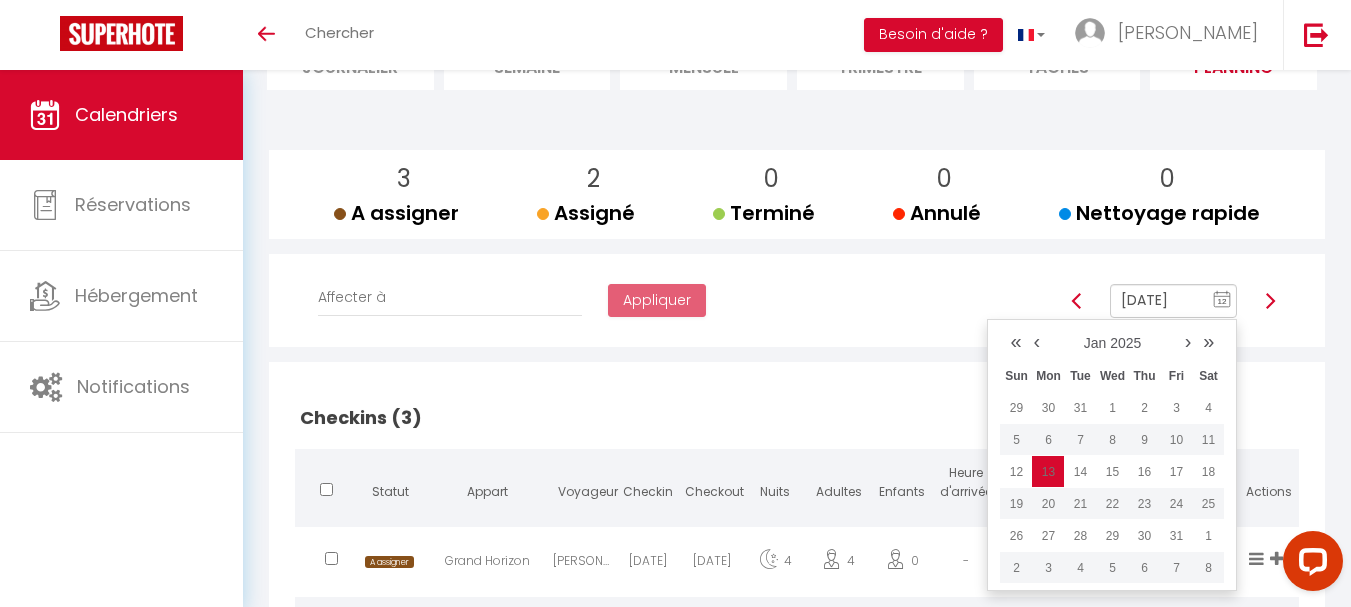 click on "›" at bounding box center [1188, 341] 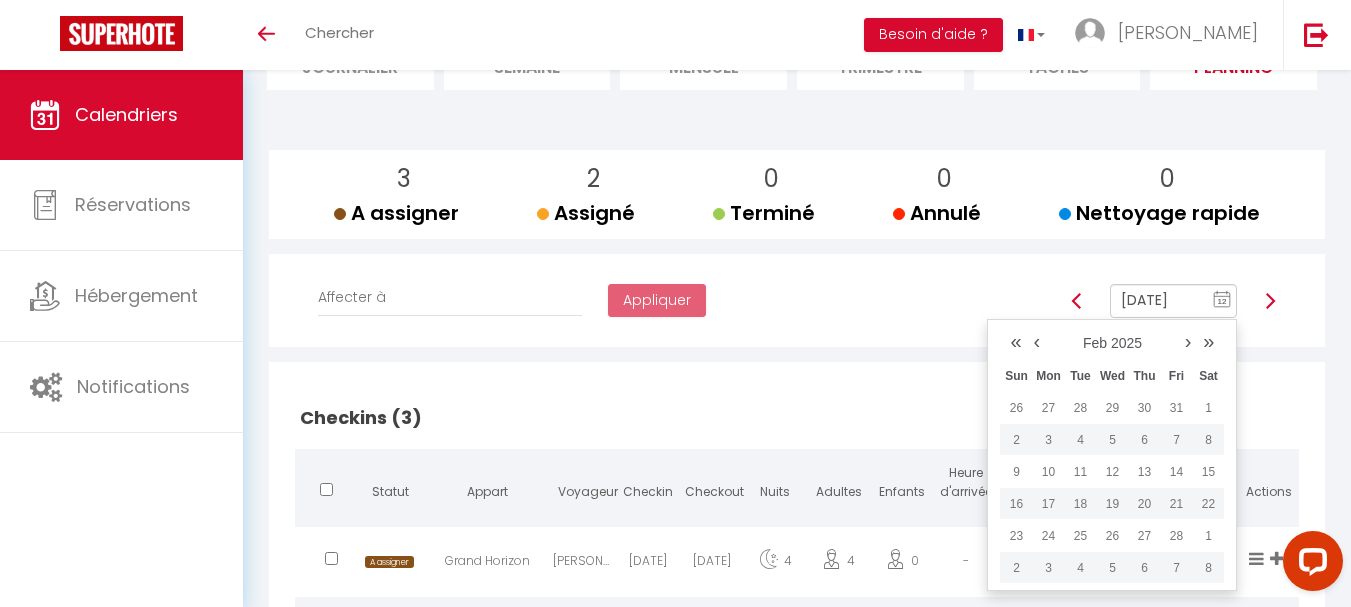 click on "›" at bounding box center [1188, 341] 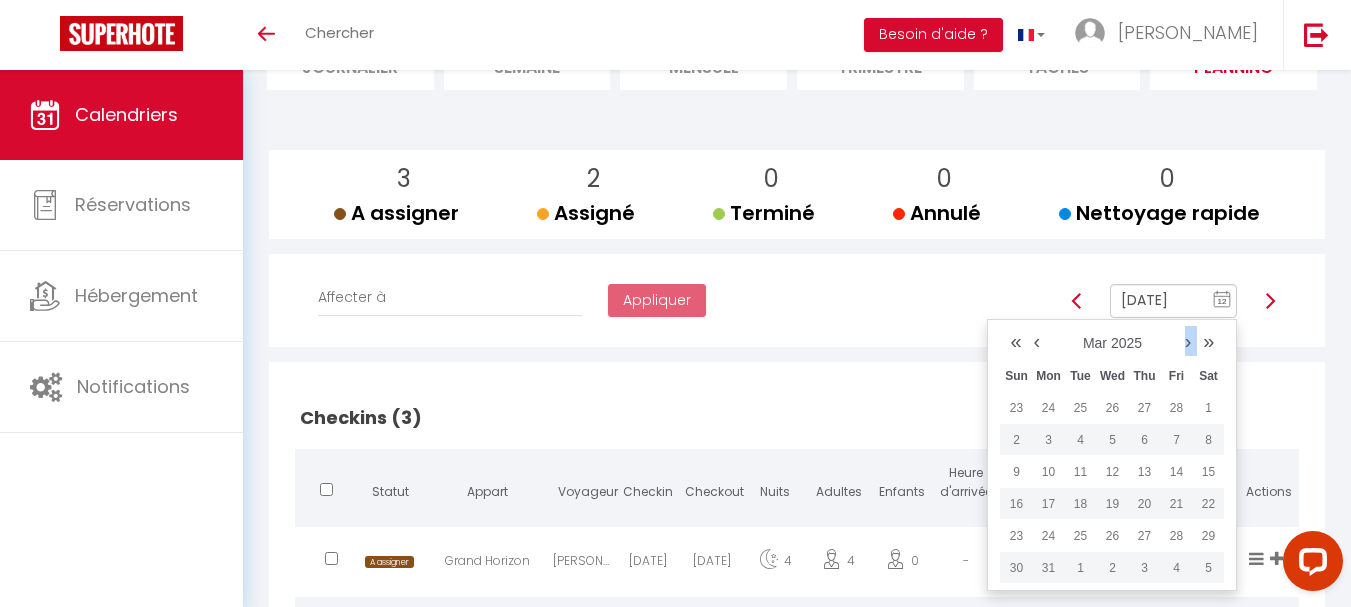 click on "›" at bounding box center [1188, 341] 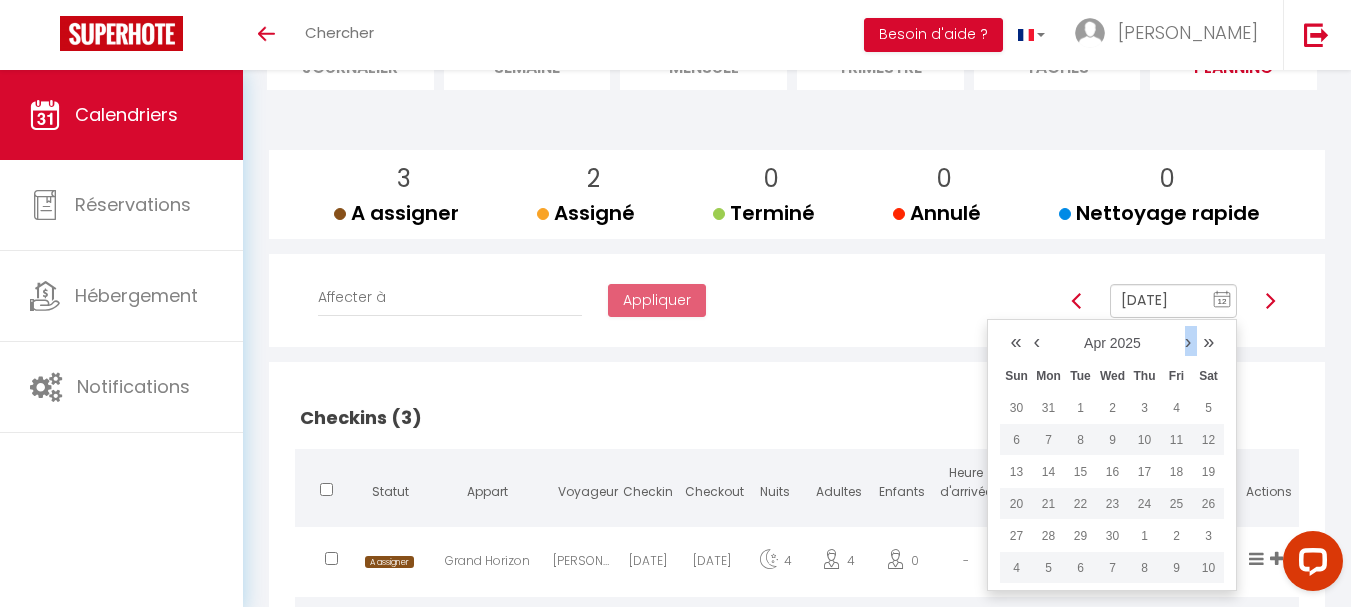 click on "›" at bounding box center [1188, 341] 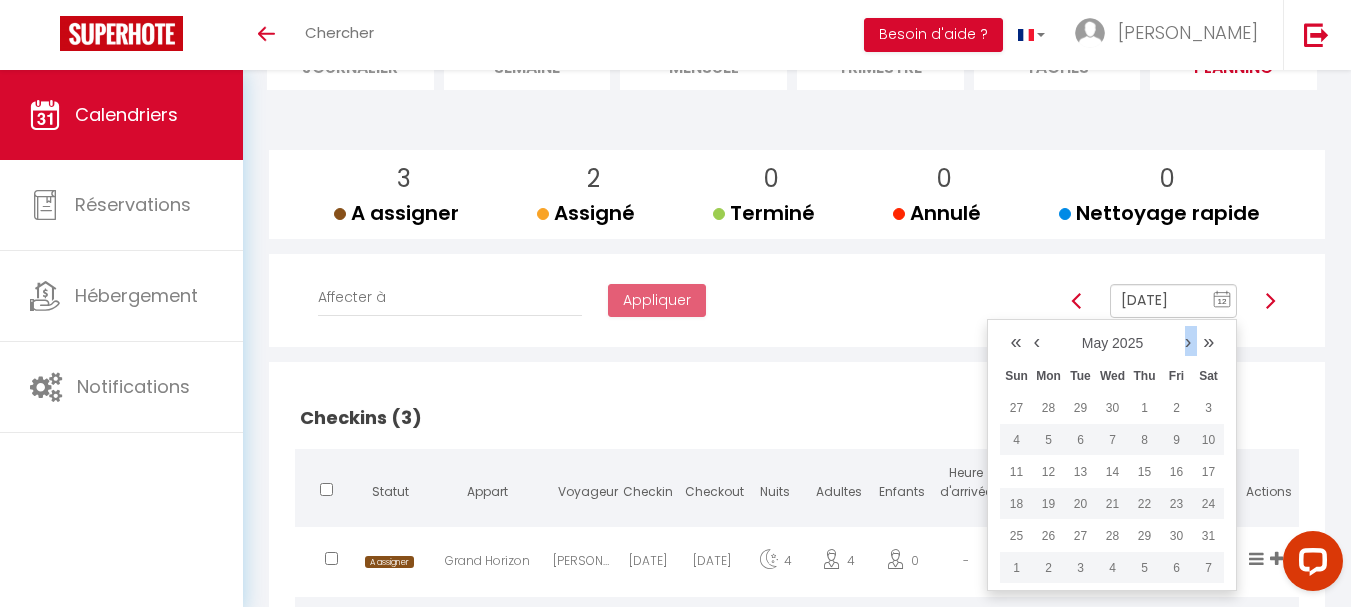 click on "›" at bounding box center (1188, 341) 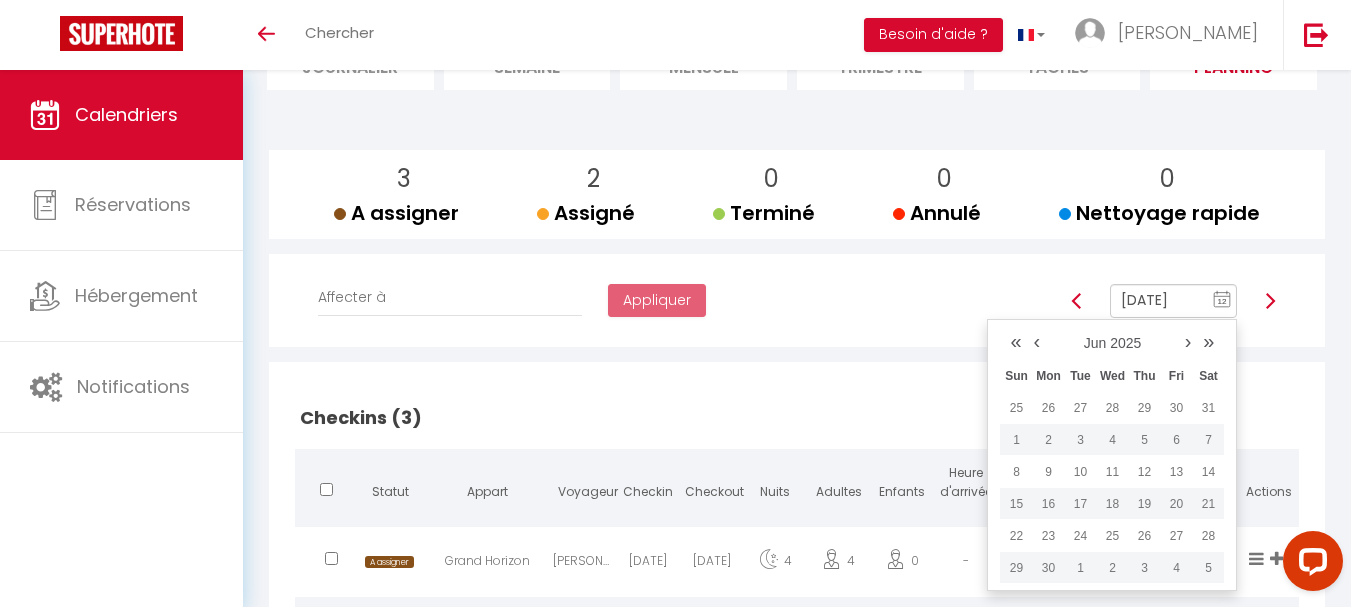 click on "›" at bounding box center (1188, 341) 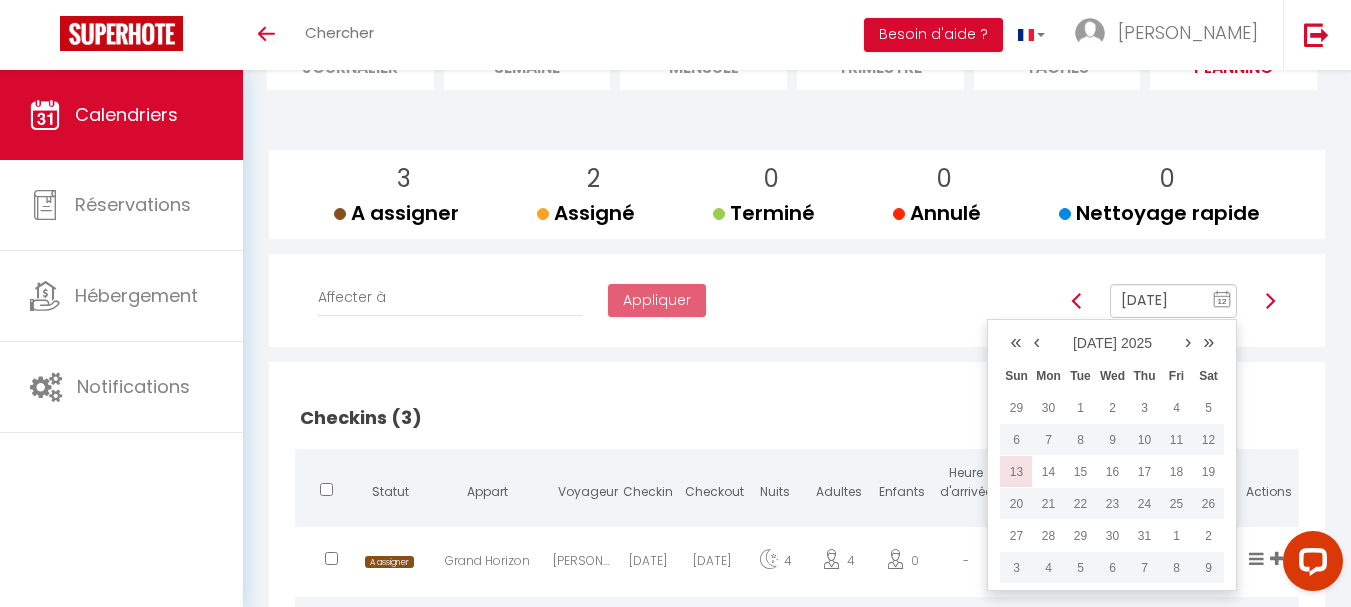 click on "13" at bounding box center (1016, 472) 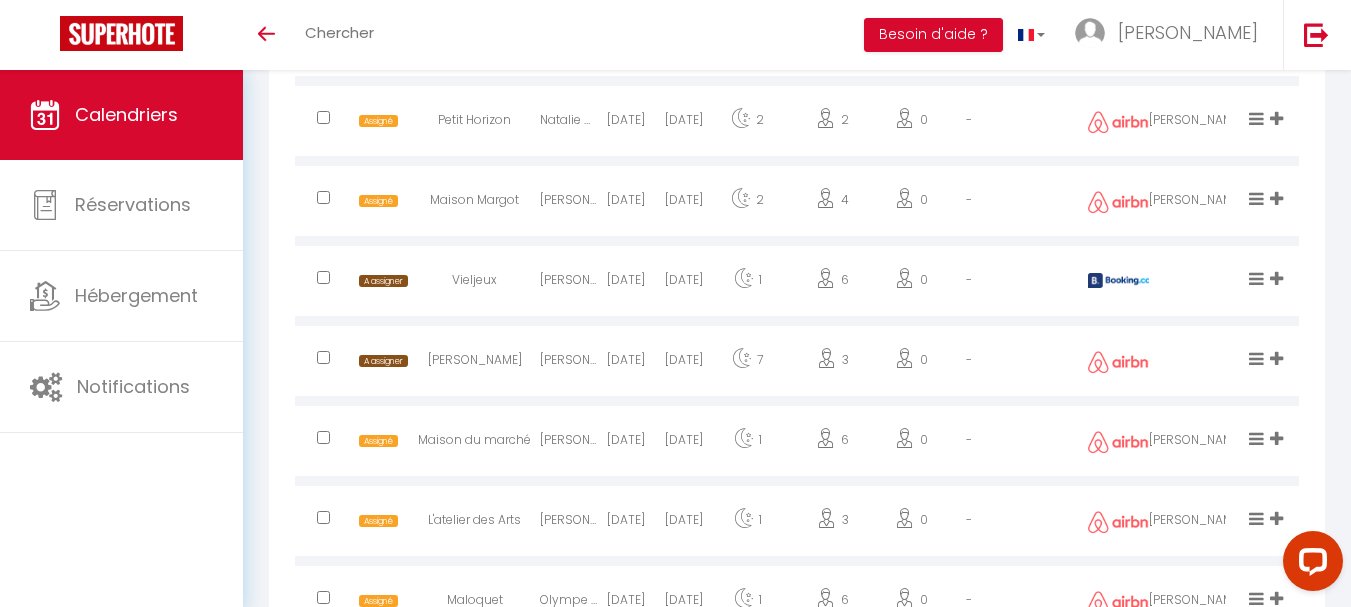 scroll, scrollTop: 3572, scrollLeft: 0, axis: vertical 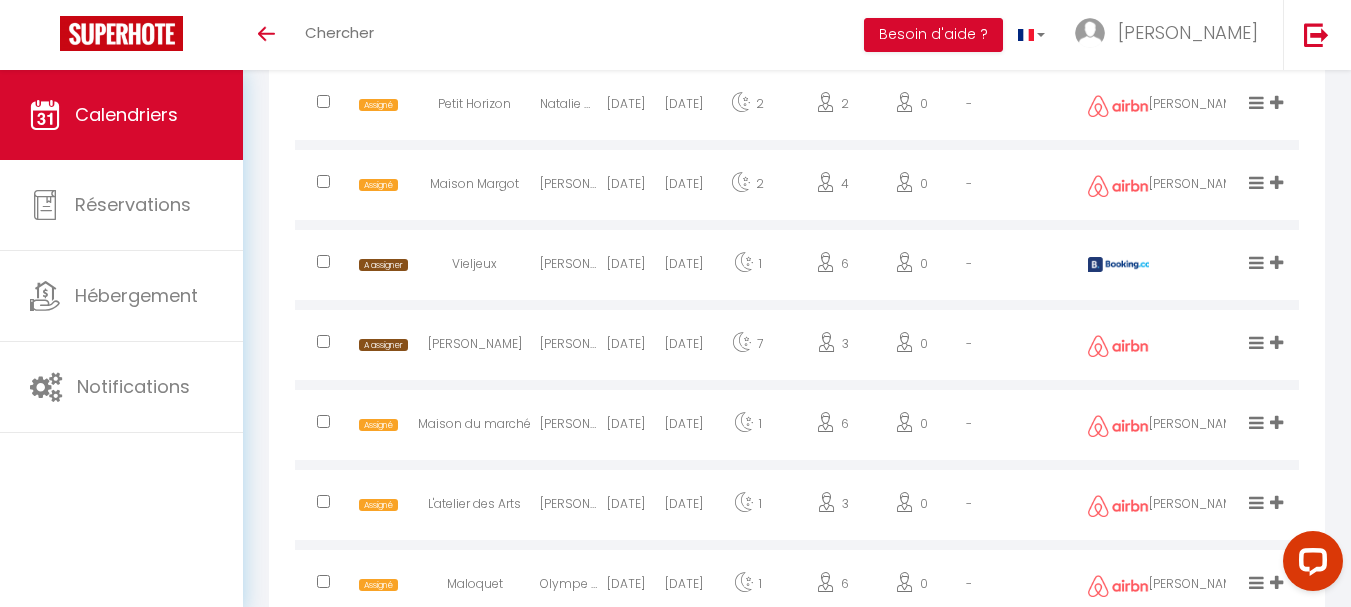 click at bounding box center (323, 261) 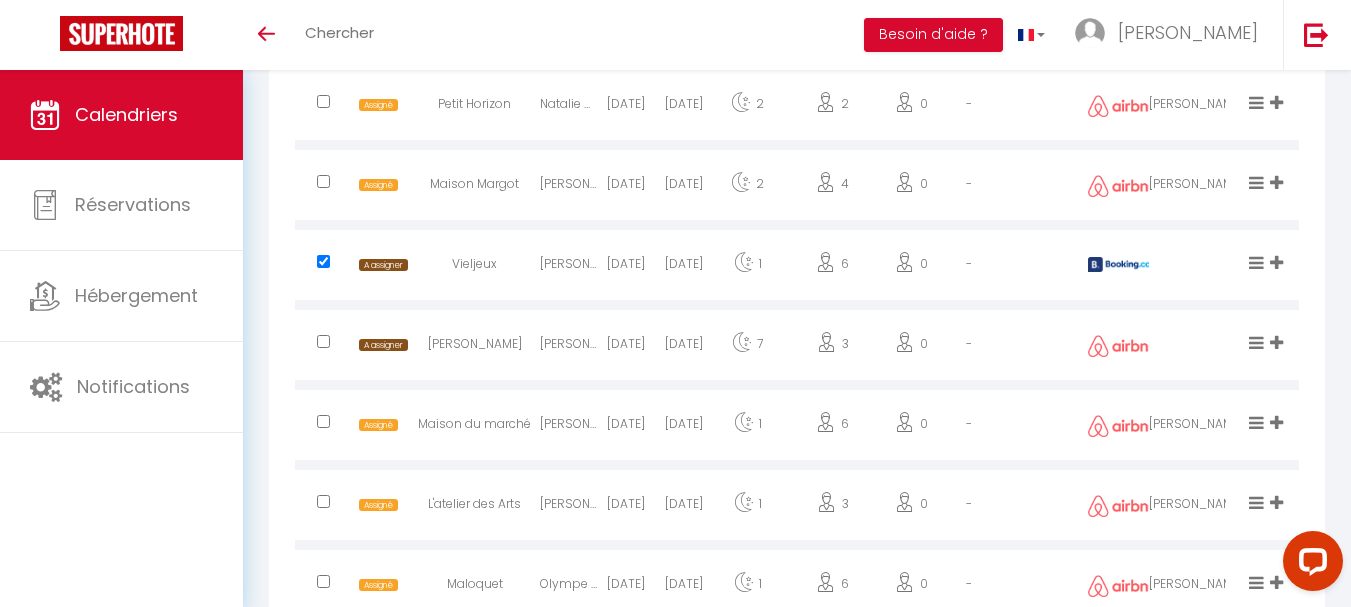 click at bounding box center (323, 341) 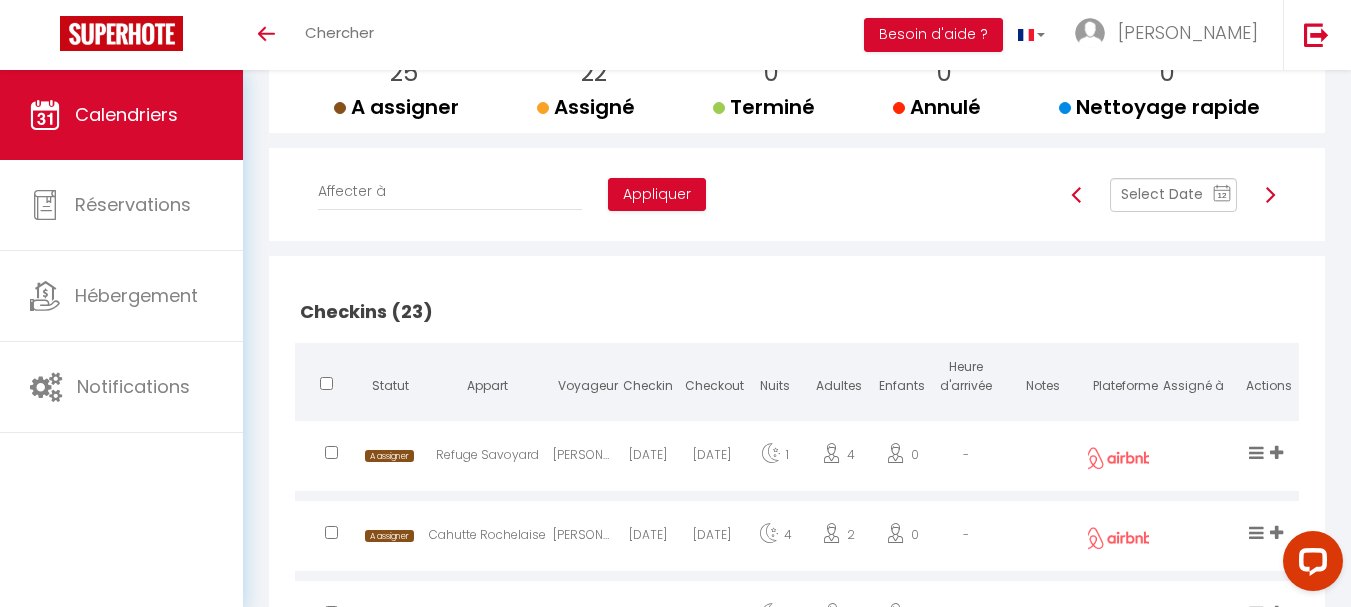 scroll, scrollTop: 53, scrollLeft: 0, axis: vertical 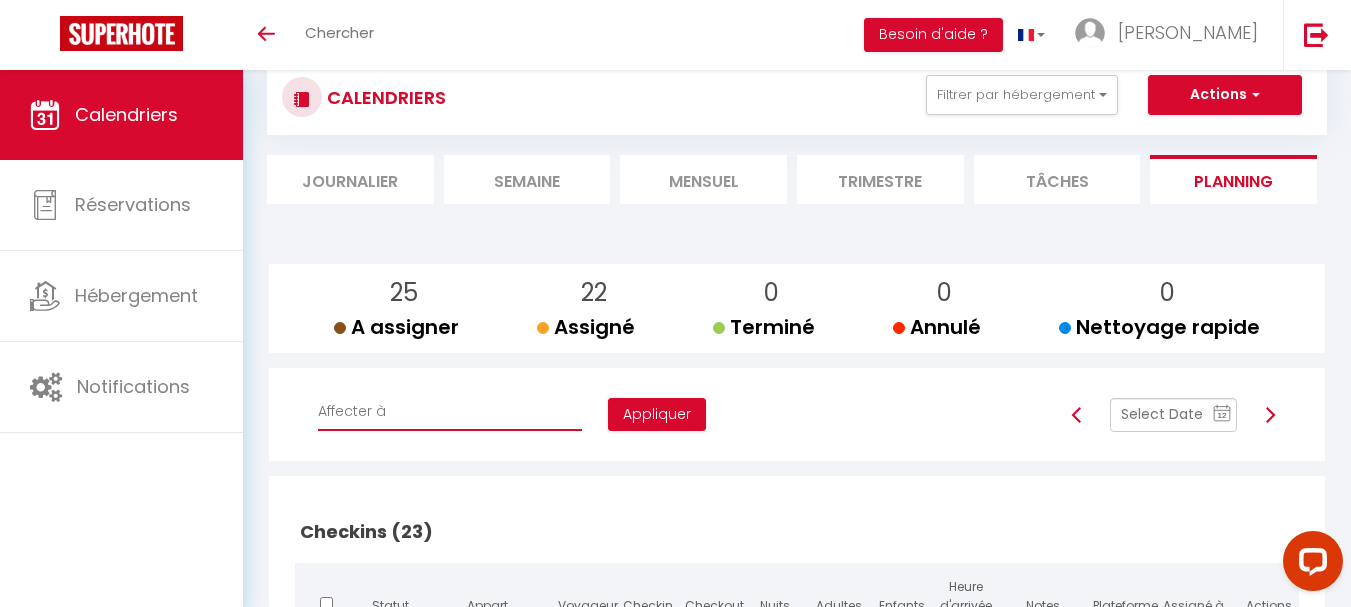 click on "Affecter à     [PERSON_NAME] [PERSON_NAME] [PERSON_NAME] [PERSON_NAME] [PERSON_NAME] [PERSON_NAME] [PERSON_NAME] [PERSON_NAME] [PERSON_NAME] SINS [PERSON_NAME] [PERSON_NAME]-[PERSON_NAME] De [PERSON_NAME] Adanero [PERSON_NAME] Séo [PERSON_NAME] [PERSON_NAME] & [PERSON_NAME] [PERSON_NAME] [PERSON_NAME] [PERSON_NAME] CADU [PERSON_NAME] [PERSON_NAME] Palais [PERSON_NAME] MELON [PERSON_NAME] [PERSON_NAME] [PERSON_NAME] [PERSON_NAME] Mireilla [PERSON_NAME] [PERSON_NAME] [PERSON_NAME] [PERSON_NAME] [PERSON_NAME] [PERSON_NAME] [PERSON_NAME] [PERSON_NAME] [PERSON_NAME] [PERSON_NAME] [PERSON_NAME] SOULAT [PERSON_NAME] [PERSON_NAME] [PERSON_NAME] [PERSON_NAME] [PERSON_NAME] [PERSON_NAME] [PERSON_NAME] [PERSON_NAME] [PERSON_NAME] [PERSON_NAME] ⁠⁠[PERSON_NAME] [PERSON_NAME] [PERSON_NAME] [PERSON_NAME] [PERSON_NAME] [PERSON_NAME] Soubiale [PERSON_NAME] [PERSON_NAME] [PERSON_NAME] [PERSON_NAME] [PERSON_NAME] [PERSON_NAME] [PERSON_NAME]" at bounding box center (450, 412) 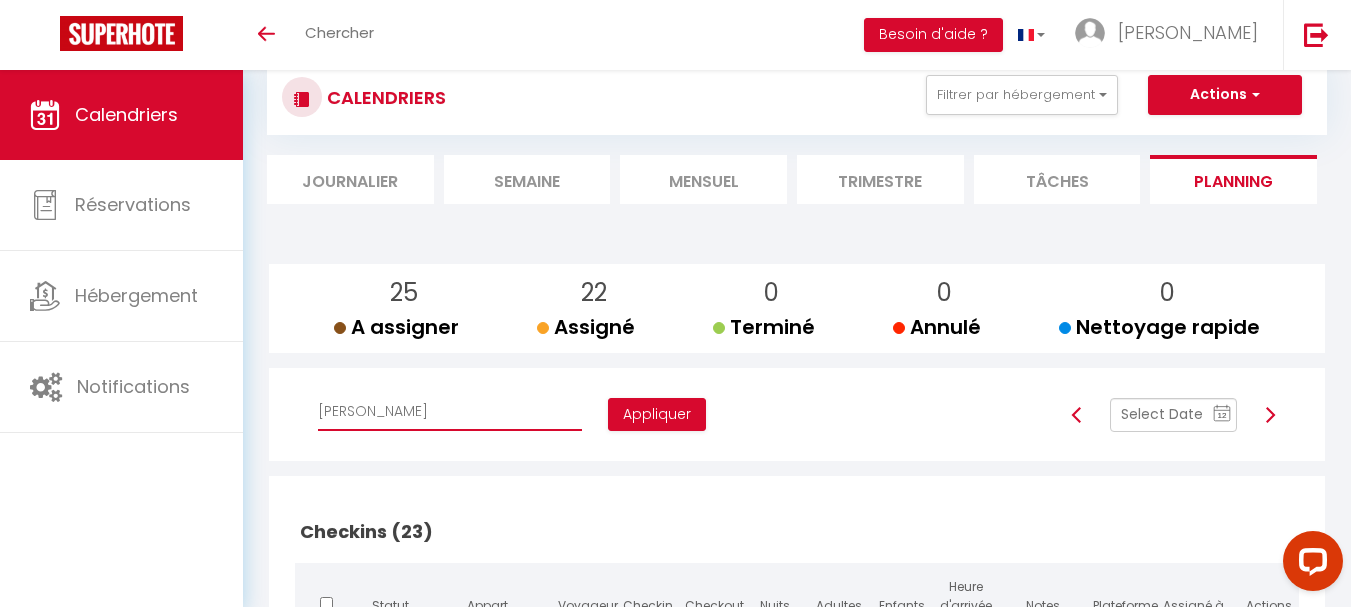 click on "Affecter à     [PERSON_NAME] [PERSON_NAME] [PERSON_NAME] [PERSON_NAME] [PERSON_NAME] [PERSON_NAME] [PERSON_NAME] [PERSON_NAME] [PERSON_NAME] SINS [PERSON_NAME] [PERSON_NAME]-[PERSON_NAME] De [PERSON_NAME] Adanero [PERSON_NAME] Séo [PERSON_NAME] [PERSON_NAME] & [PERSON_NAME] [PERSON_NAME] [PERSON_NAME] [PERSON_NAME] CADU [PERSON_NAME] [PERSON_NAME] Palais [PERSON_NAME] MELON [PERSON_NAME] [PERSON_NAME] [PERSON_NAME] [PERSON_NAME] Mireilla [PERSON_NAME] [PERSON_NAME] [PERSON_NAME] [PERSON_NAME] [PERSON_NAME] [PERSON_NAME] [PERSON_NAME] [PERSON_NAME] [PERSON_NAME] [PERSON_NAME] [PERSON_NAME] SOULAT [PERSON_NAME] [PERSON_NAME] [PERSON_NAME] [PERSON_NAME] [PERSON_NAME] [PERSON_NAME] [PERSON_NAME] [PERSON_NAME] [PERSON_NAME] [PERSON_NAME] ⁠⁠[PERSON_NAME] [PERSON_NAME] [PERSON_NAME] [PERSON_NAME] [PERSON_NAME] [PERSON_NAME] Soubiale [PERSON_NAME] [PERSON_NAME] [PERSON_NAME] [PERSON_NAME] [PERSON_NAME] [PERSON_NAME] [PERSON_NAME]" at bounding box center [450, 412] 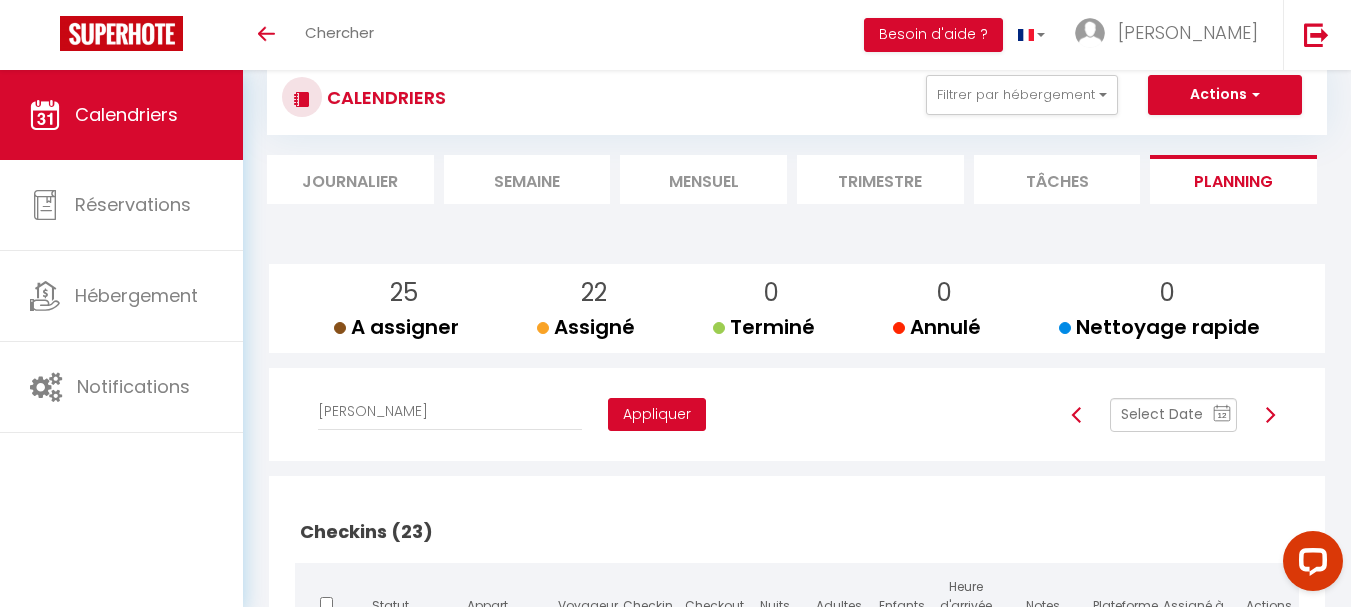 click on "Appliquer" at bounding box center (657, 415) 